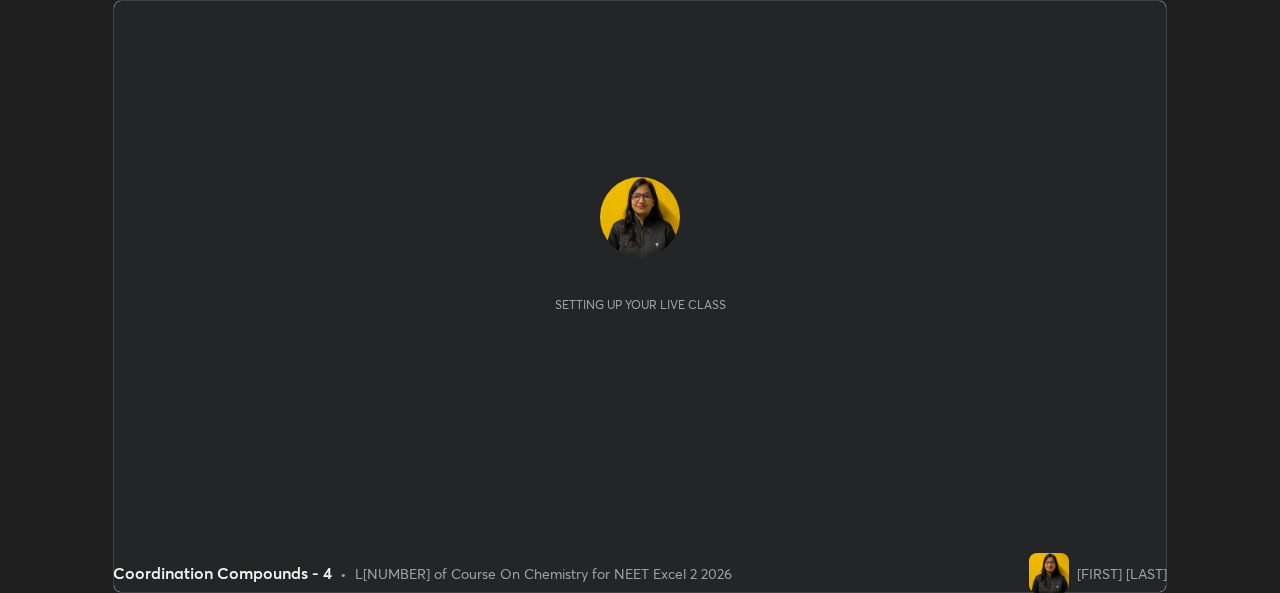 scroll, scrollTop: 0, scrollLeft: 0, axis: both 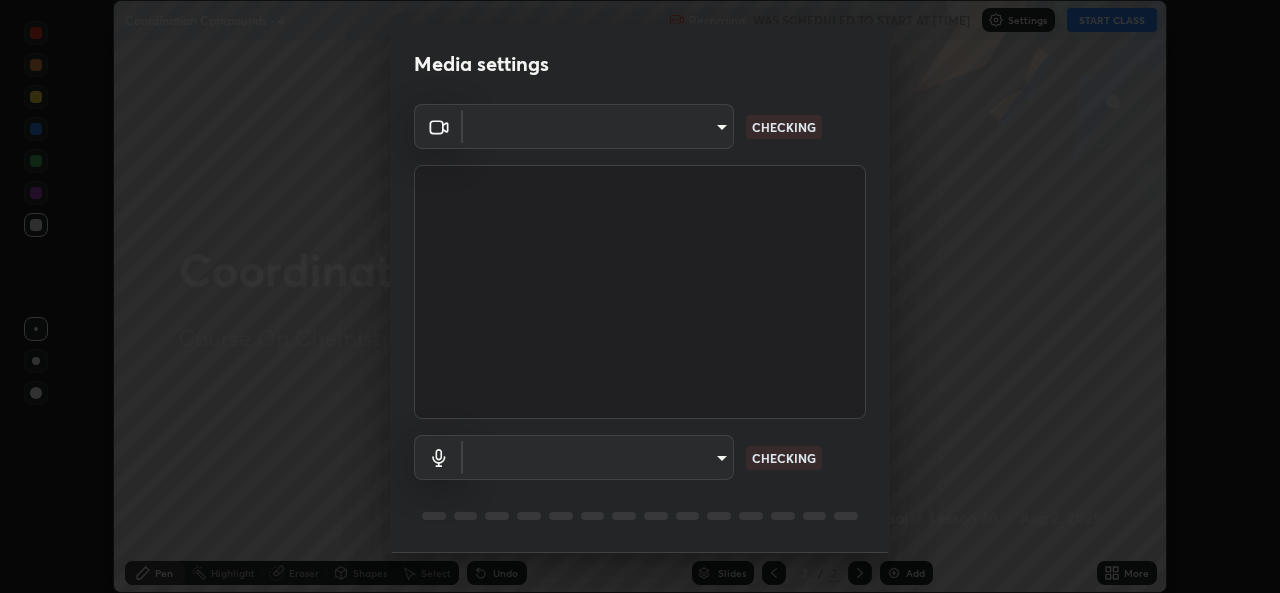 type on "[HASH]" 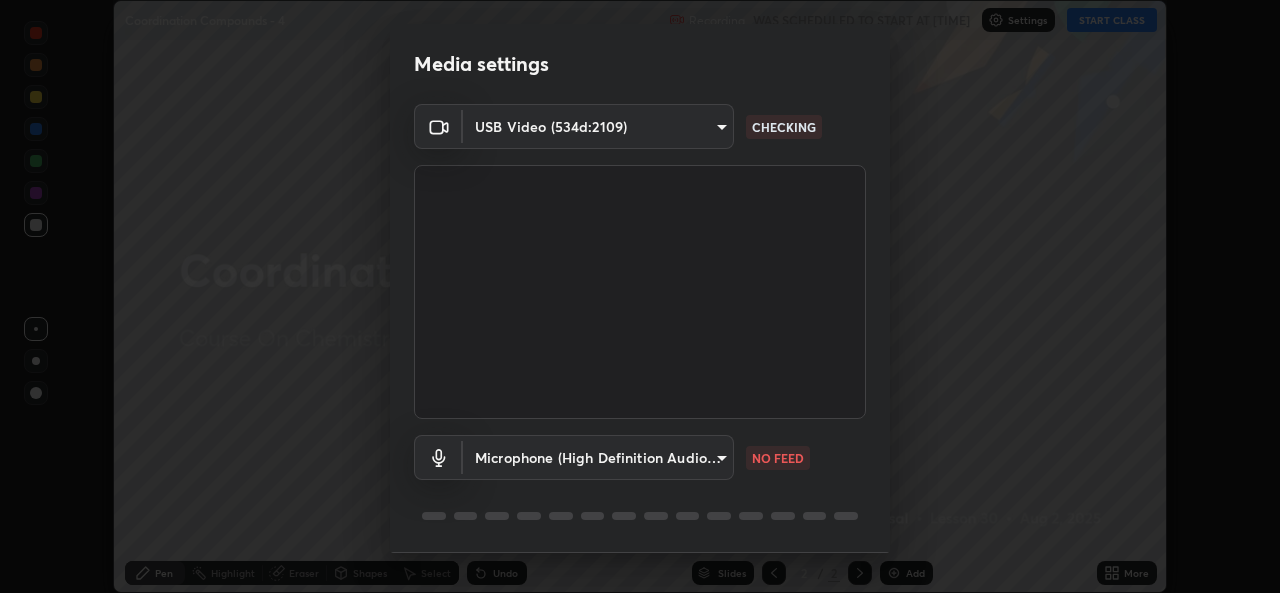 scroll, scrollTop: 63, scrollLeft: 0, axis: vertical 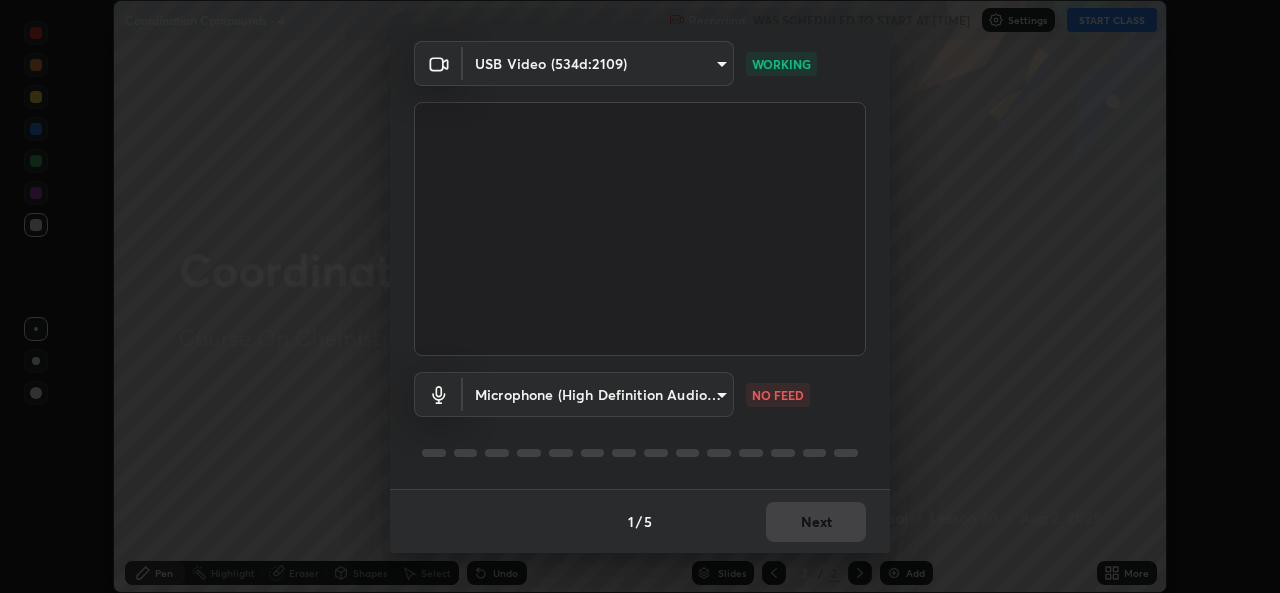 click on "Erase all Coordination Compounds - 4 Recording WAS SCHEDULED TO START AT  [TIME] Settings START CLASS Setting up your live class Coordination Compounds - 4 • L[NUMBER] of Course On Chemistry for NEET Excel 2 2026 [FIRST] [LAST] Pen Highlight Eraser Shapes Select Undo Slides 2 / 2 Add More No doubts shared Encourage your learners to ask a doubt for better clarity Report an issue Reason for reporting Buffering Chat not working Audio - Video sync issue Educator video quality low ​ Attach an image Report Media settings USB Video (534d:2109) [HASH] WORKING Microphone (High Definition Audio Device) [HASH] NO FEED 1 / 5 Next" at bounding box center (640, 296) 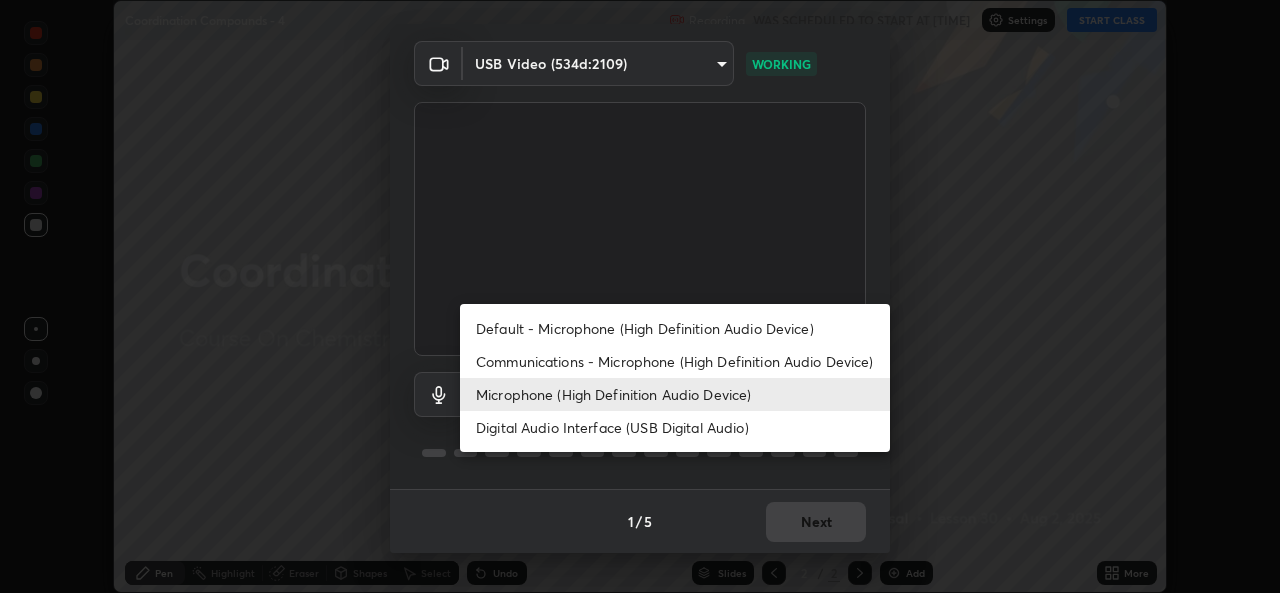 click on "Default - Microphone (High Definition Audio Device)" at bounding box center (675, 328) 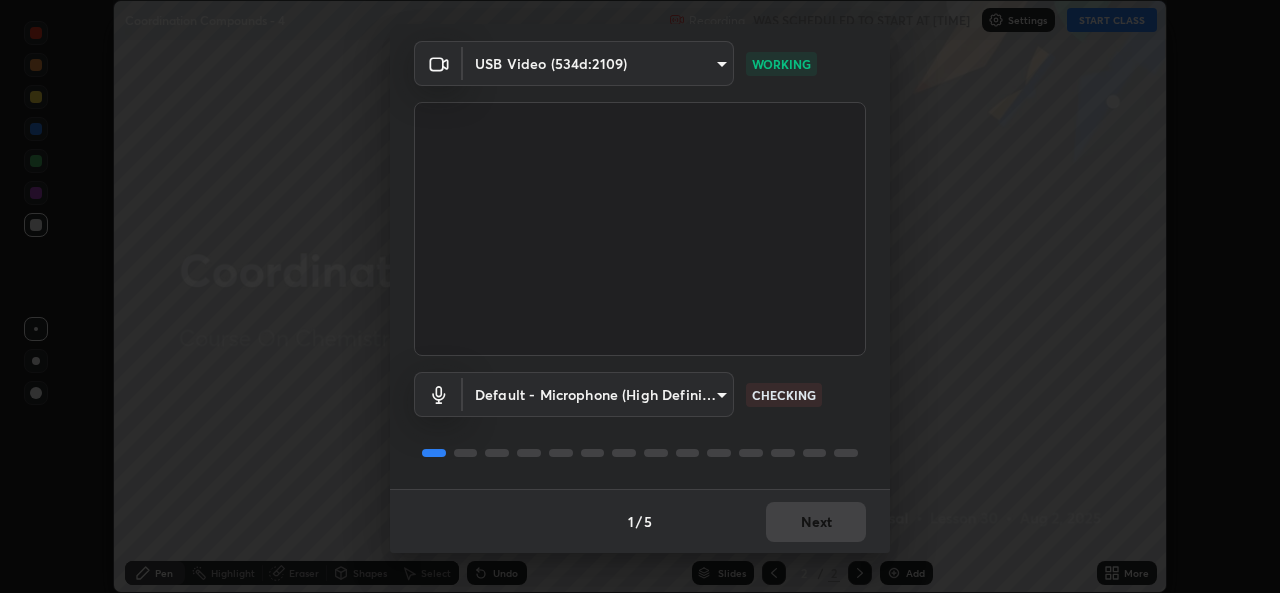 click on "Erase all Coordination Compounds - 4 Recording WAS SCHEDULED TO START AT  [TIME] Settings START CLASS Setting up your live class Coordination Compounds - 4 • L[NUMBER] of Course On Chemistry for NEET Excel 2 2026 [FIRST] [LAST] Pen Highlight Eraser Shapes Select Undo Slides 2 / 2 Add More No doubts shared Encourage your learners to ask a doubt for better clarity Report an issue Reason for reporting Buffering Chat not working Audio - Video sync issue Educator video quality low ​ Attach an image Report Media settings USB Video (534d:2109) [HASH] WORKING Default - Microphone (High Definition Audio Device) default CHECKING 1 / 5 Next" at bounding box center [640, 296] 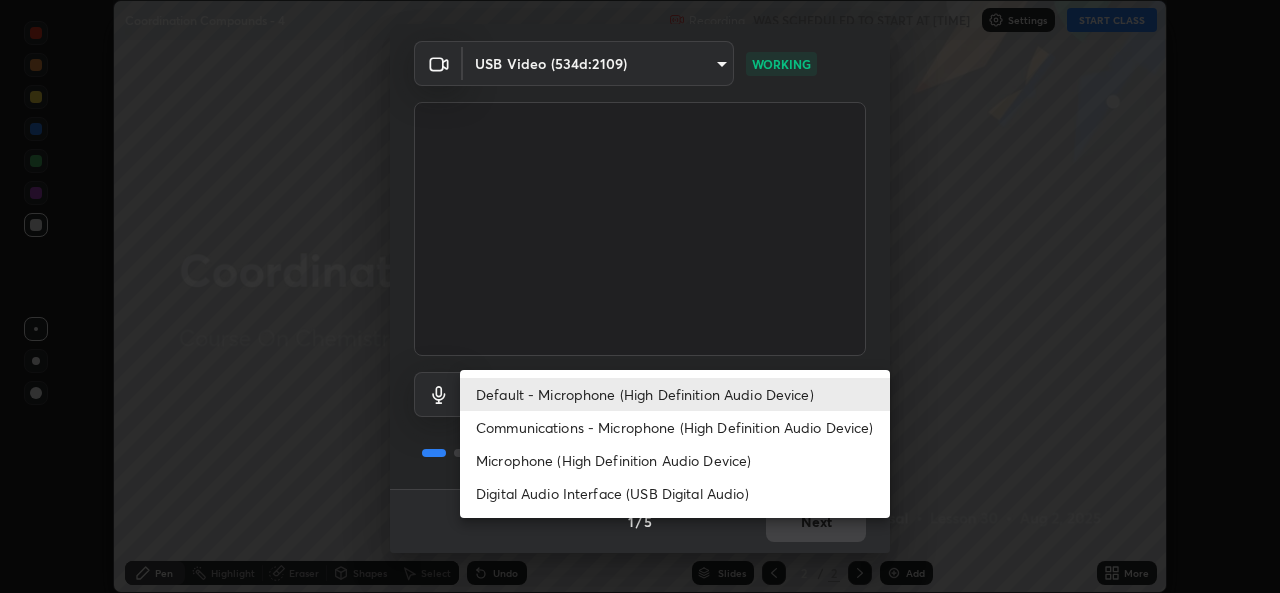 click on "Microphone (High Definition Audio Device)" at bounding box center [675, 460] 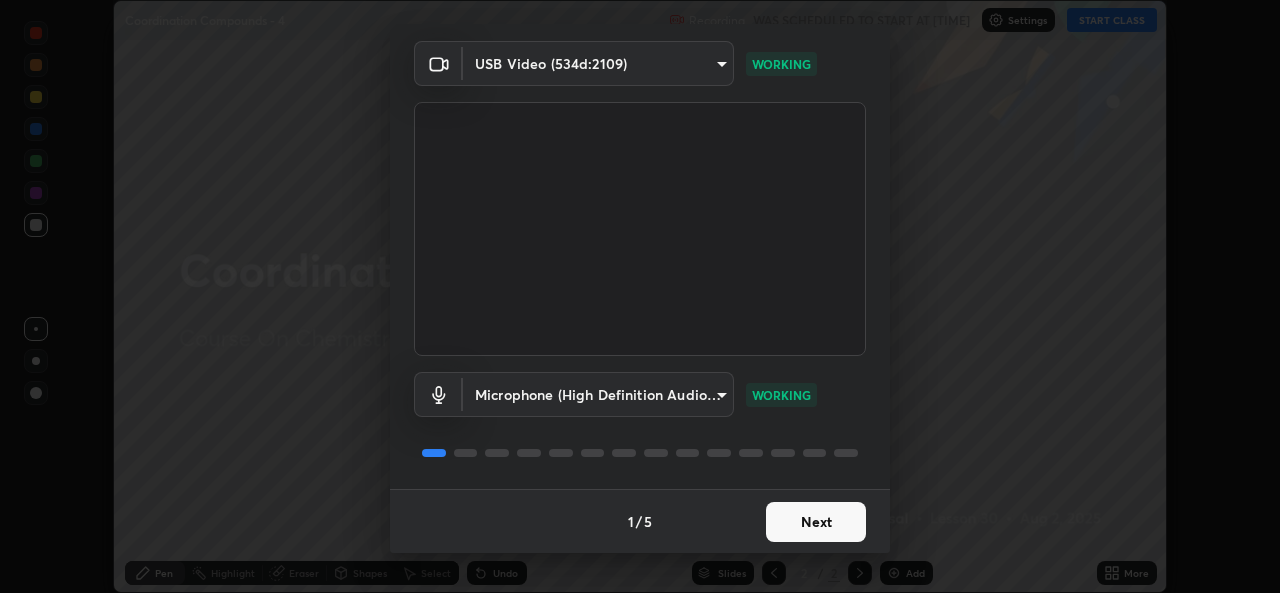 click on "Next" at bounding box center (816, 522) 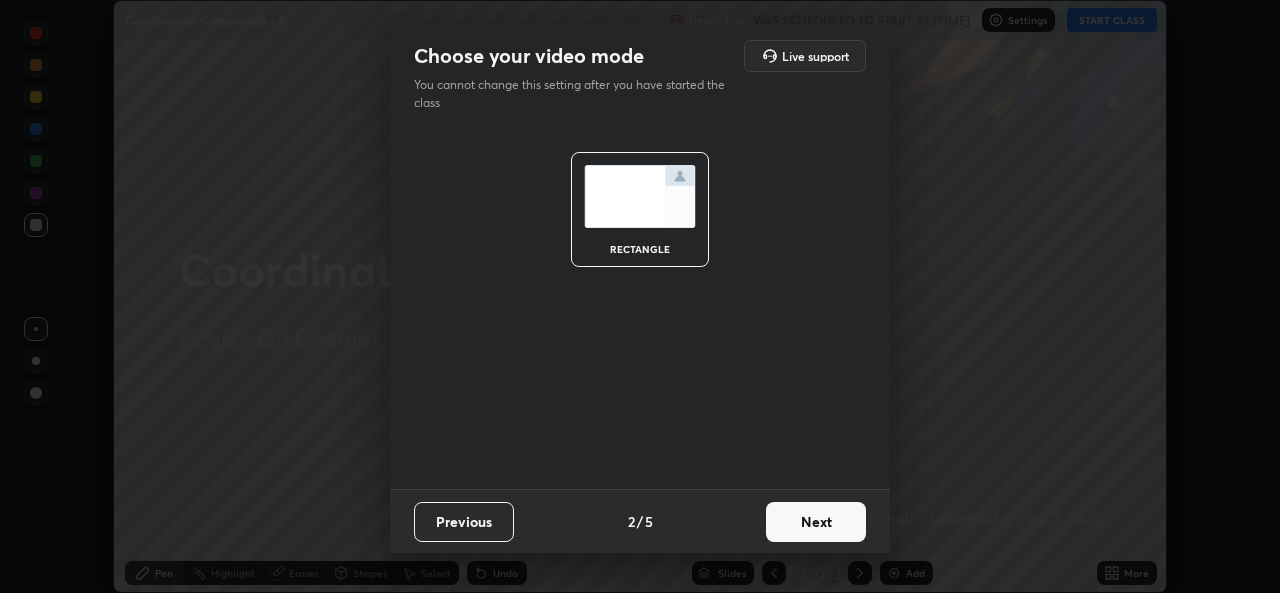 scroll, scrollTop: 0, scrollLeft: 0, axis: both 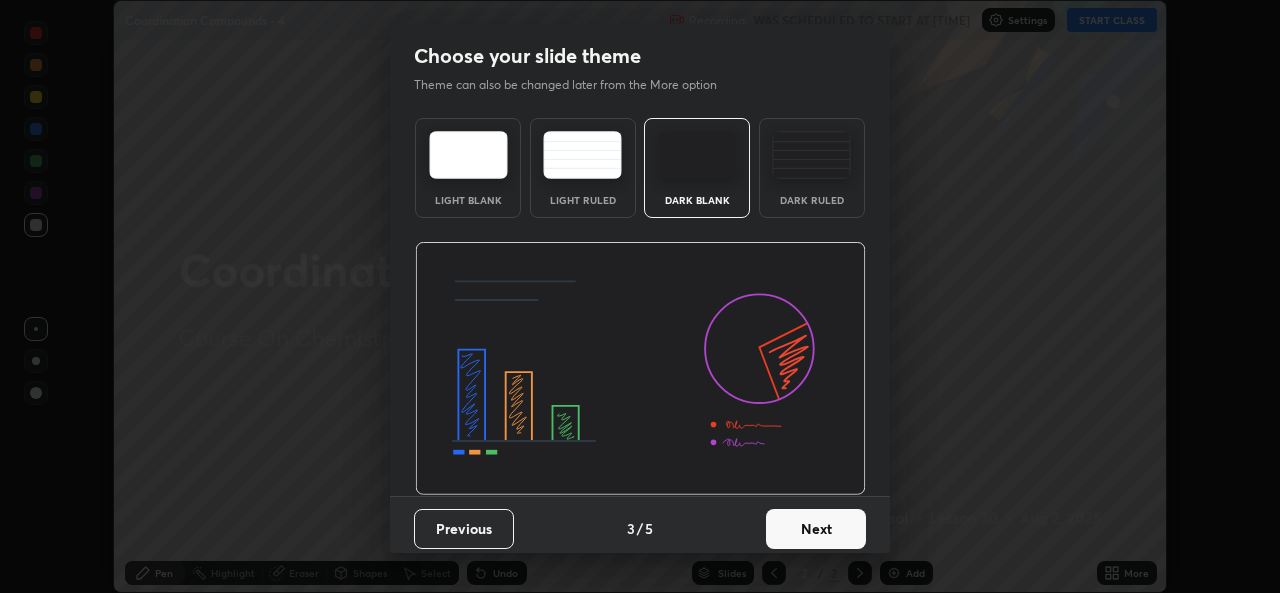 click on "Next" at bounding box center (816, 529) 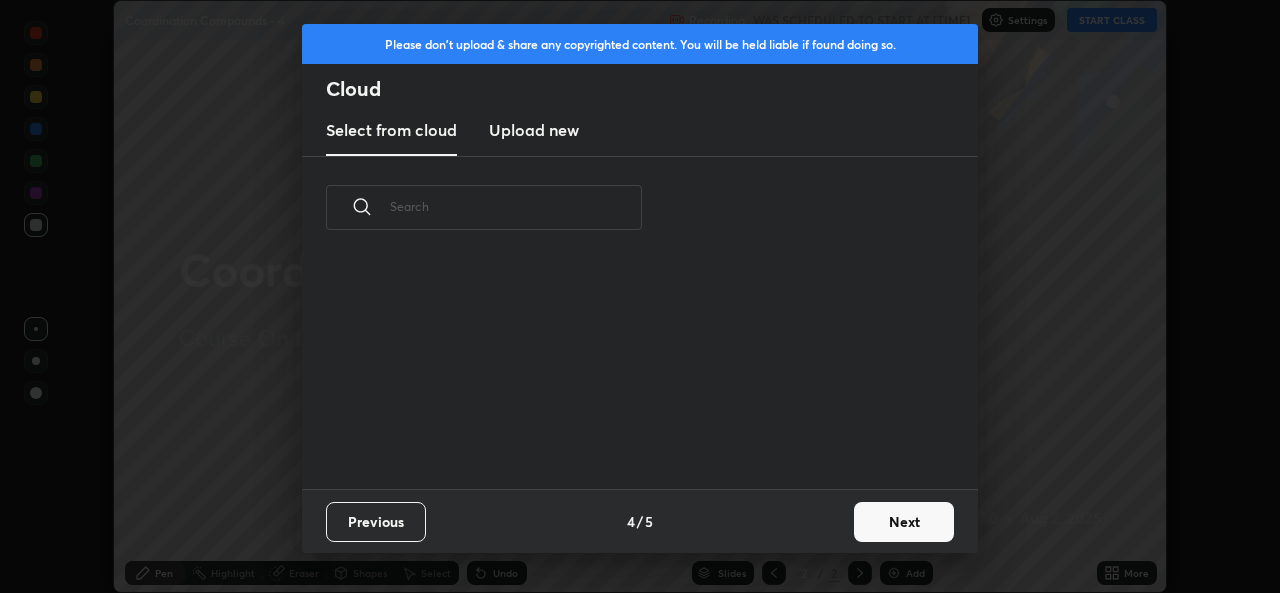 click on "Previous 4 / 5 Next" at bounding box center [640, 521] 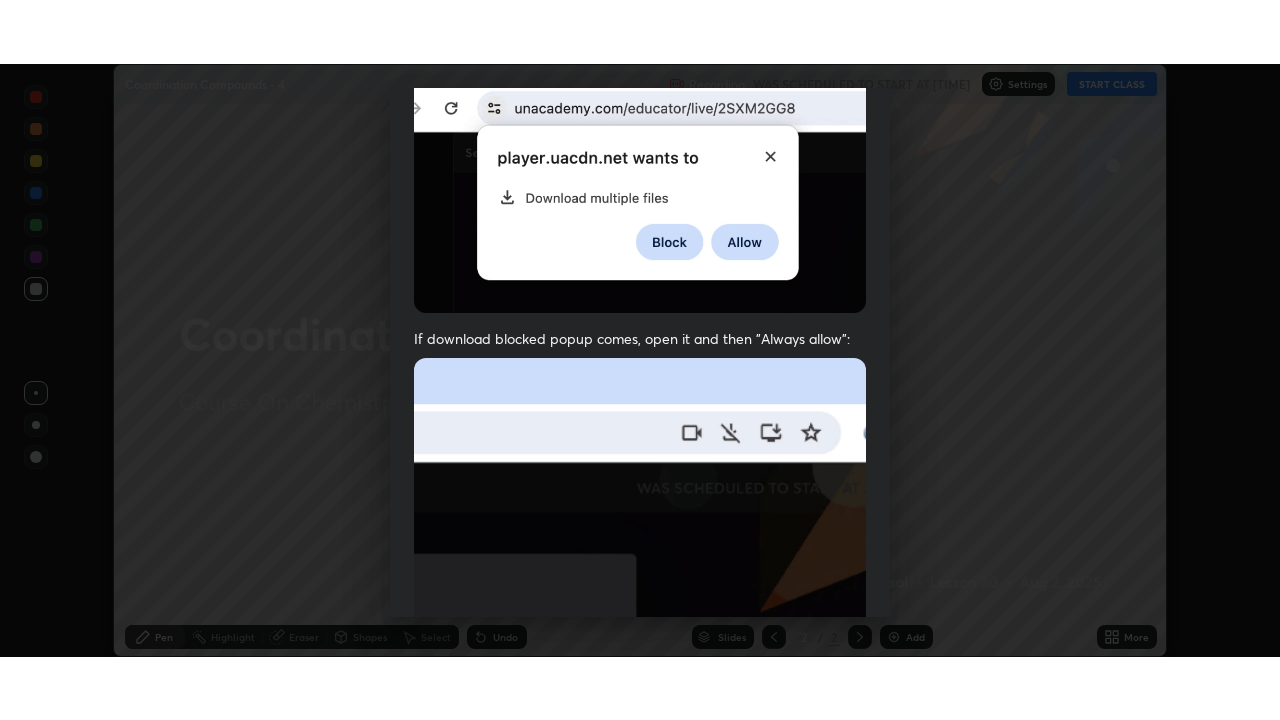 scroll, scrollTop: 471, scrollLeft: 0, axis: vertical 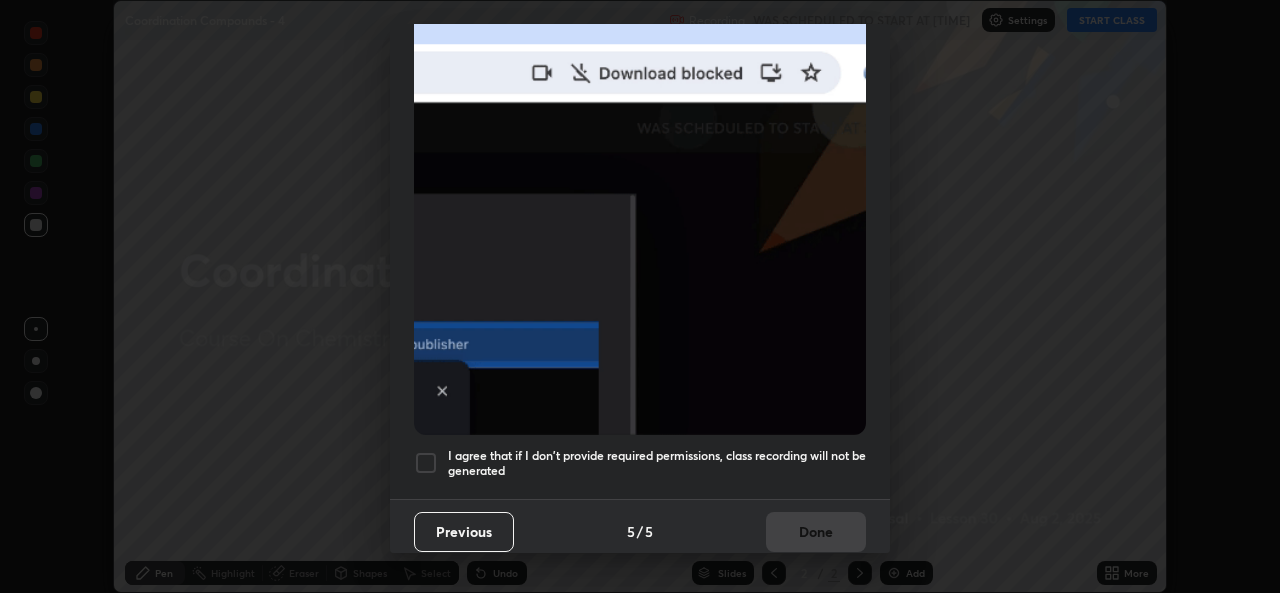 click at bounding box center [426, 463] 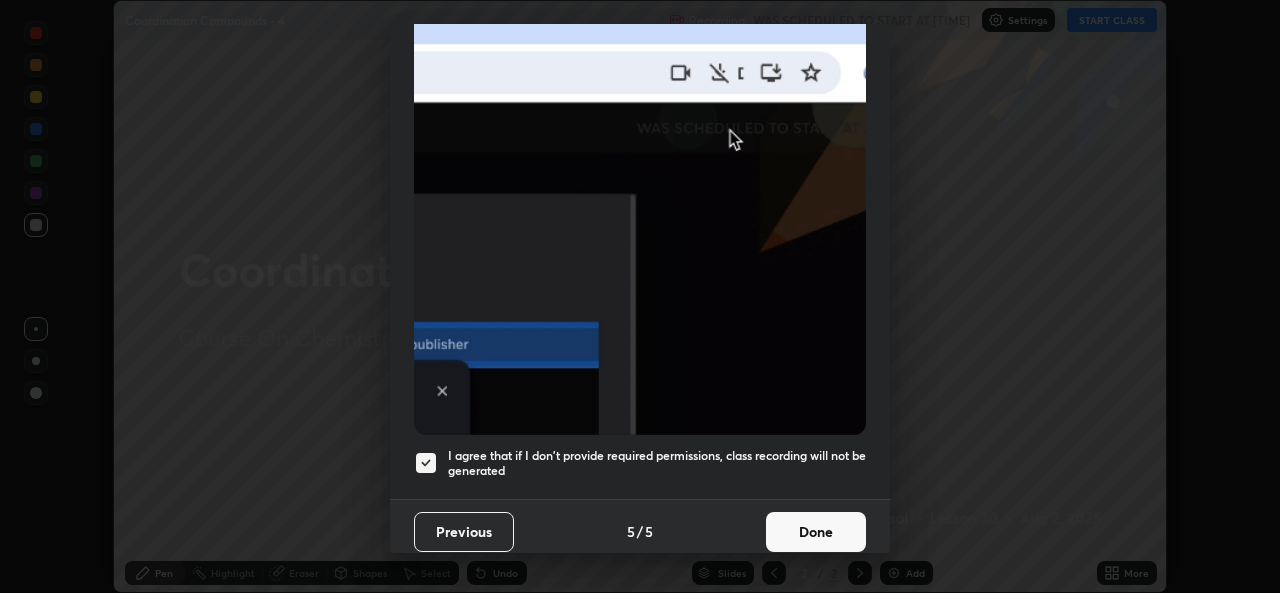 click on "Done" at bounding box center [816, 532] 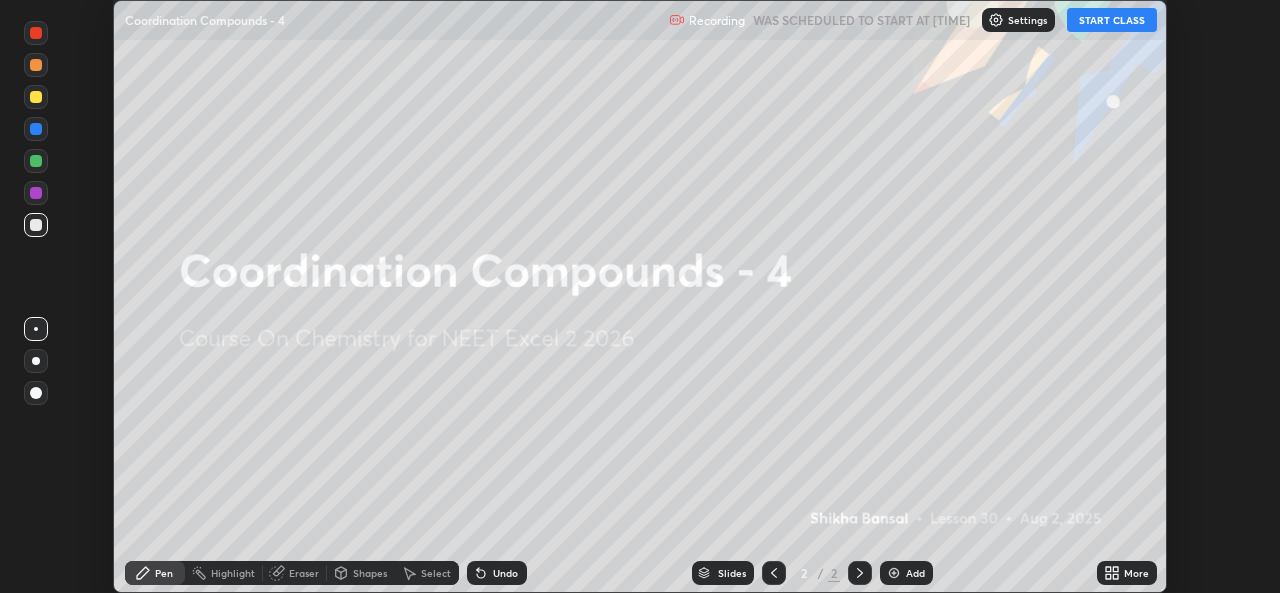 click on "START CLASS" at bounding box center (1112, 20) 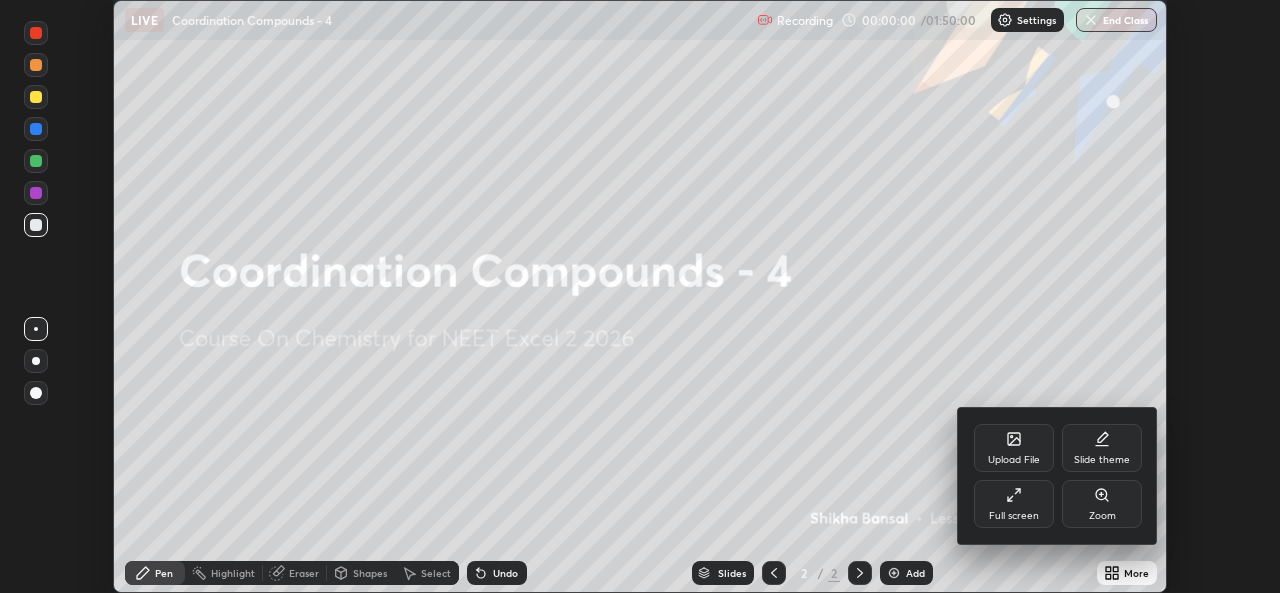 click on "Full screen" at bounding box center (1014, 504) 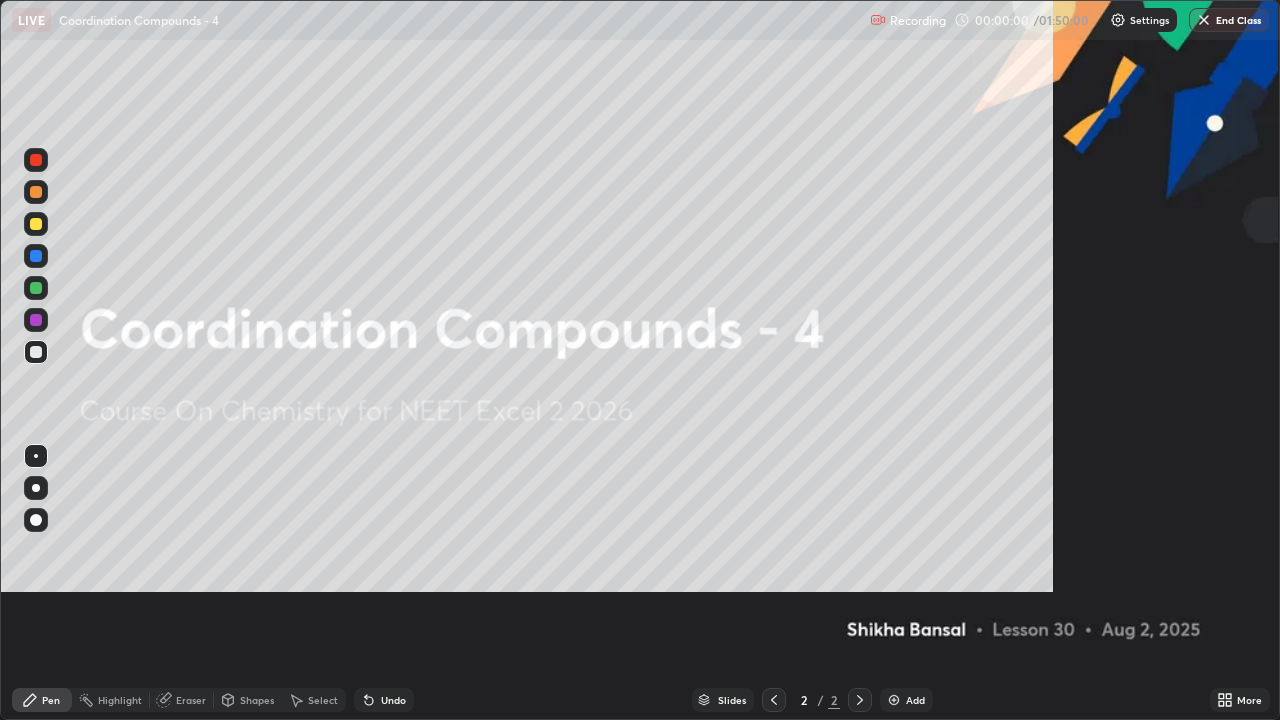 scroll, scrollTop: 99280, scrollLeft: 98720, axis: both 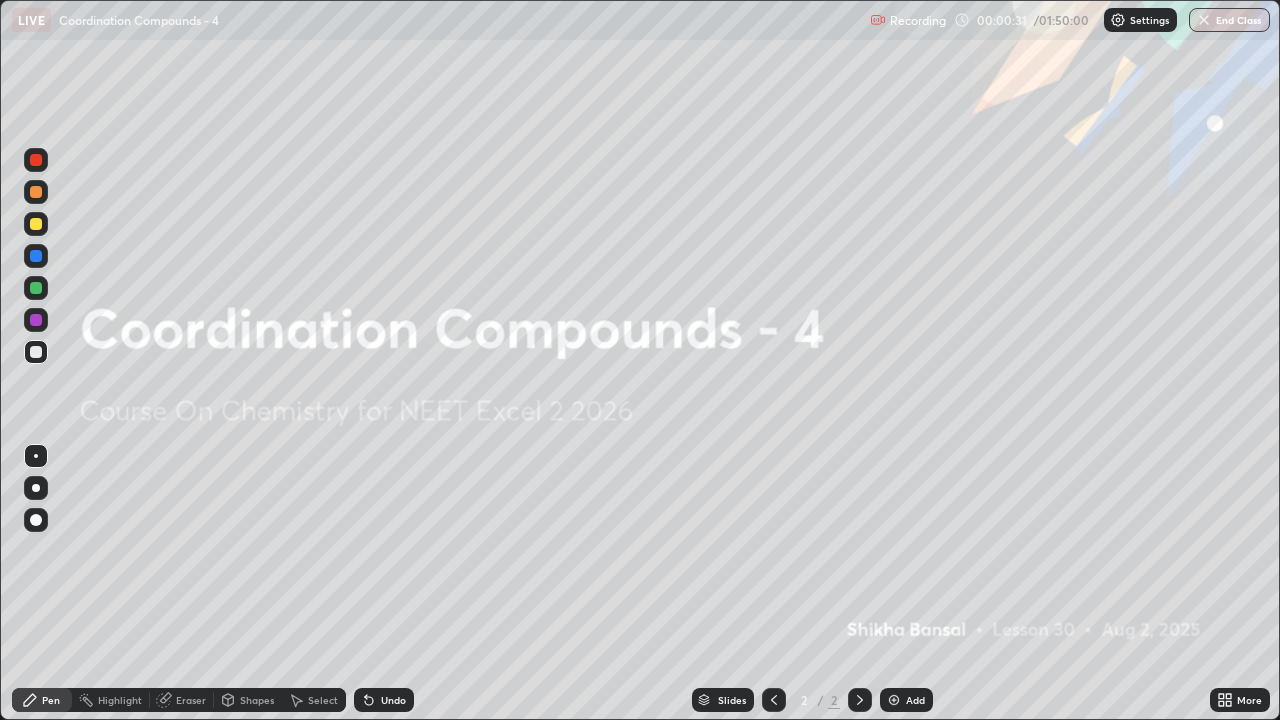 click at bounding box center (36, 224) 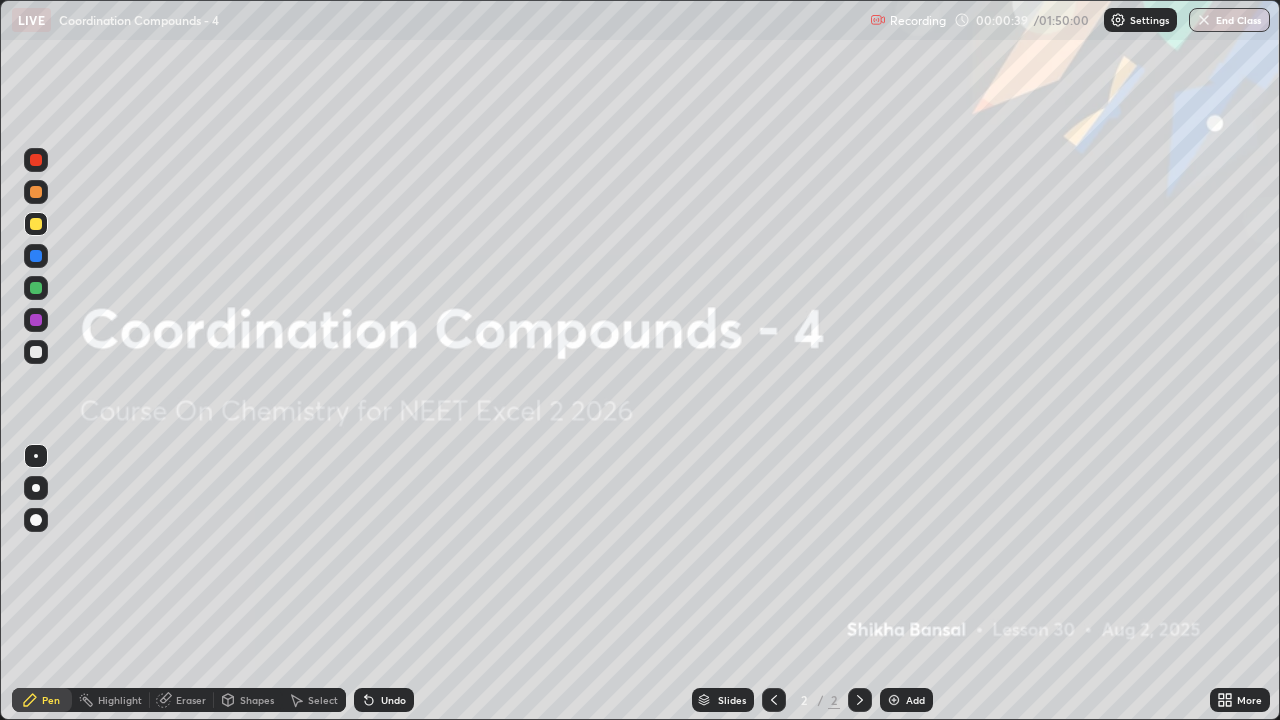 click 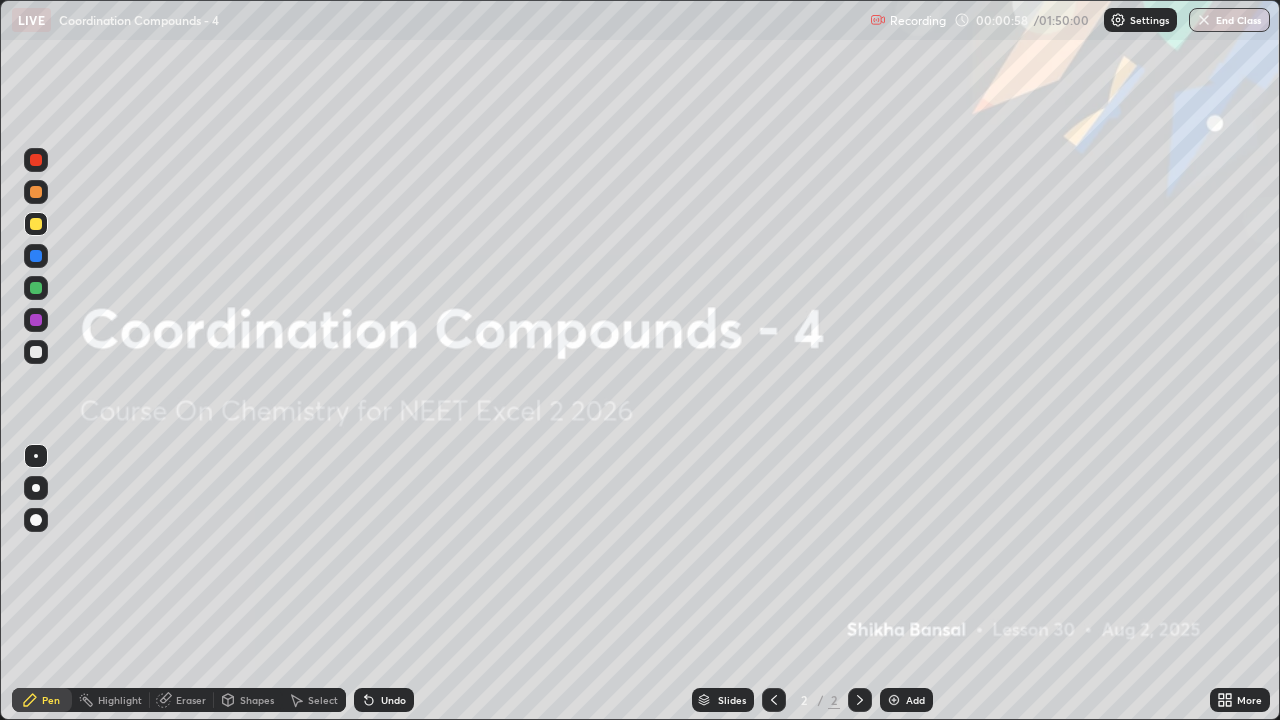 click 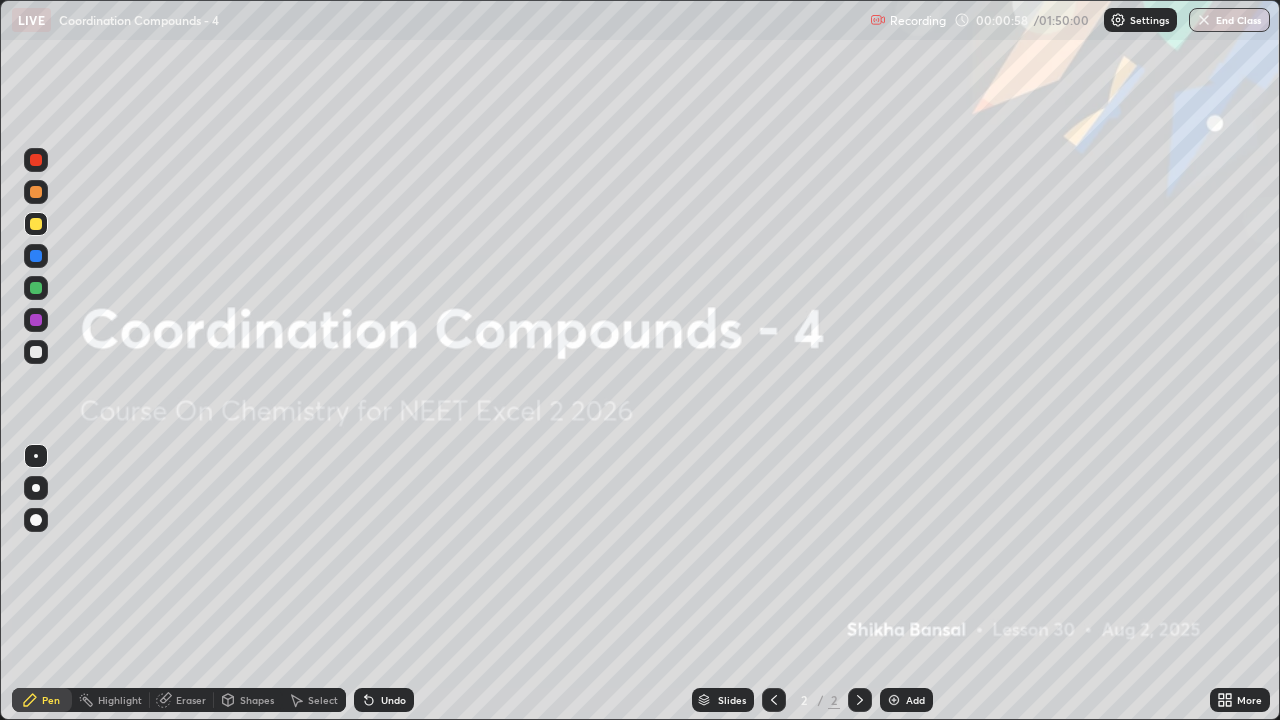 click at bounding box center [894, 700] 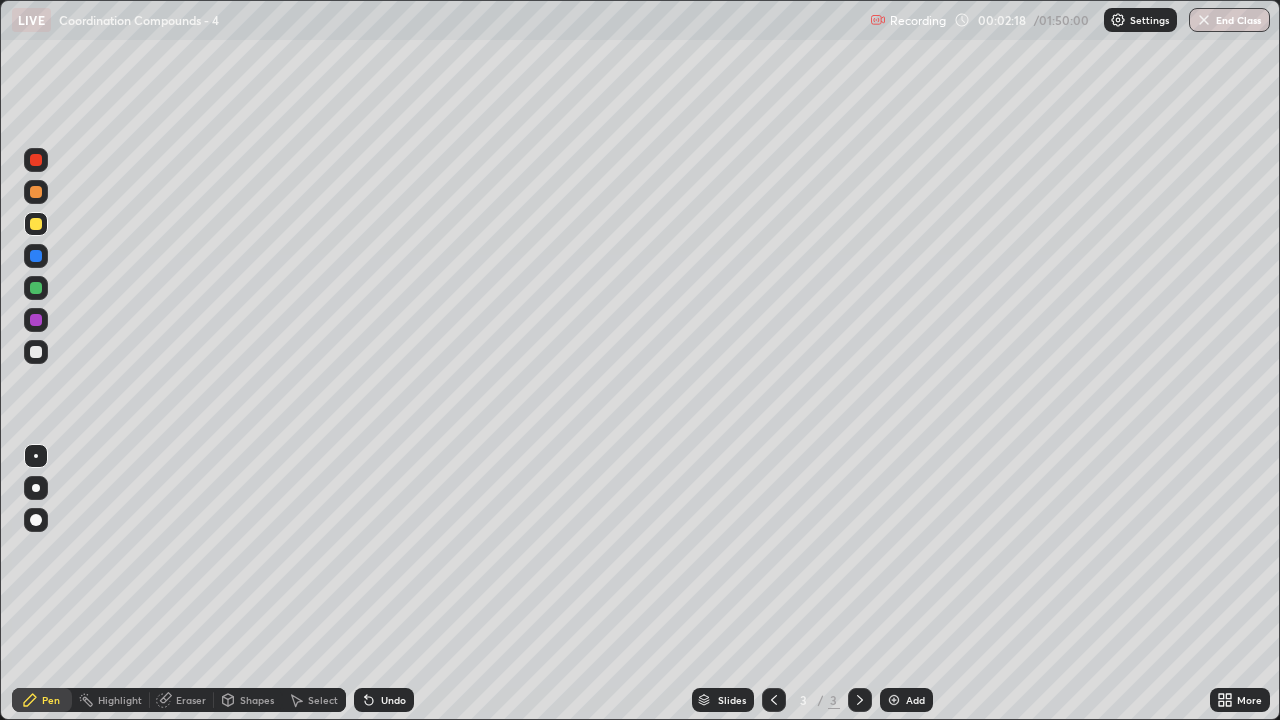 click at bounding box center [36, 352] 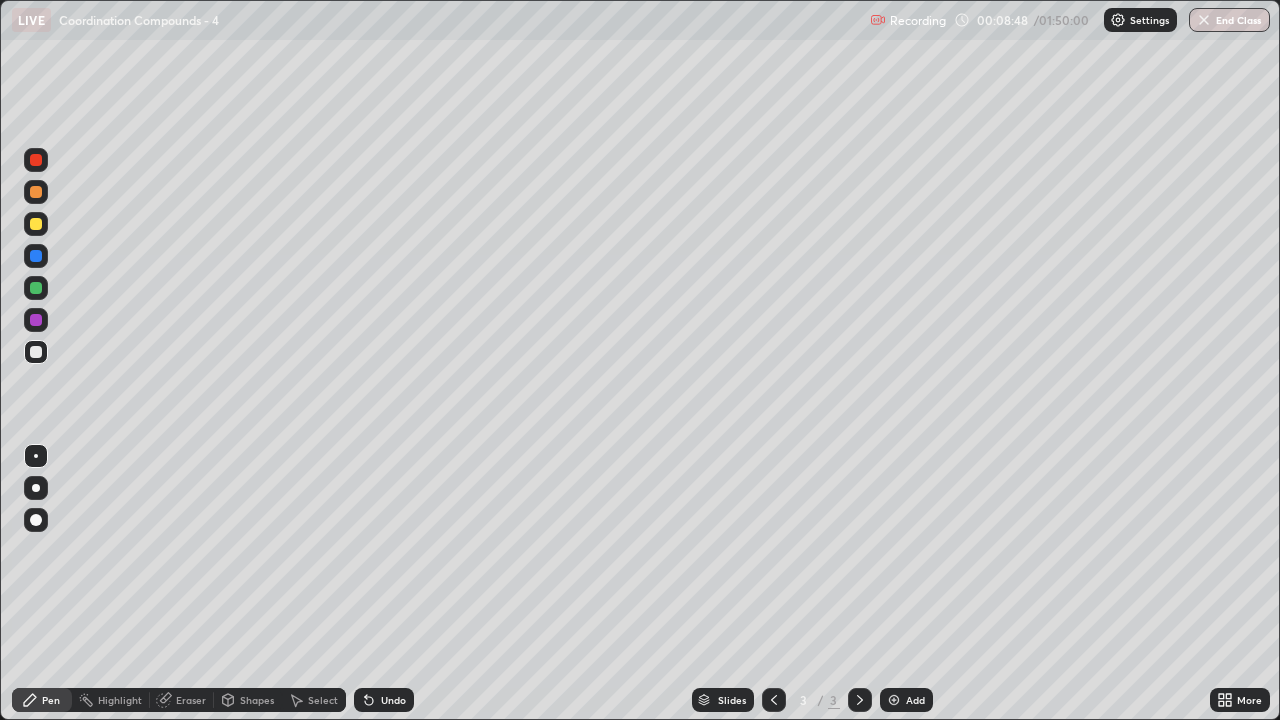 click on "Add" at bounding box center [915, 700] 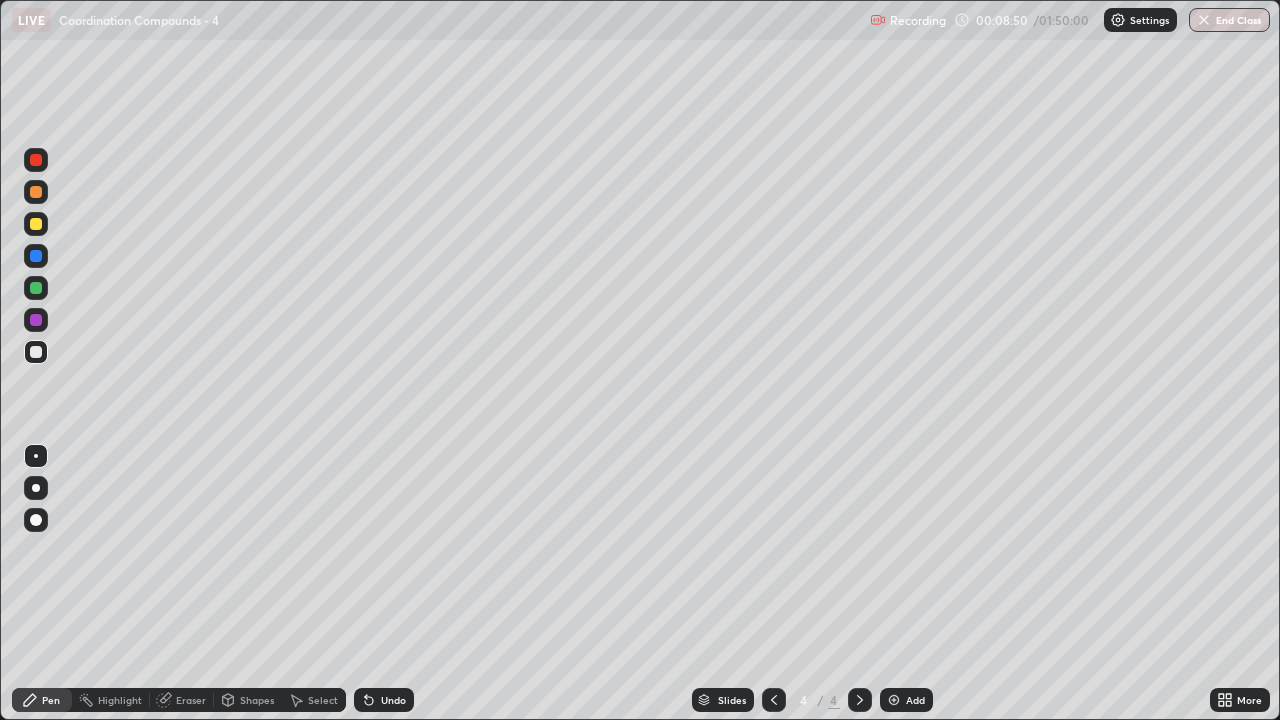 click at bounding box center [36, 224] 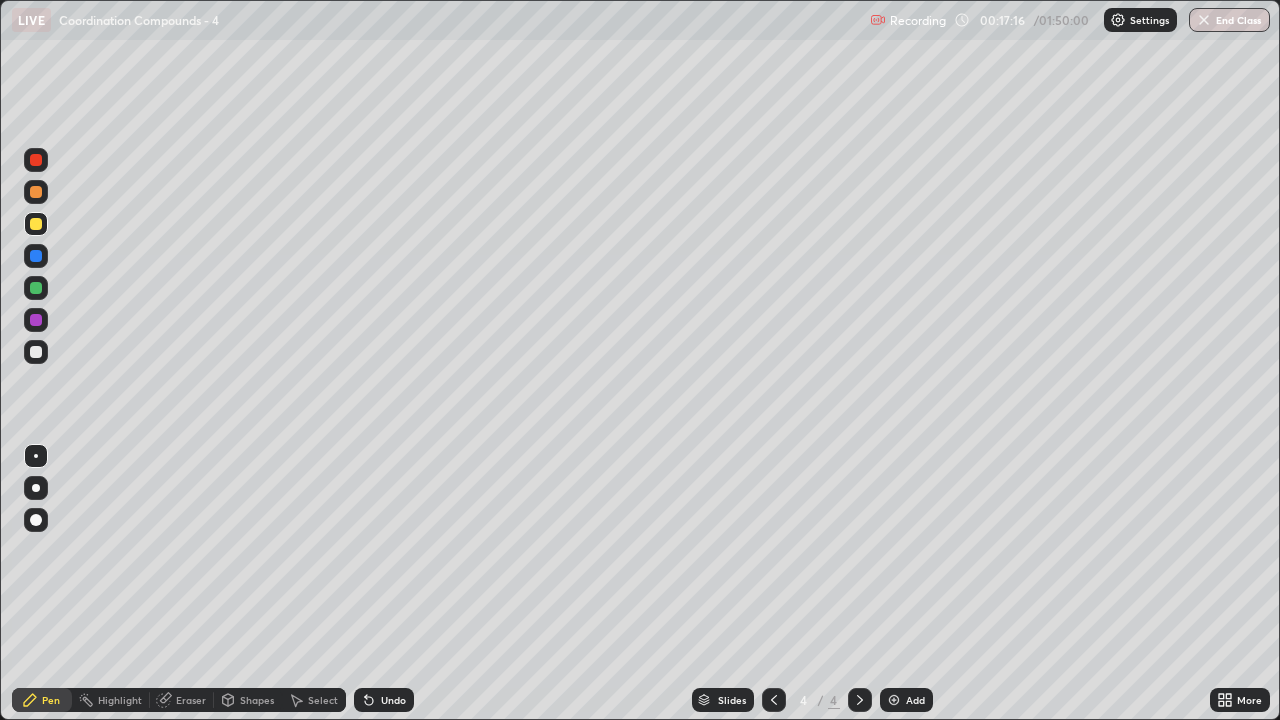 click at bounding box center (36, 352) 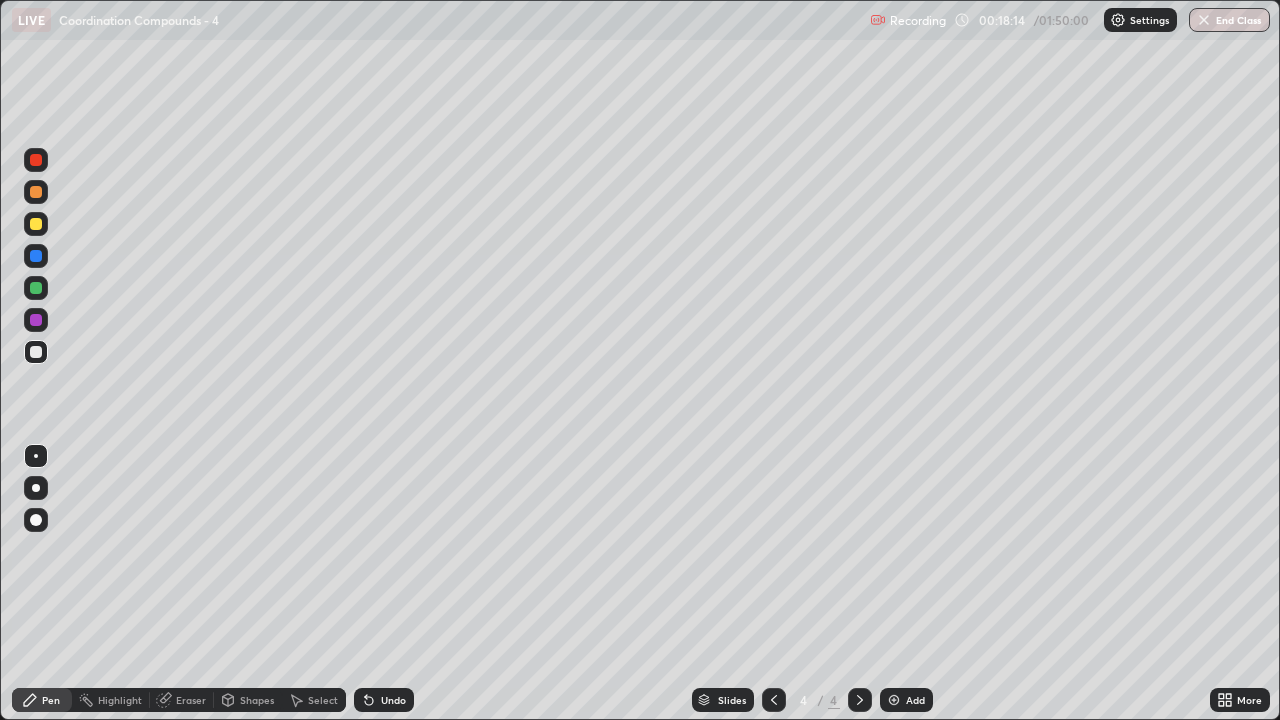 click at bounding box center (894, 700) 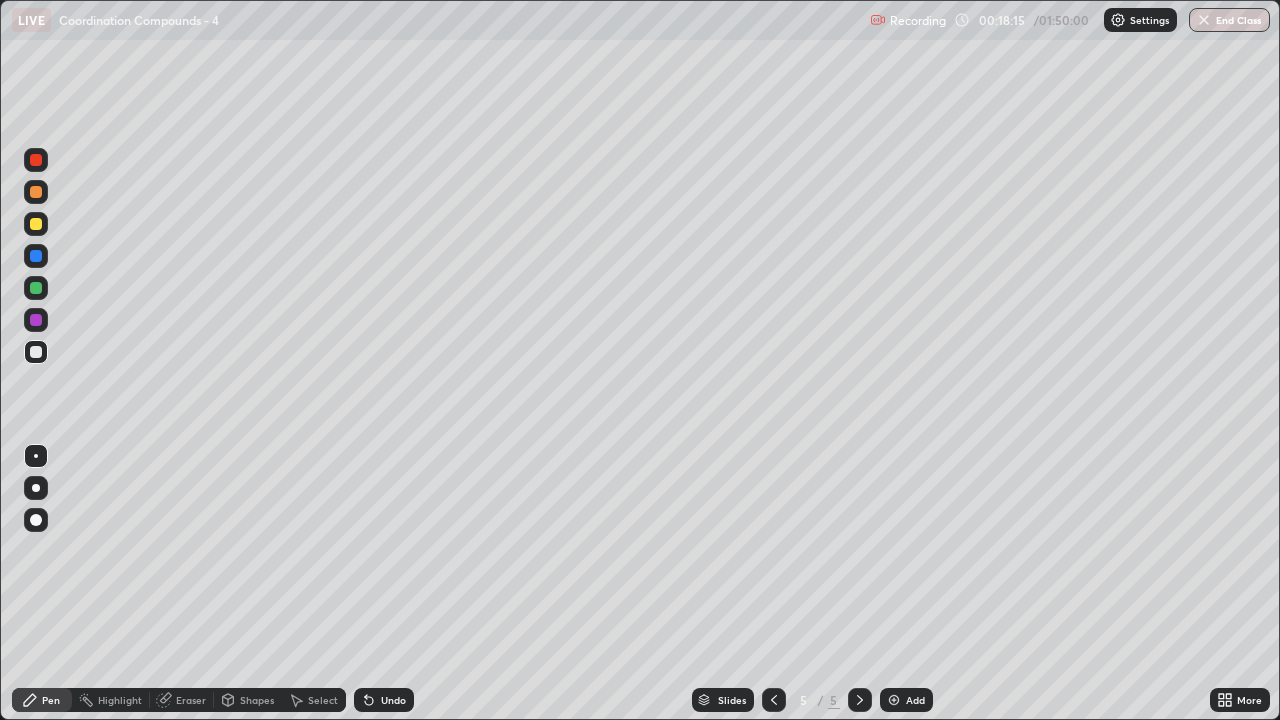 click at bounding box center [36, 224] 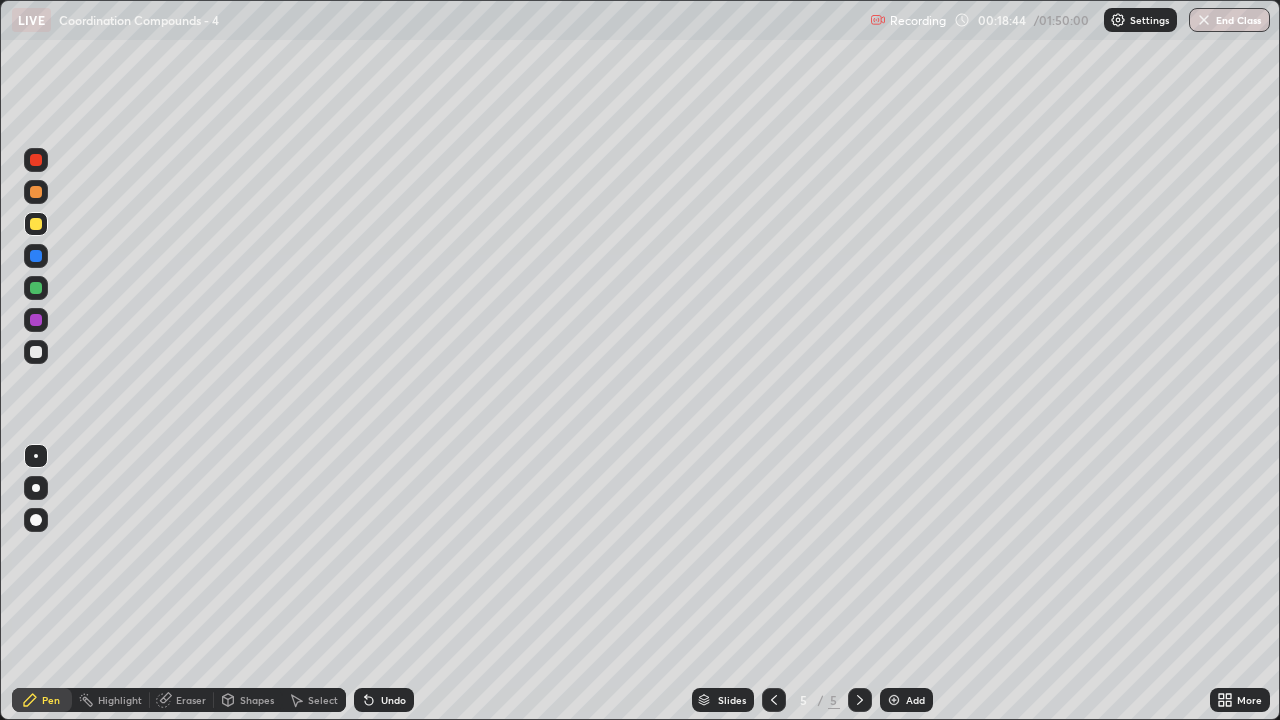 click at bounding box center [36, 352] 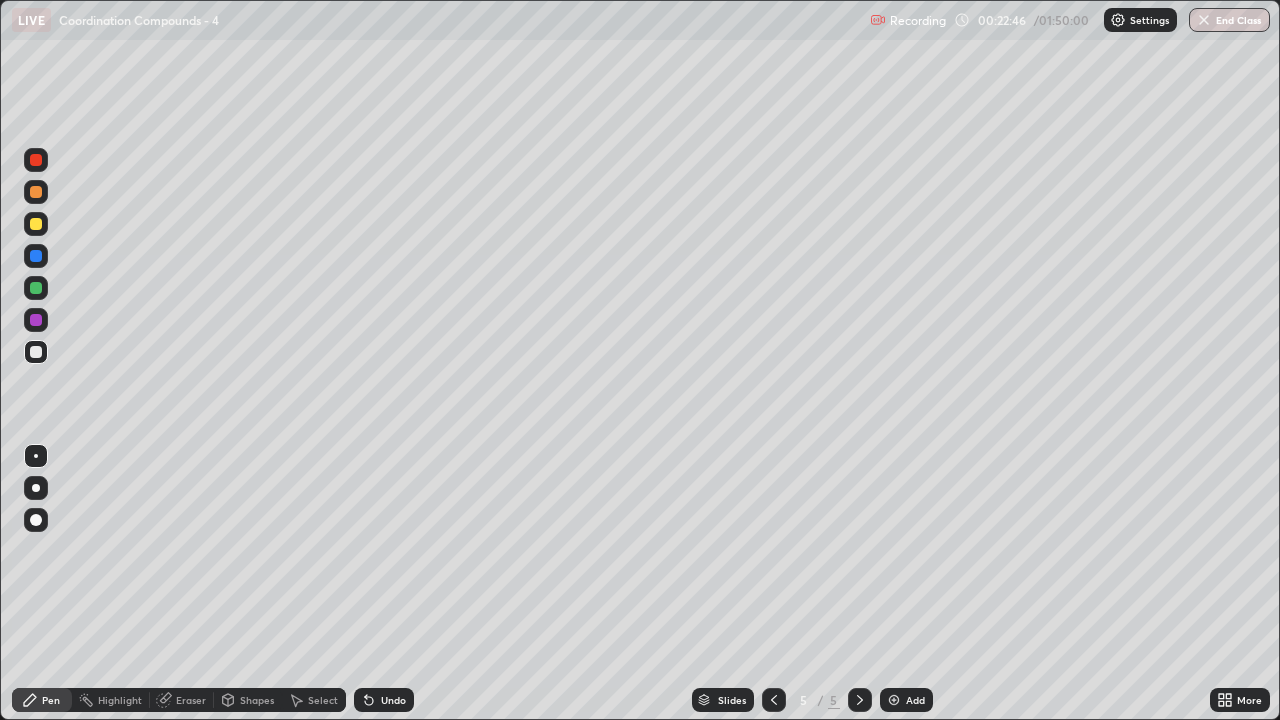 click at bounding box center [894, 700] 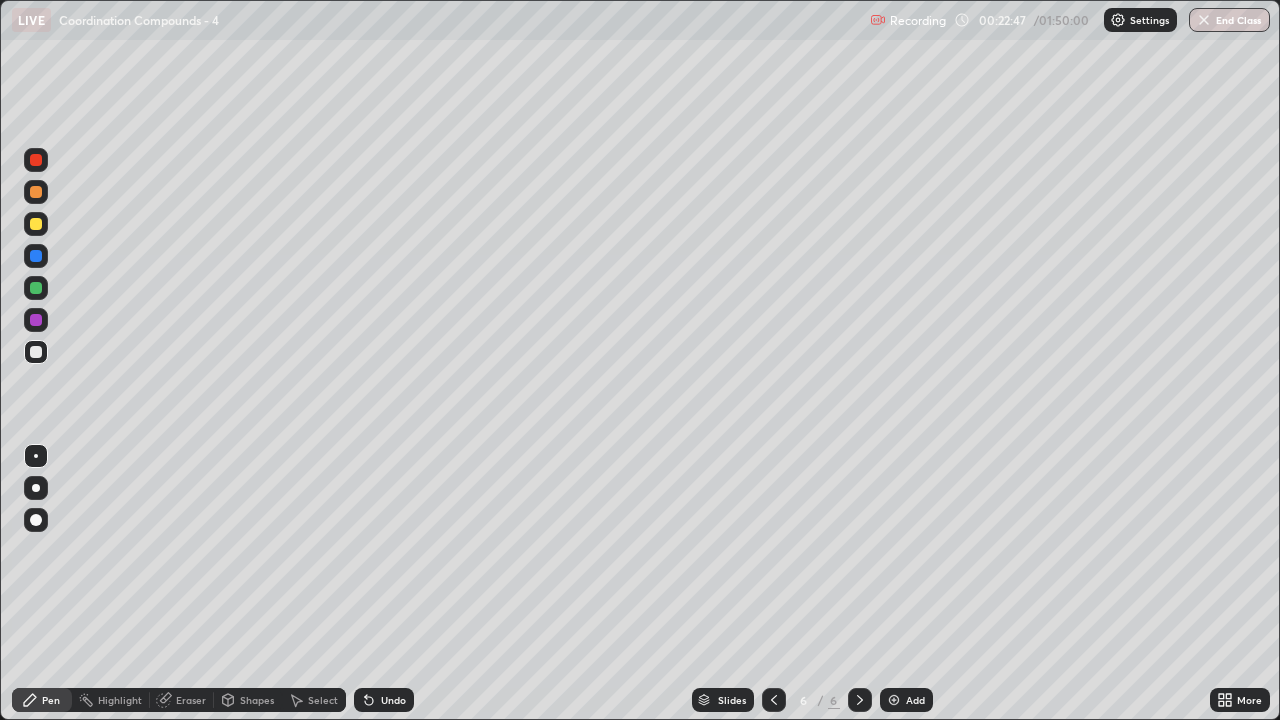 click on "Shapes" at bounding box center [257, 700] 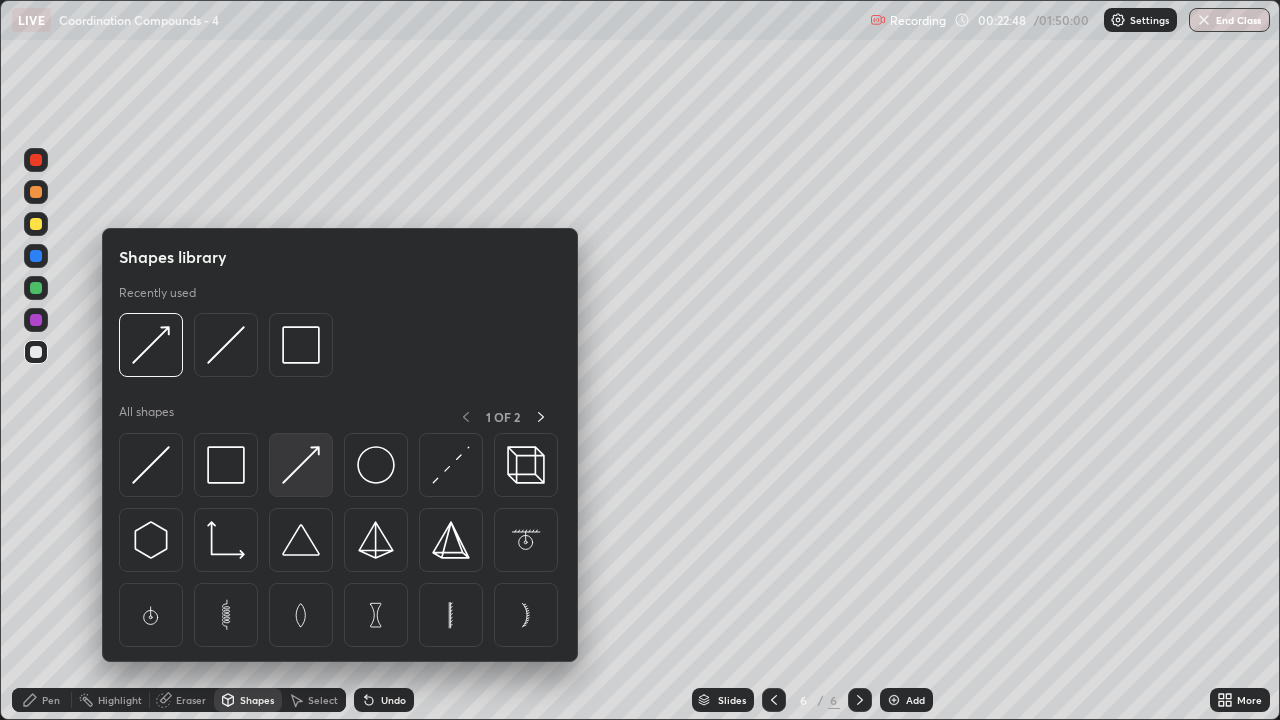 click at bounding box center (301, 465) 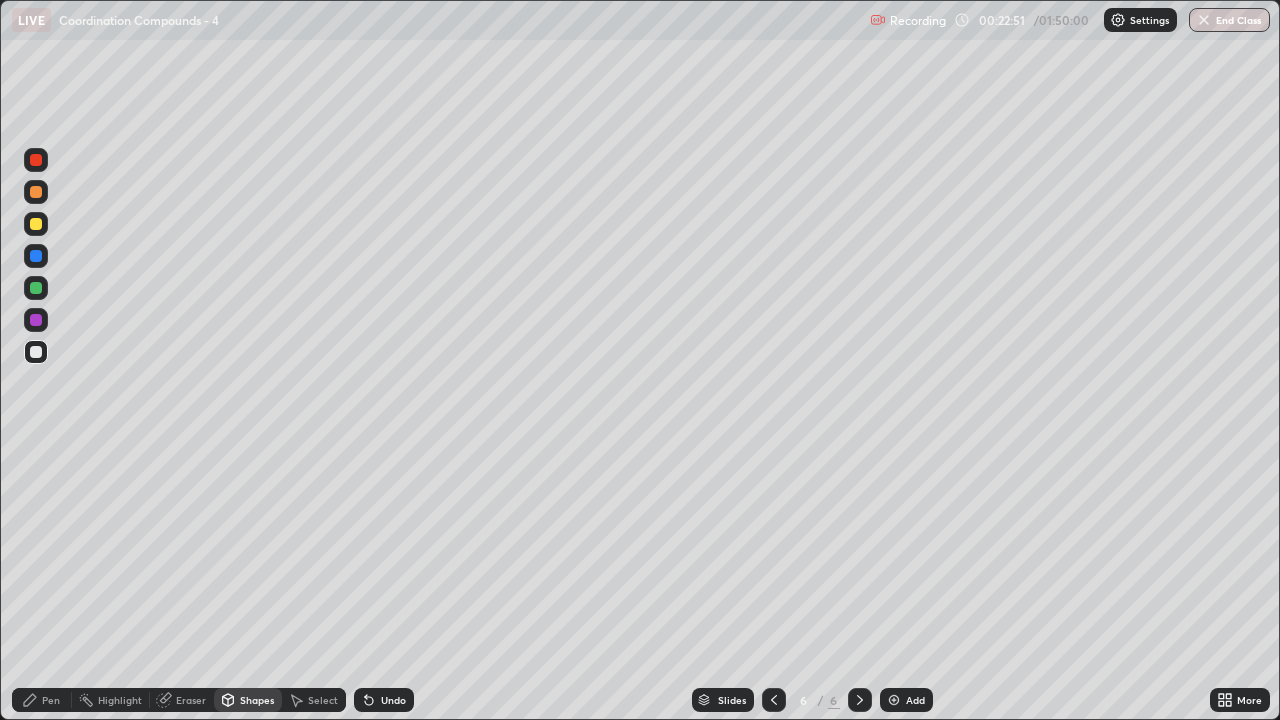 click at bounding box center [36, 352] 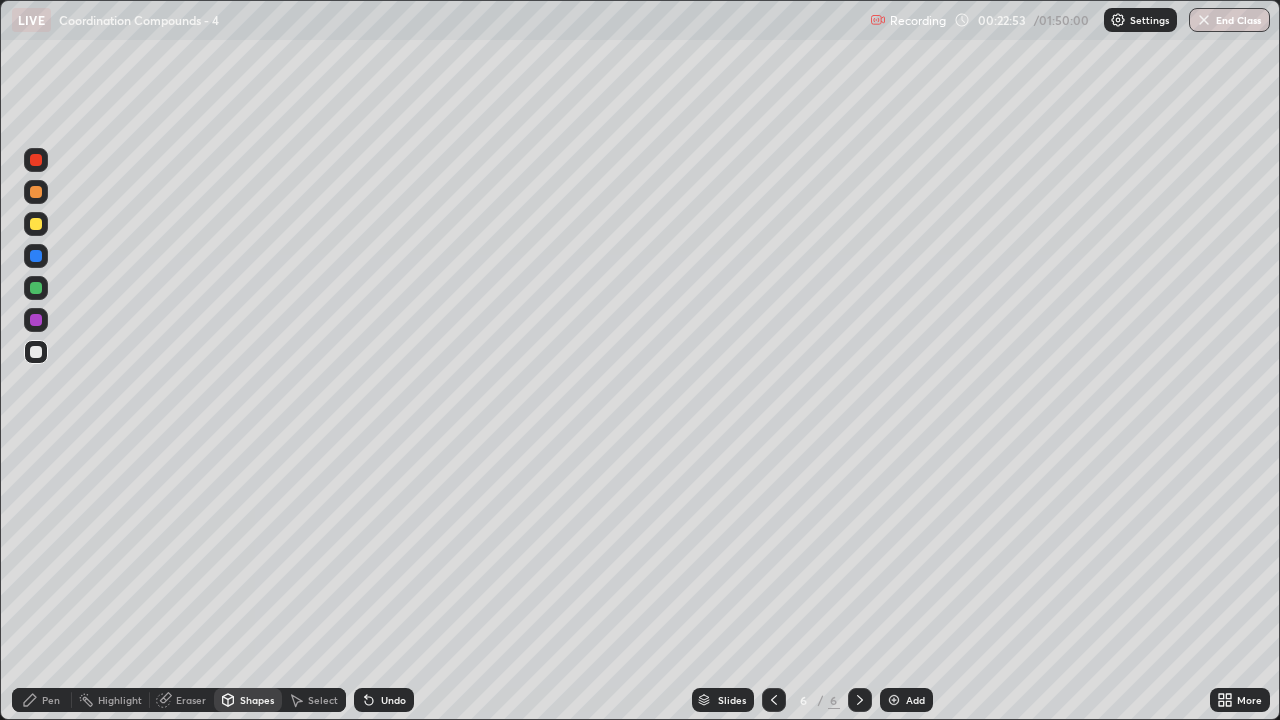 click at bounding box center (36, 256) 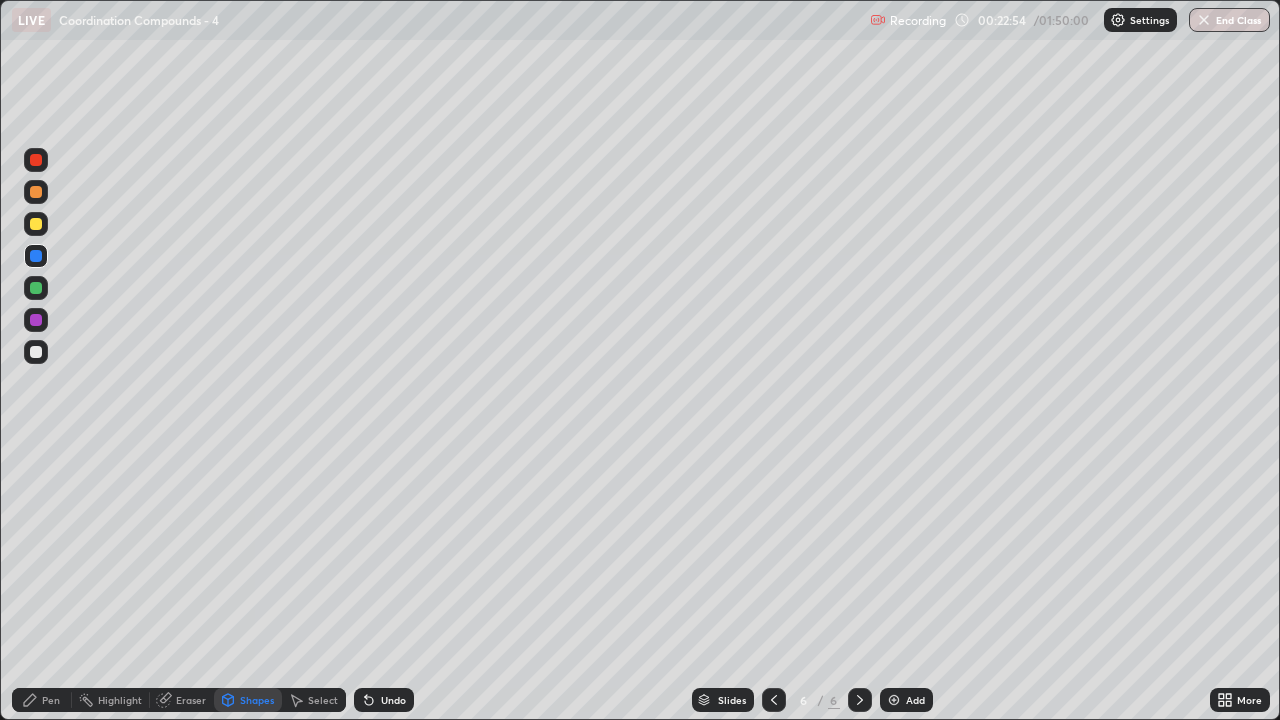 click at bounding box center (36, 224) 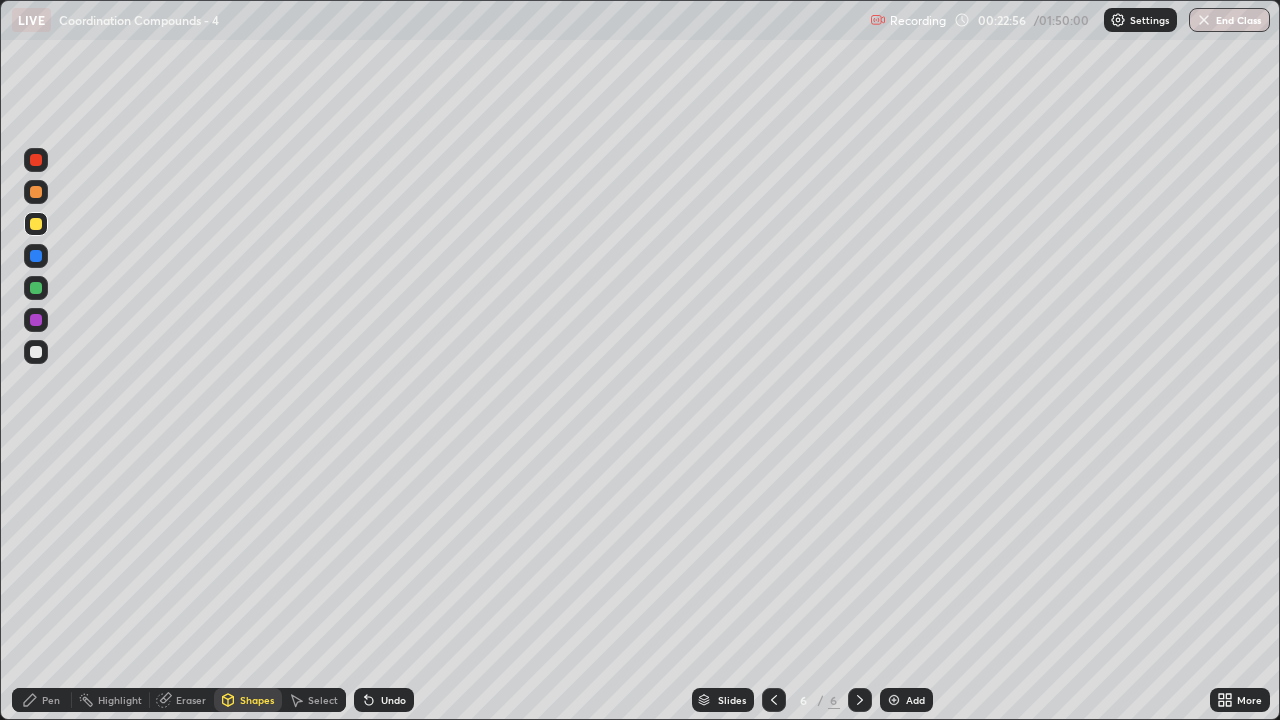 click on "Undo" at bounding box center (393, 700) 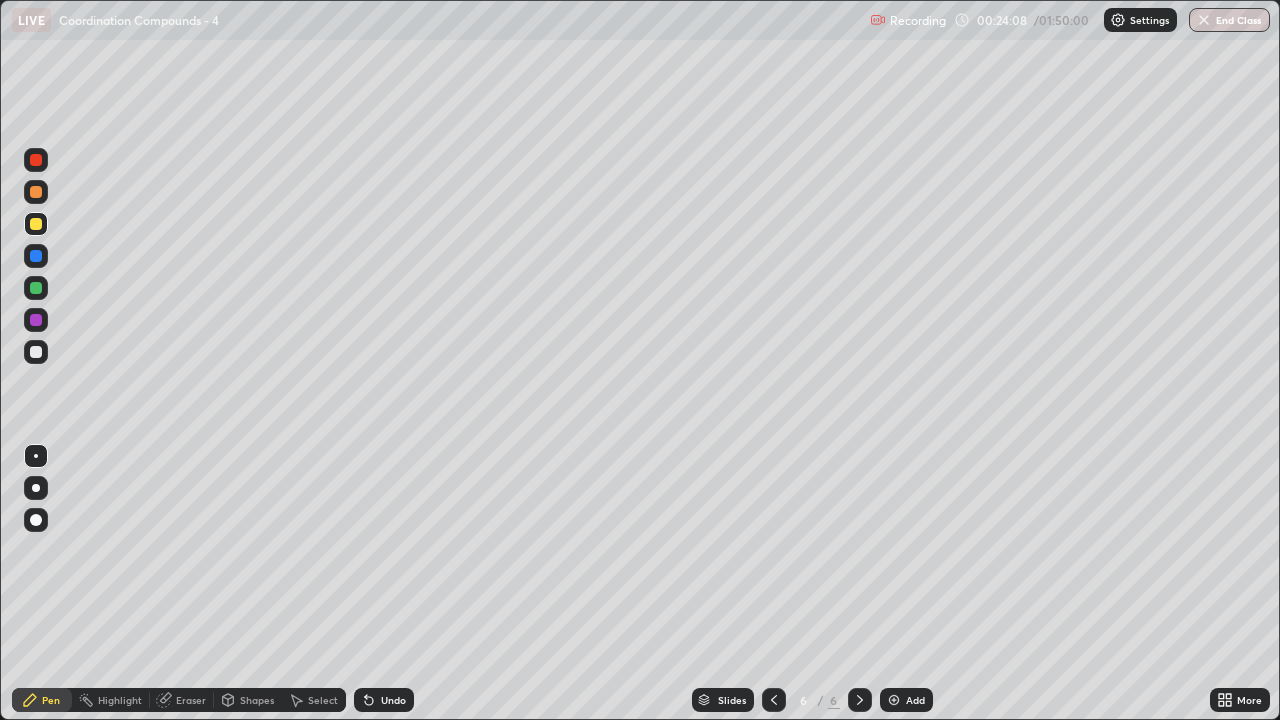 click at bounding box center [36, 352] 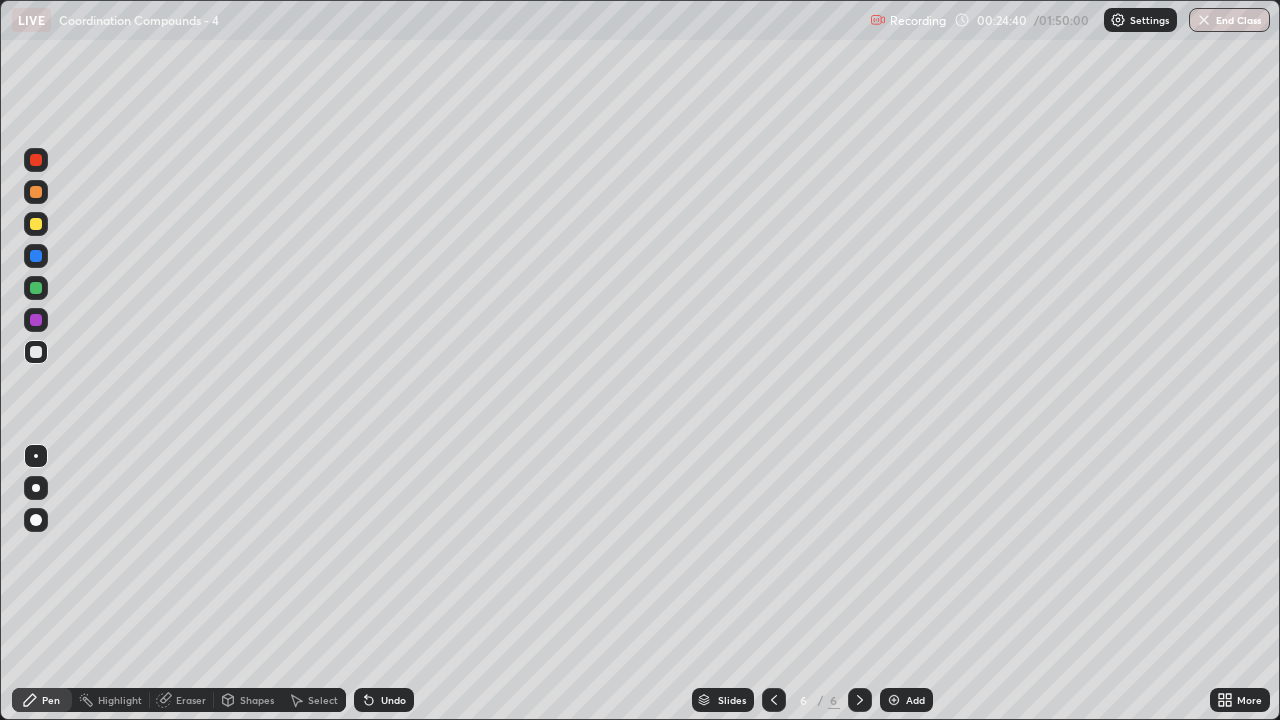 click at bounding box center (36, 224) 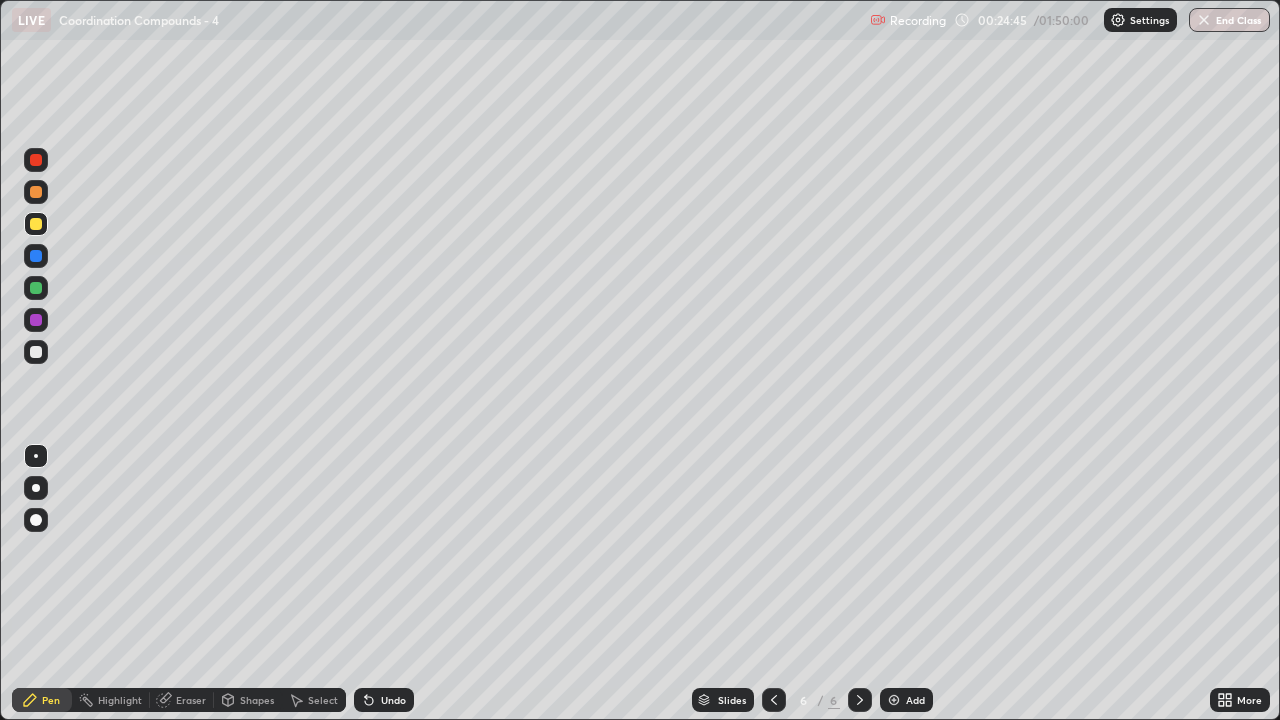 click at bounding box center [36, 288] 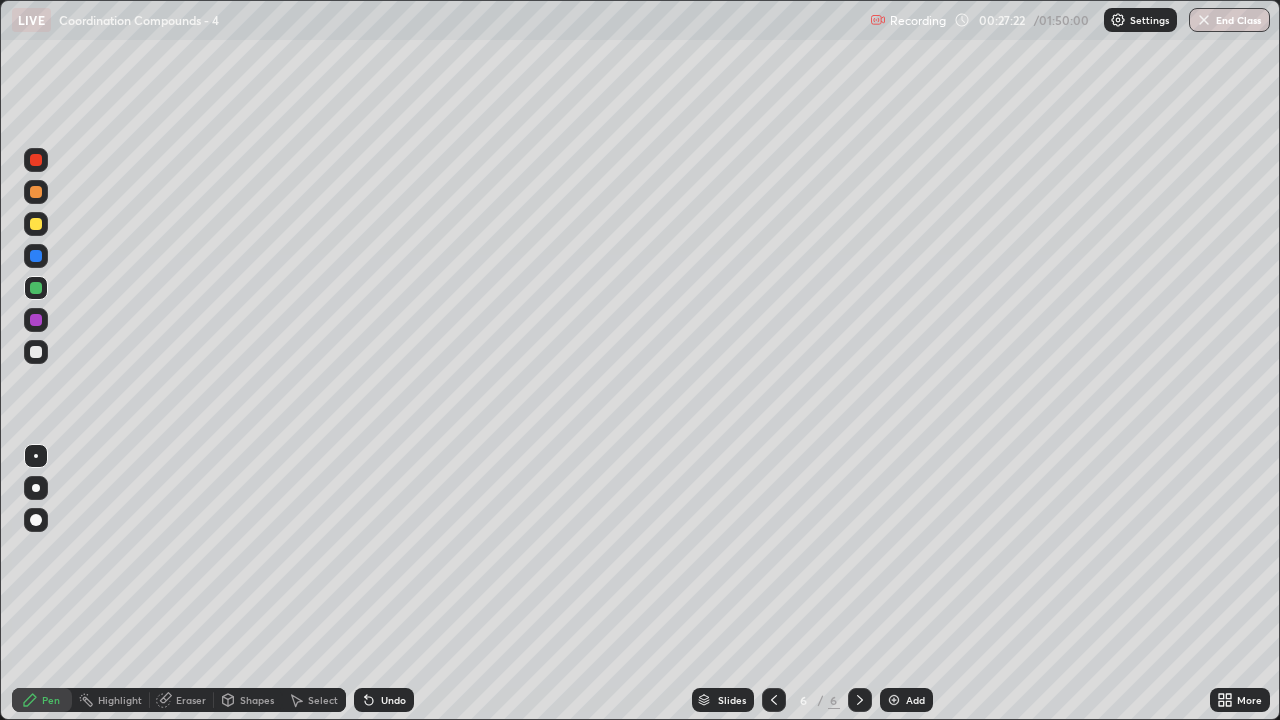 click at bounding box center (894, 700) 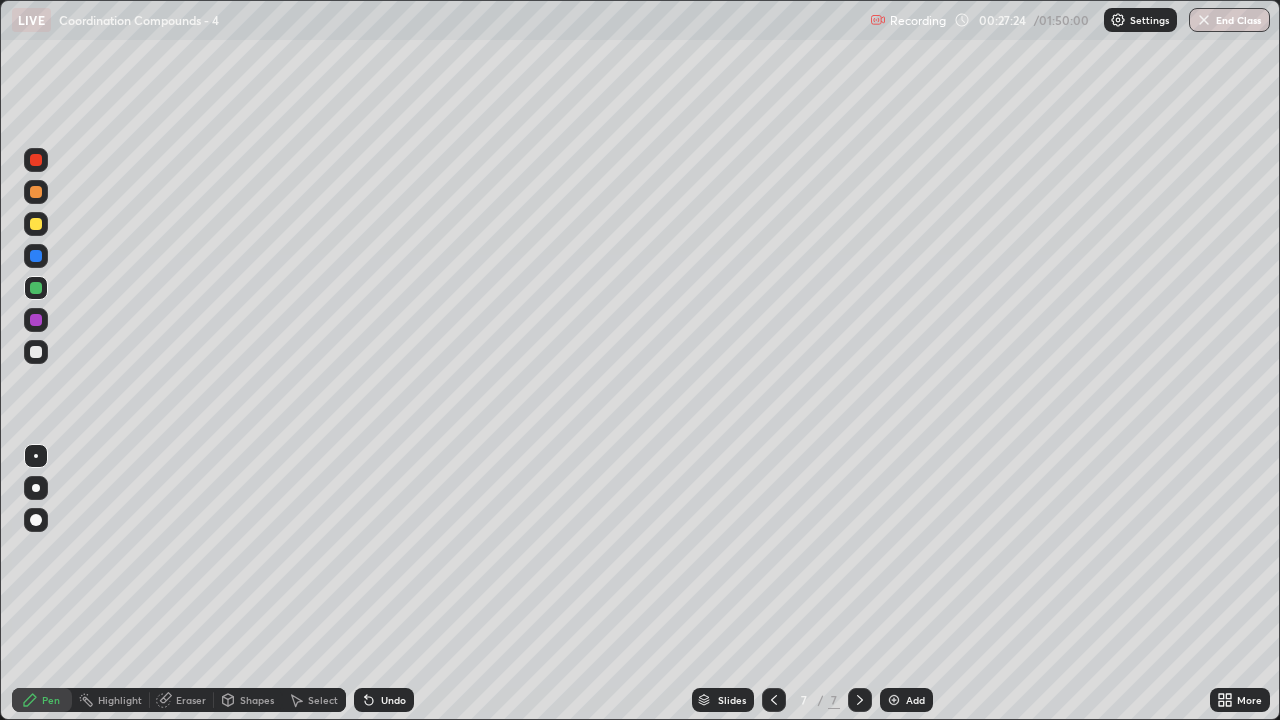 click at bounding box center (36, 224) 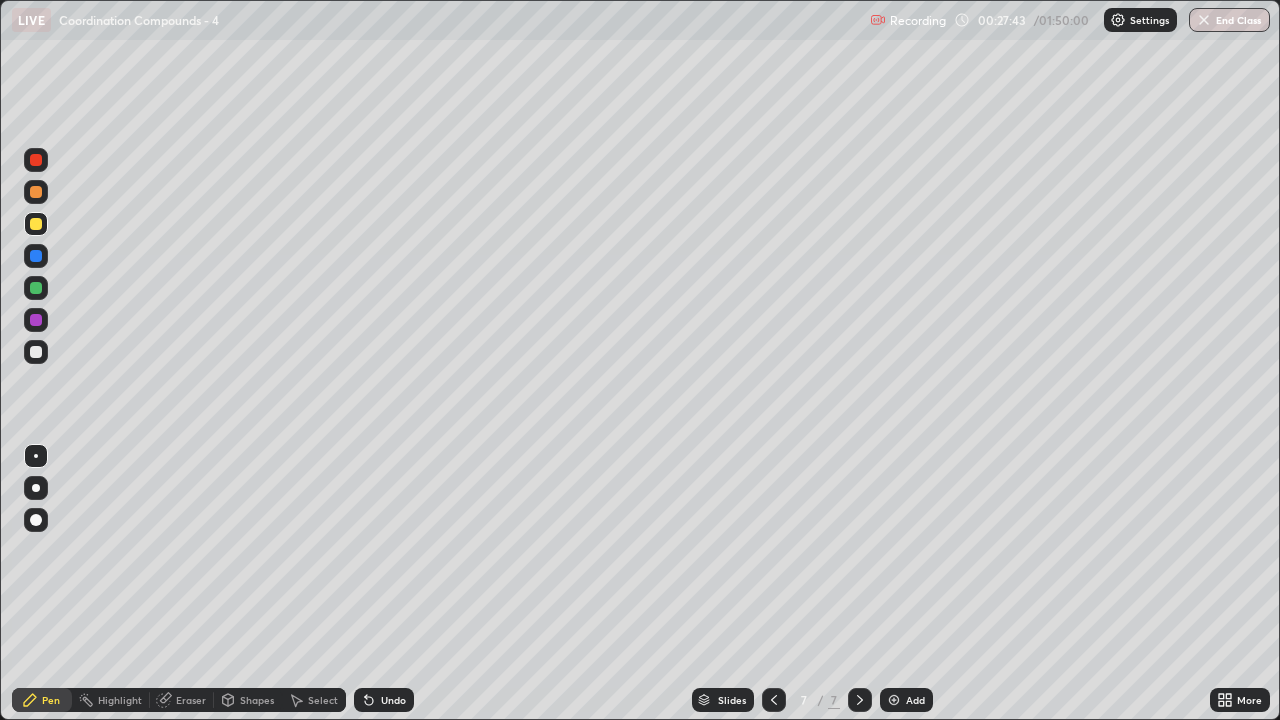 click on "Undo" at bounding box center (393, 700) 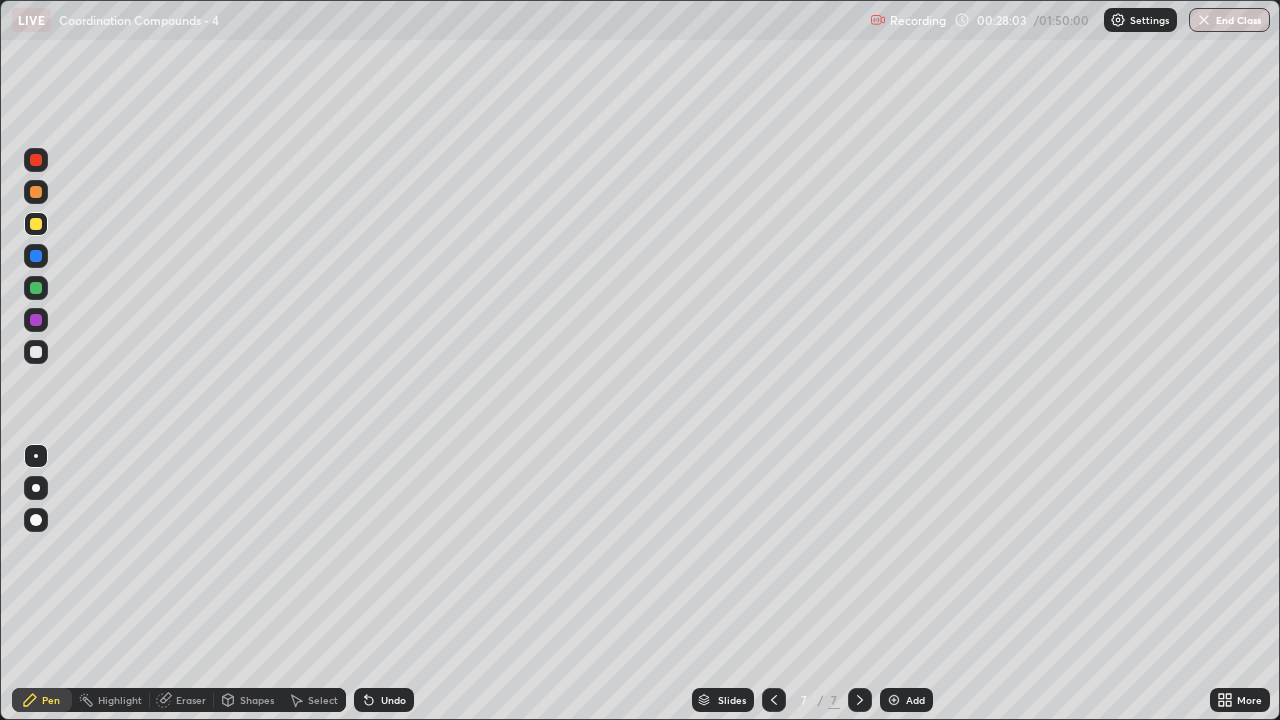 click at bounding box center (36, 352) 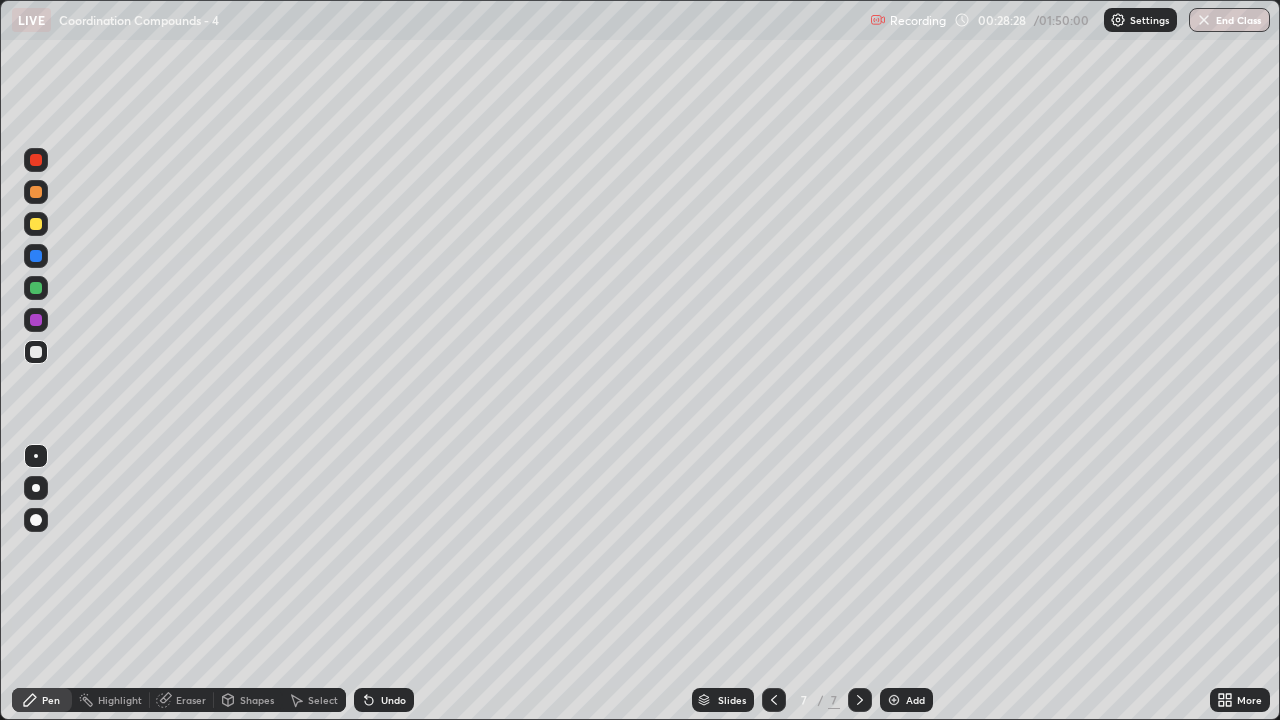 click at bounding box center [36, 224] 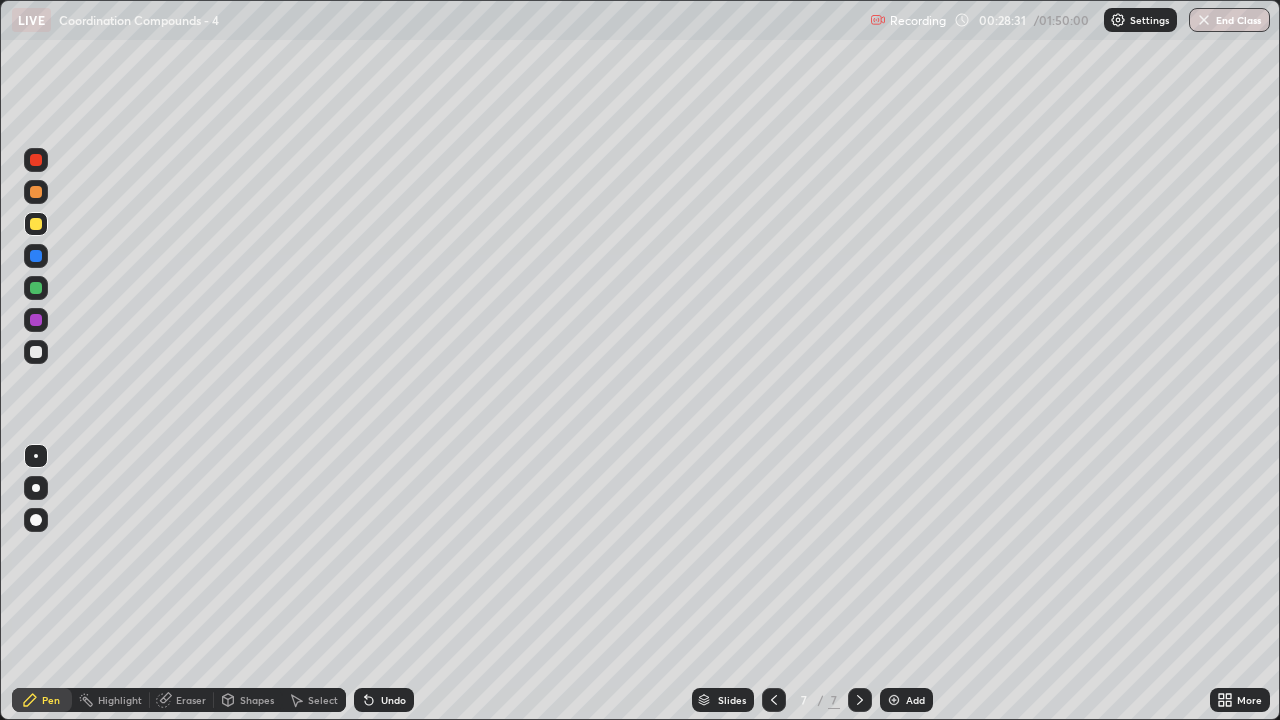 click at bounding box center [36, 352] 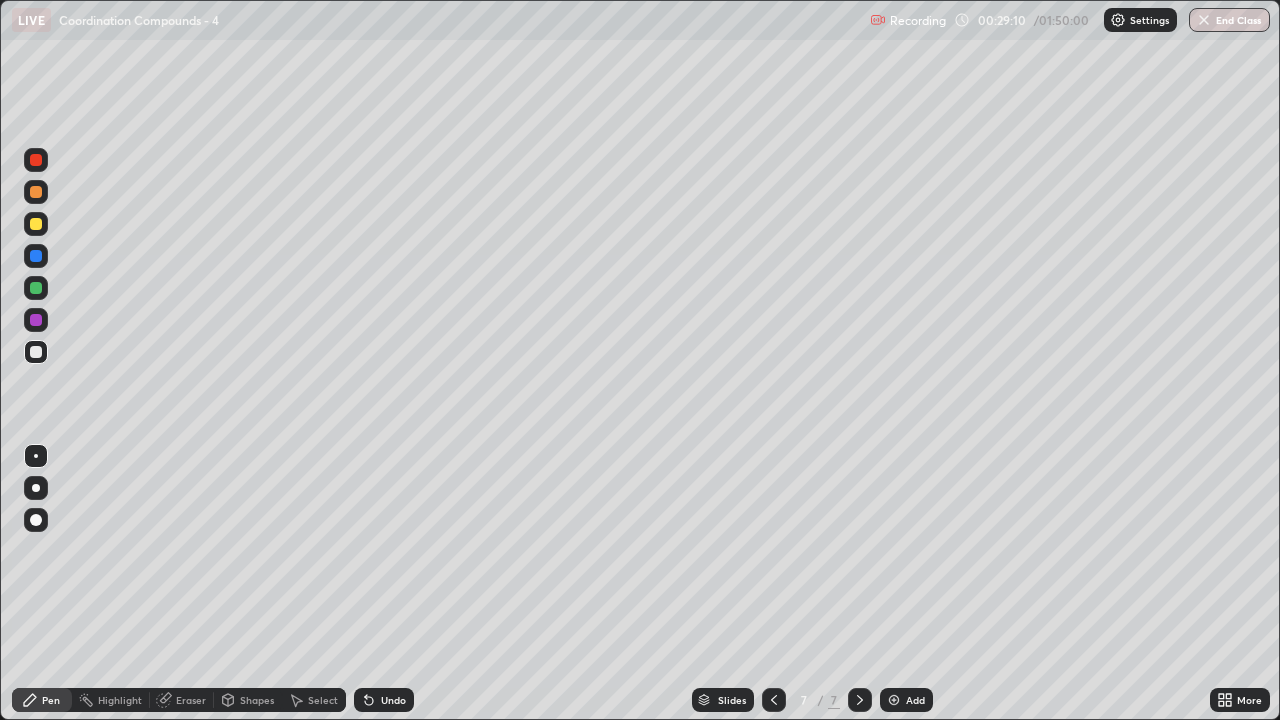 click at bounding box center [36, 288] 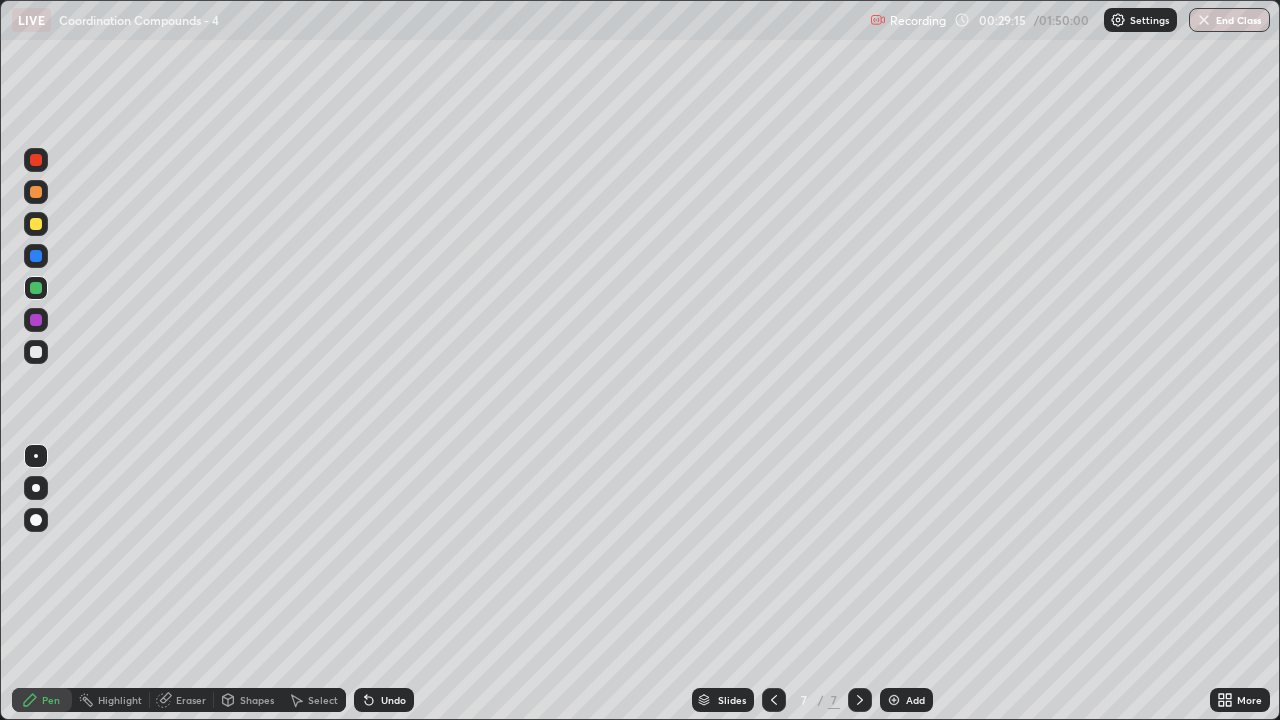 click 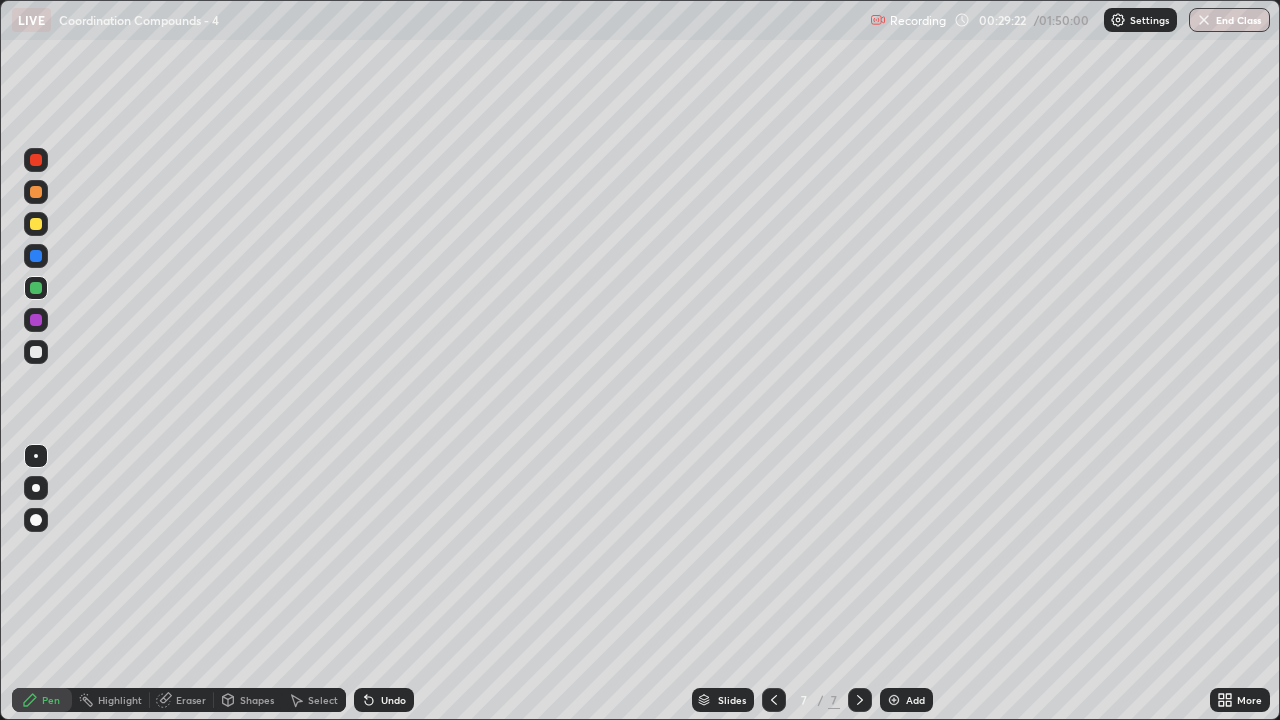 click at bounding box center (36, 352) 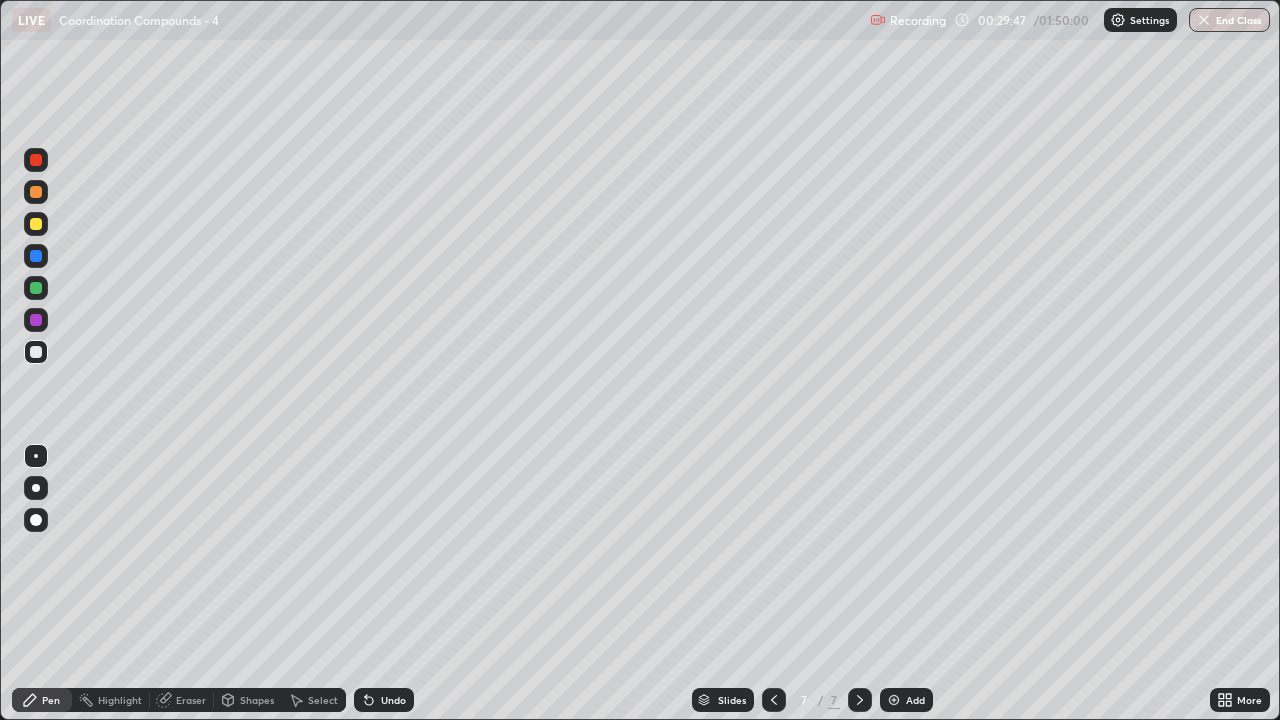 click at bounding box center (36, 288) 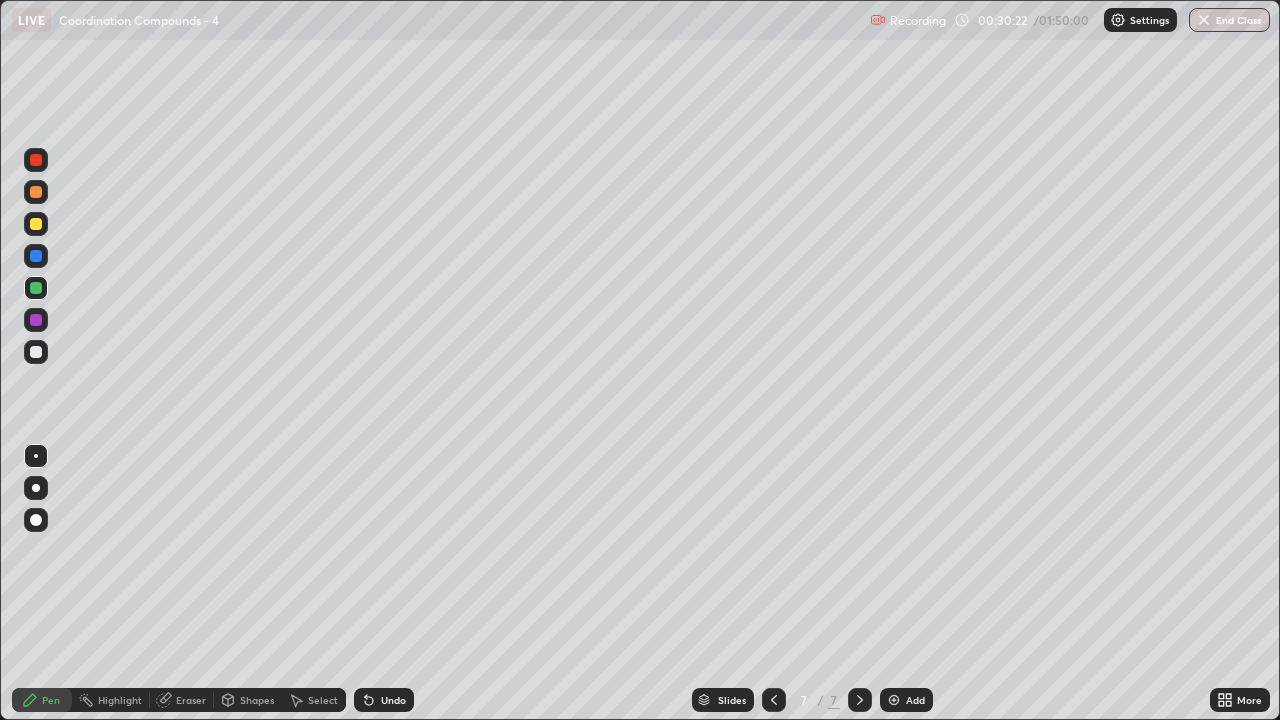 click at bounding box center (36, 352) 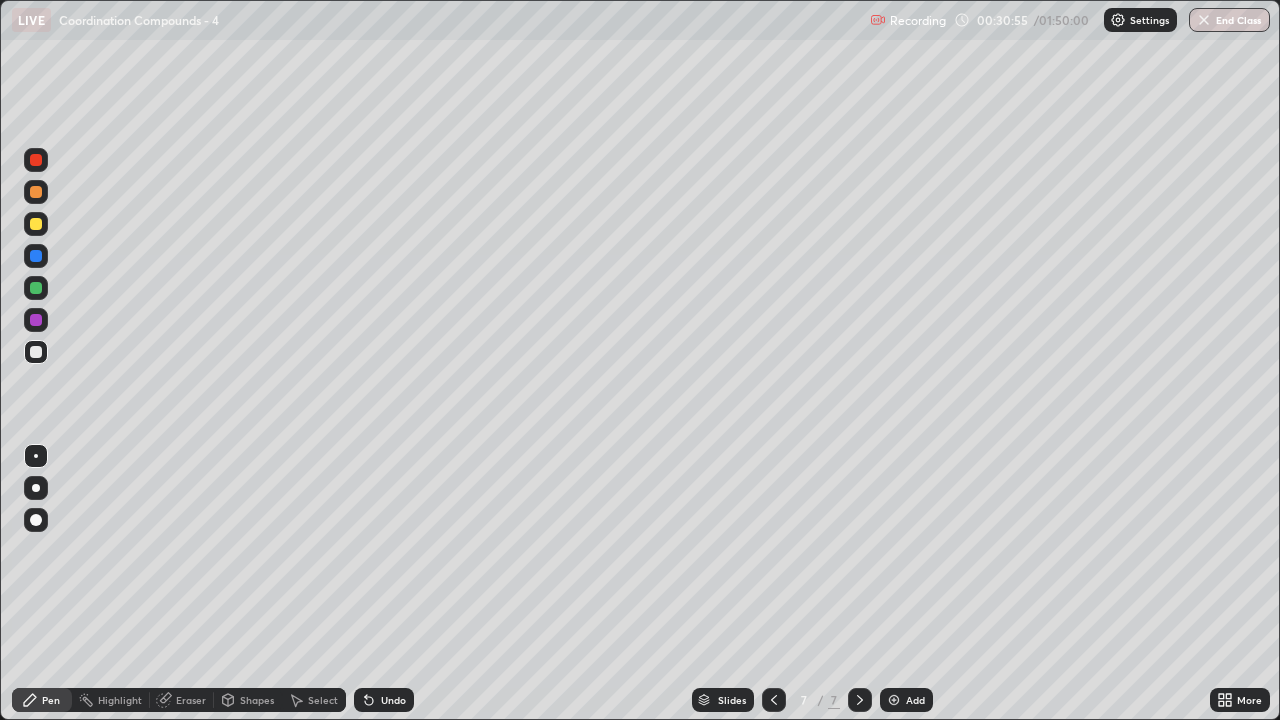 click at bounding box center (36, 288) 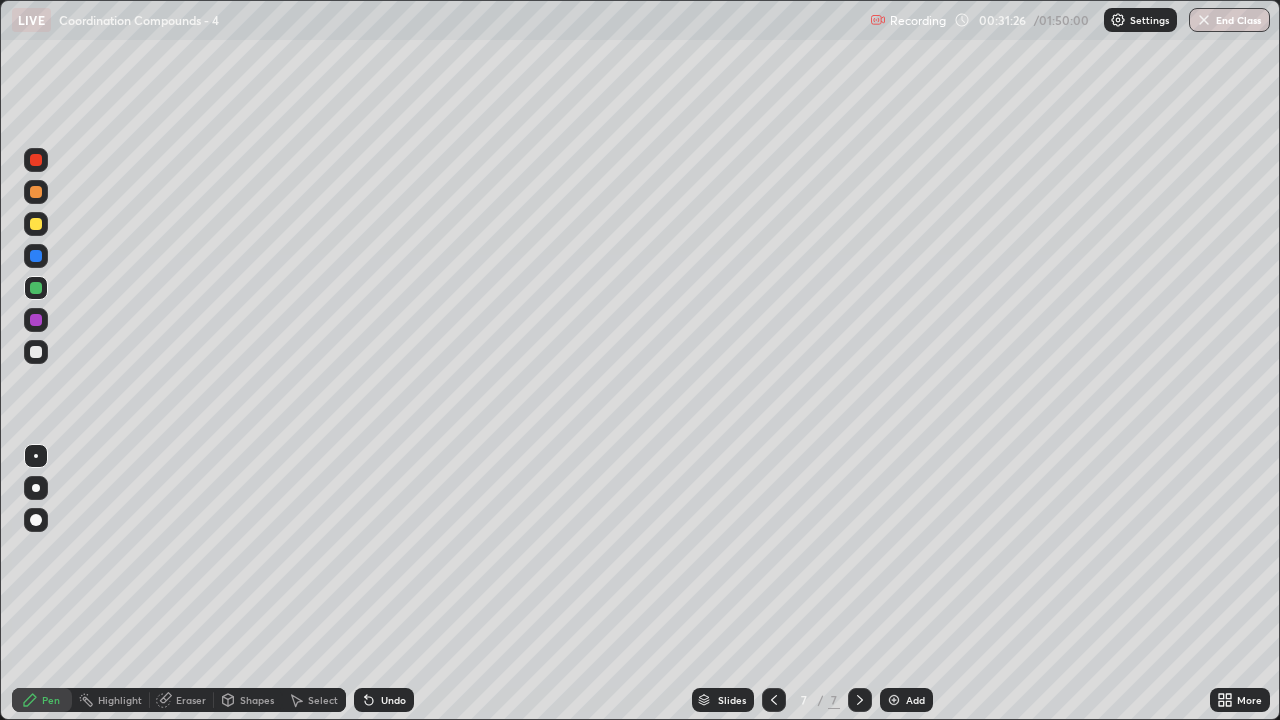click at bounding box center [36, 352] 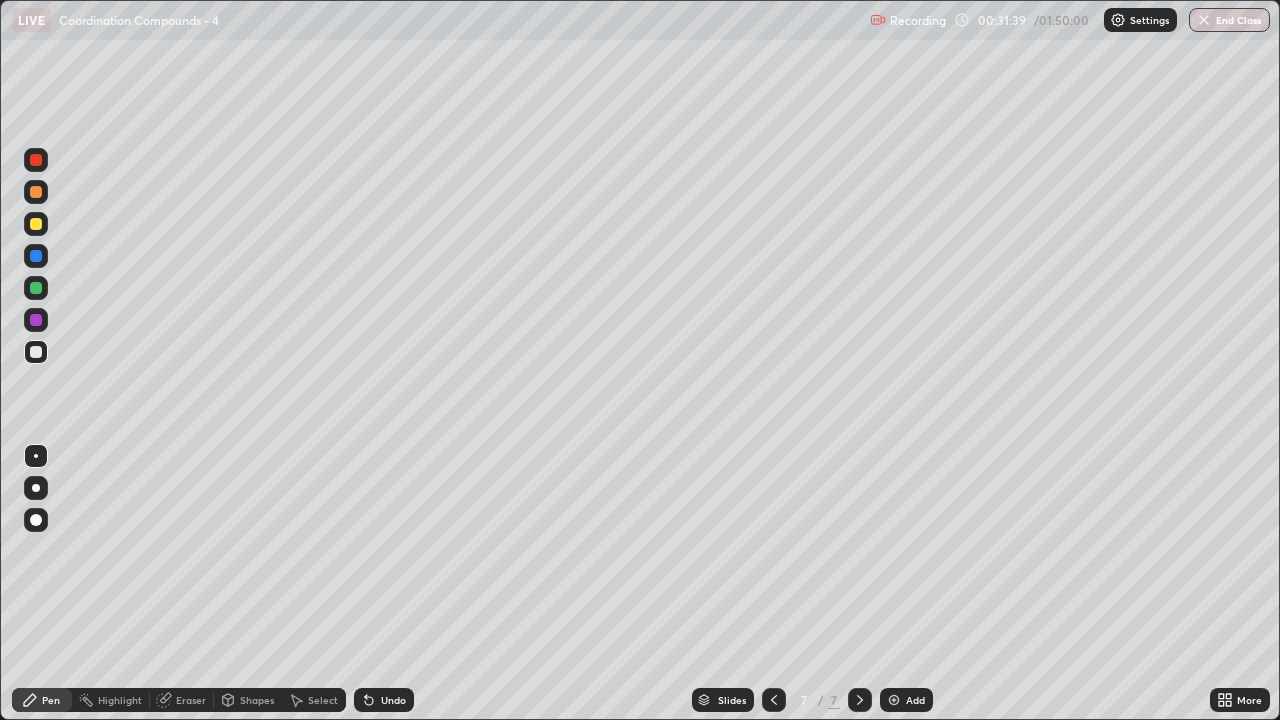 click at bounding box center (36, 288) 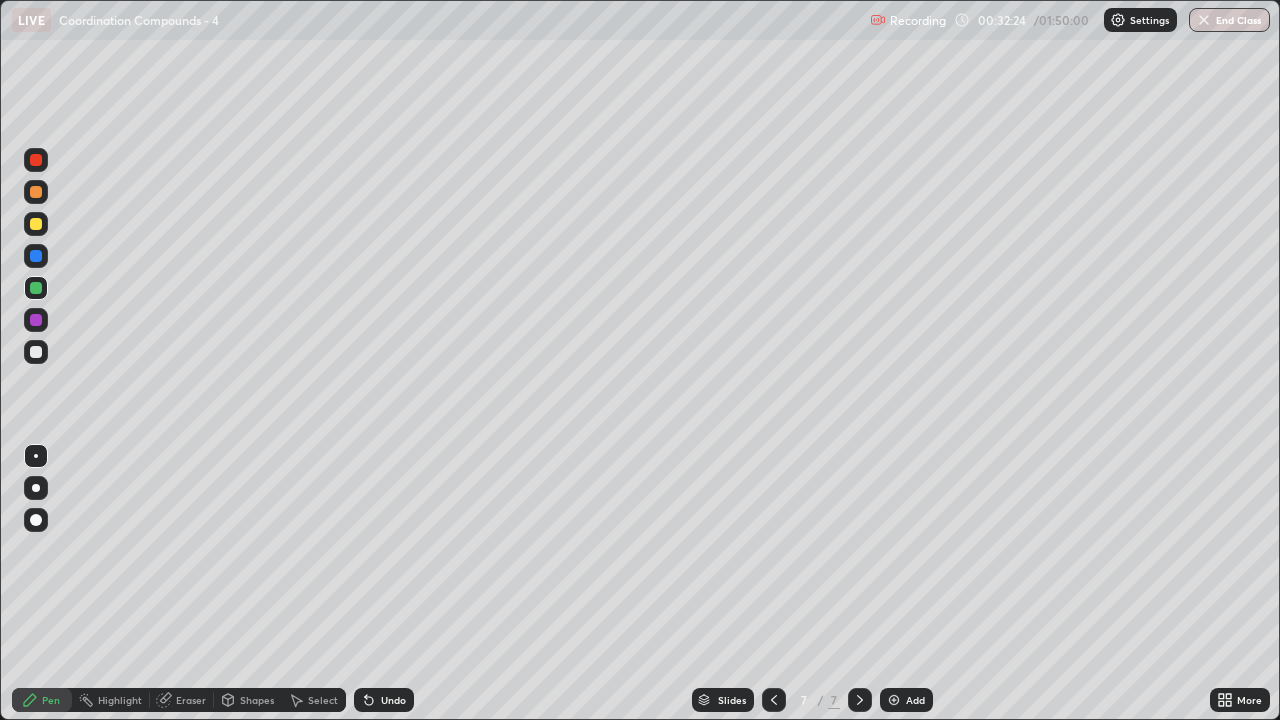 click at bounding box center (36, 352) 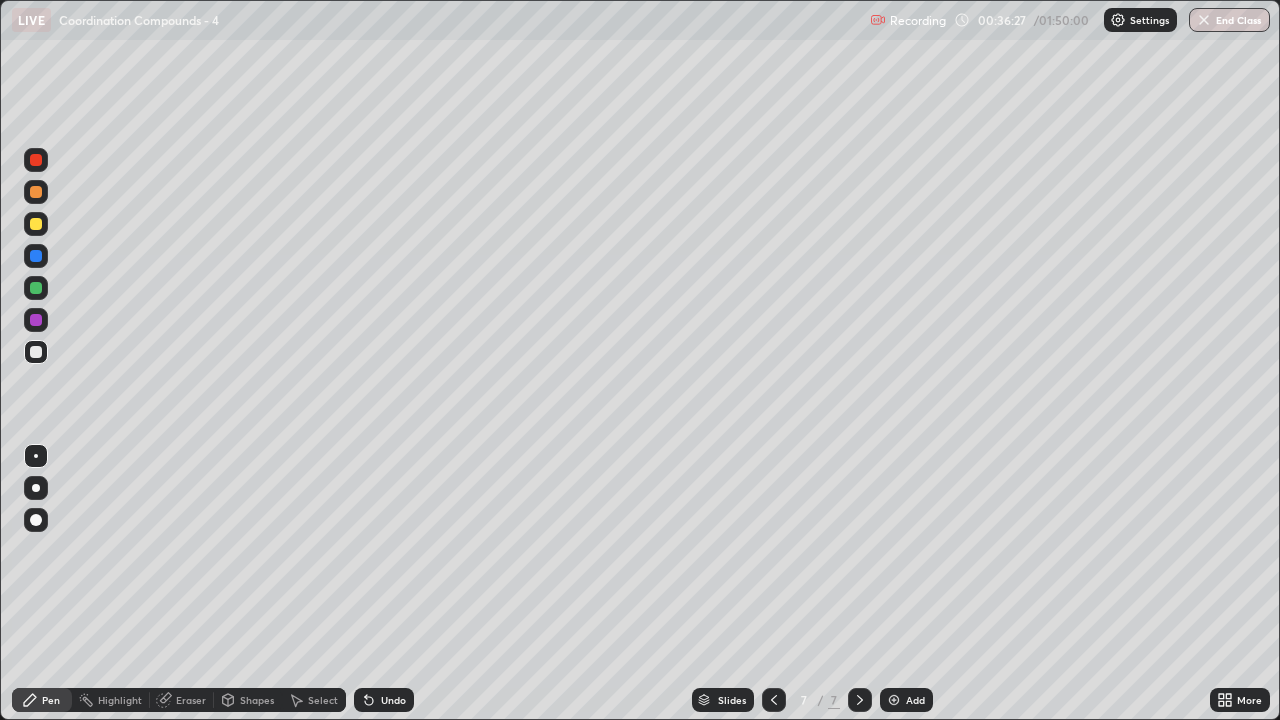 click on "Add" at bounding box center [915, 700] 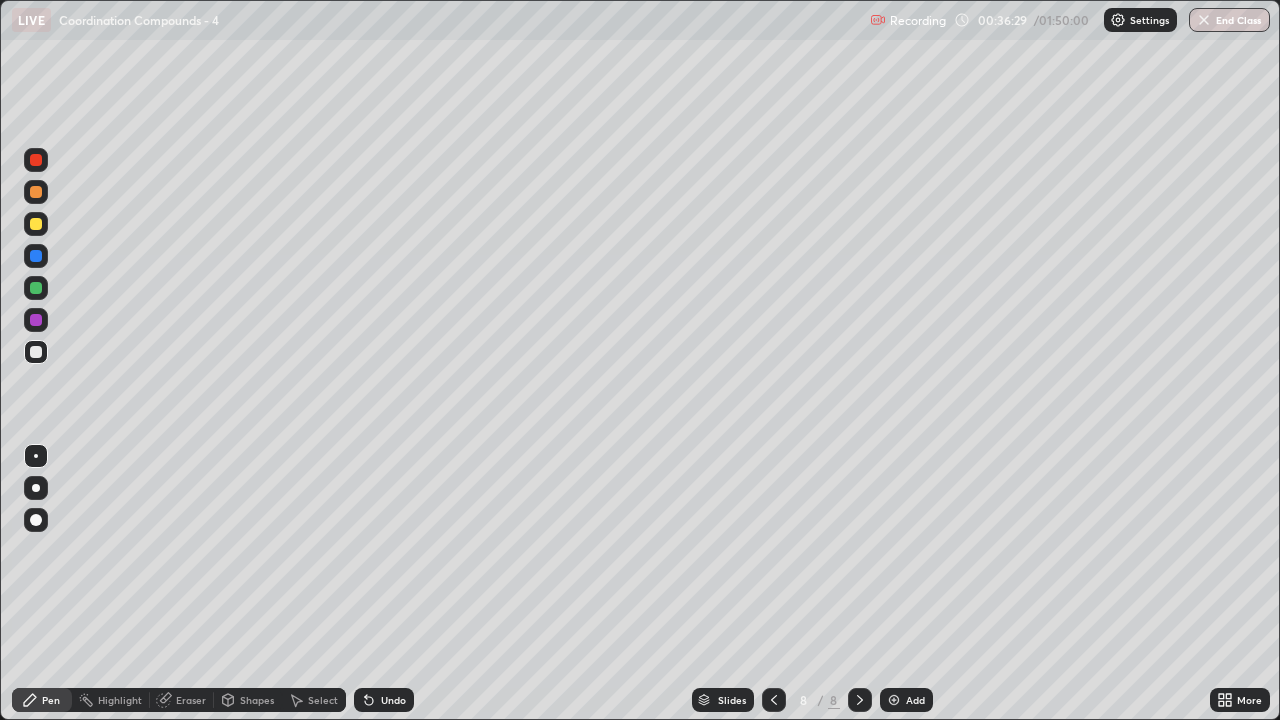 click at bounding box center [36, 224] 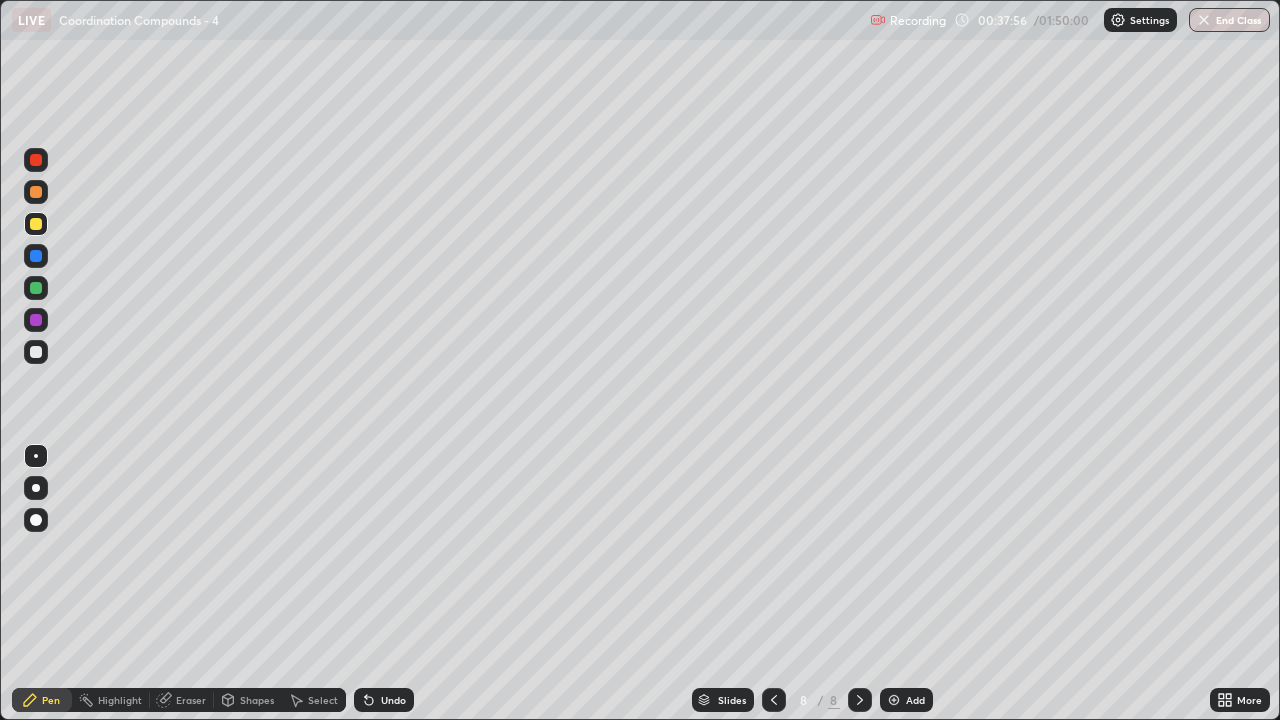 click at bounding box center (36, 352) 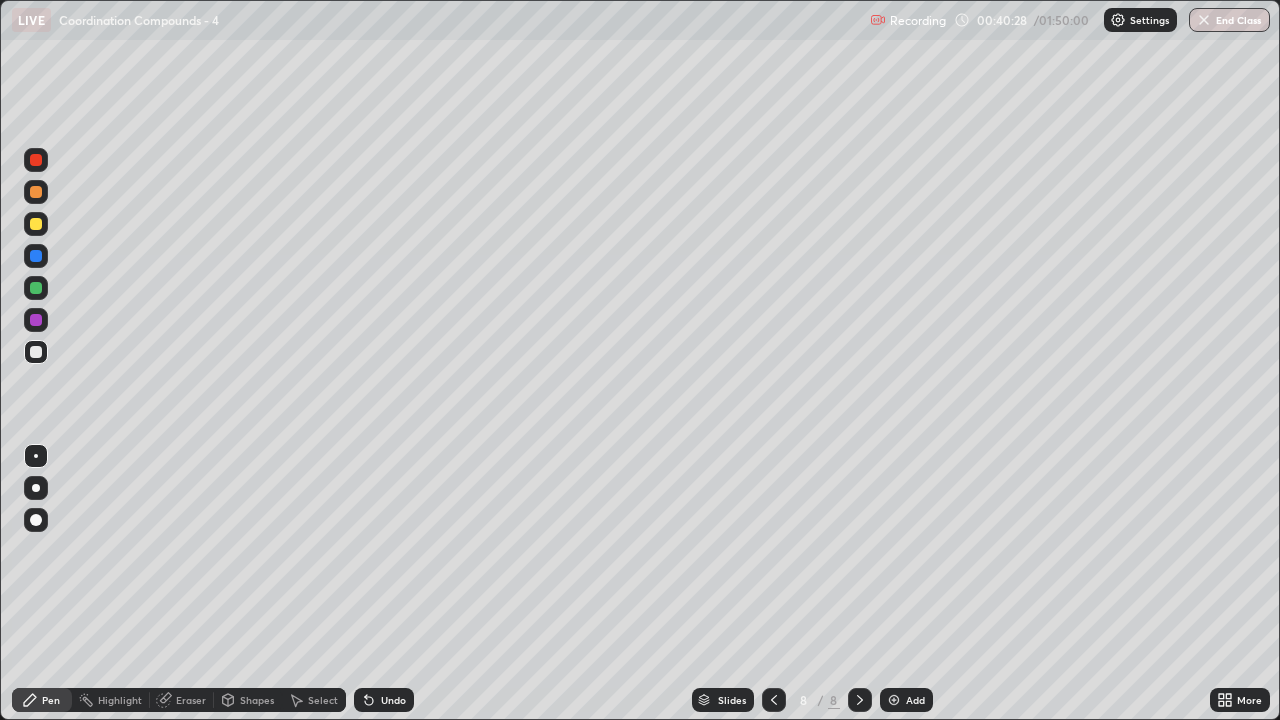 click on "Add" at bounding box center (915, 700) 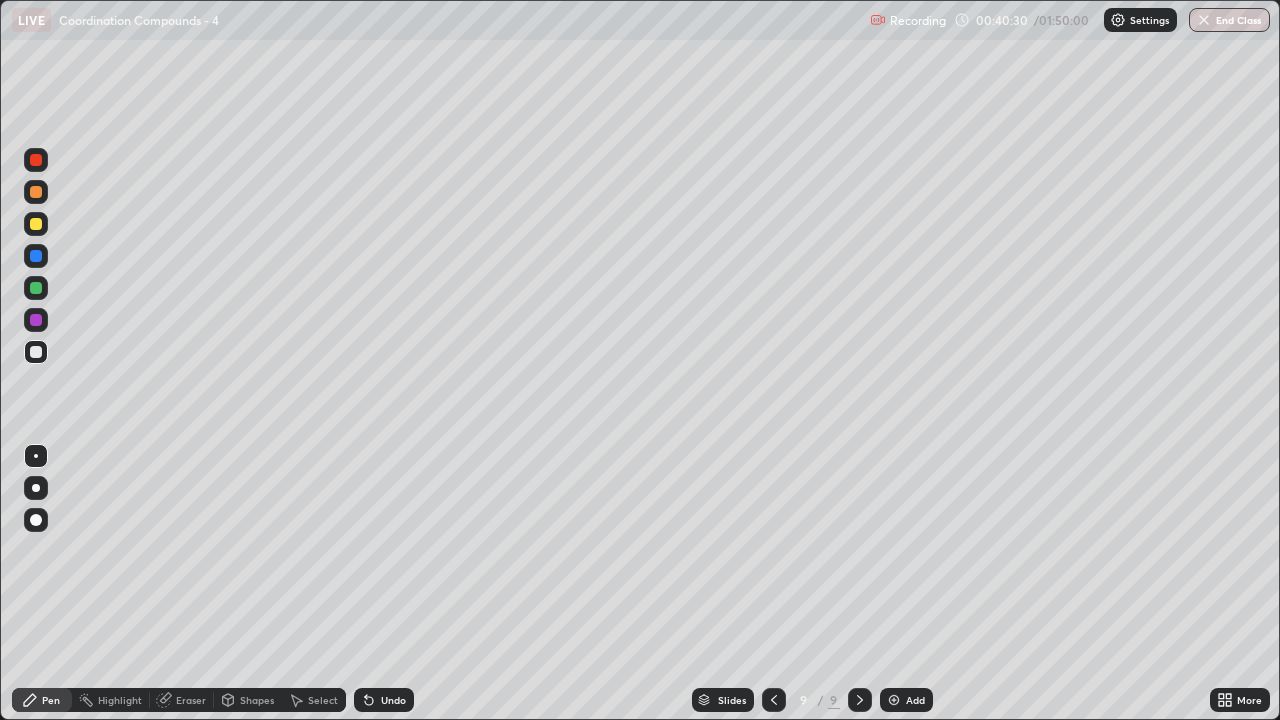 click at bounding box center (36, 224) 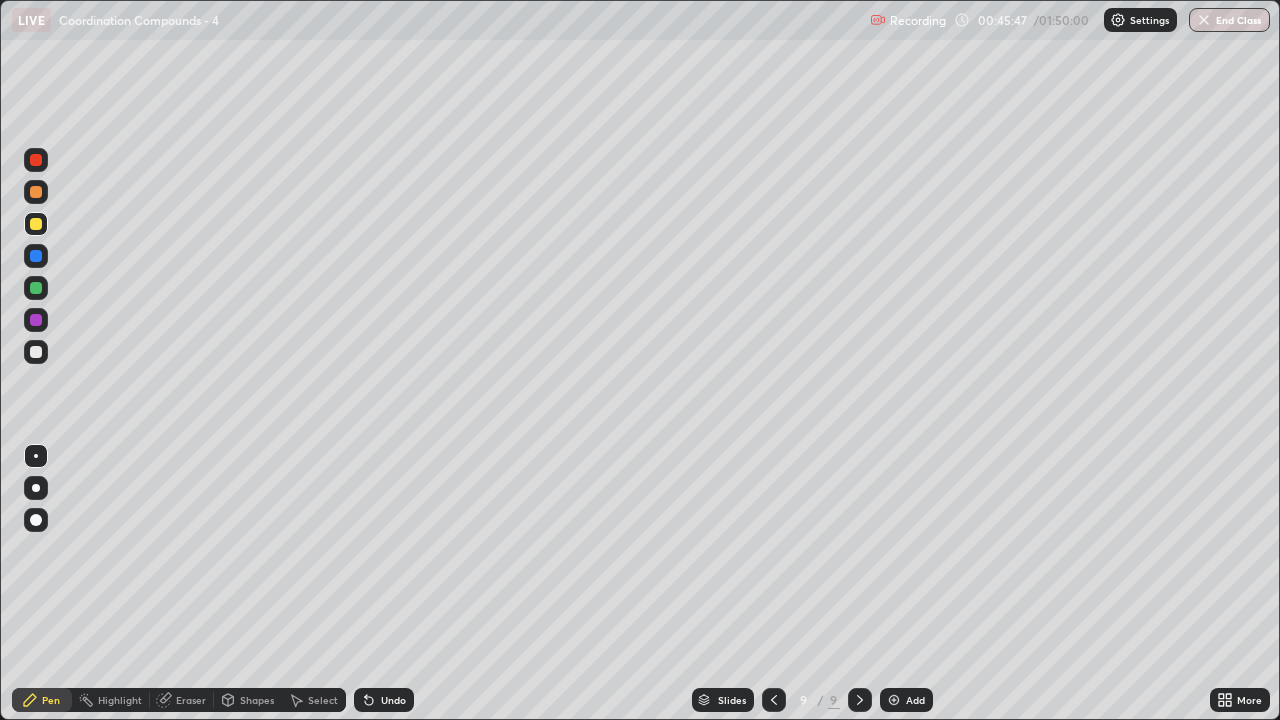 click at bounding box center [36, 352] 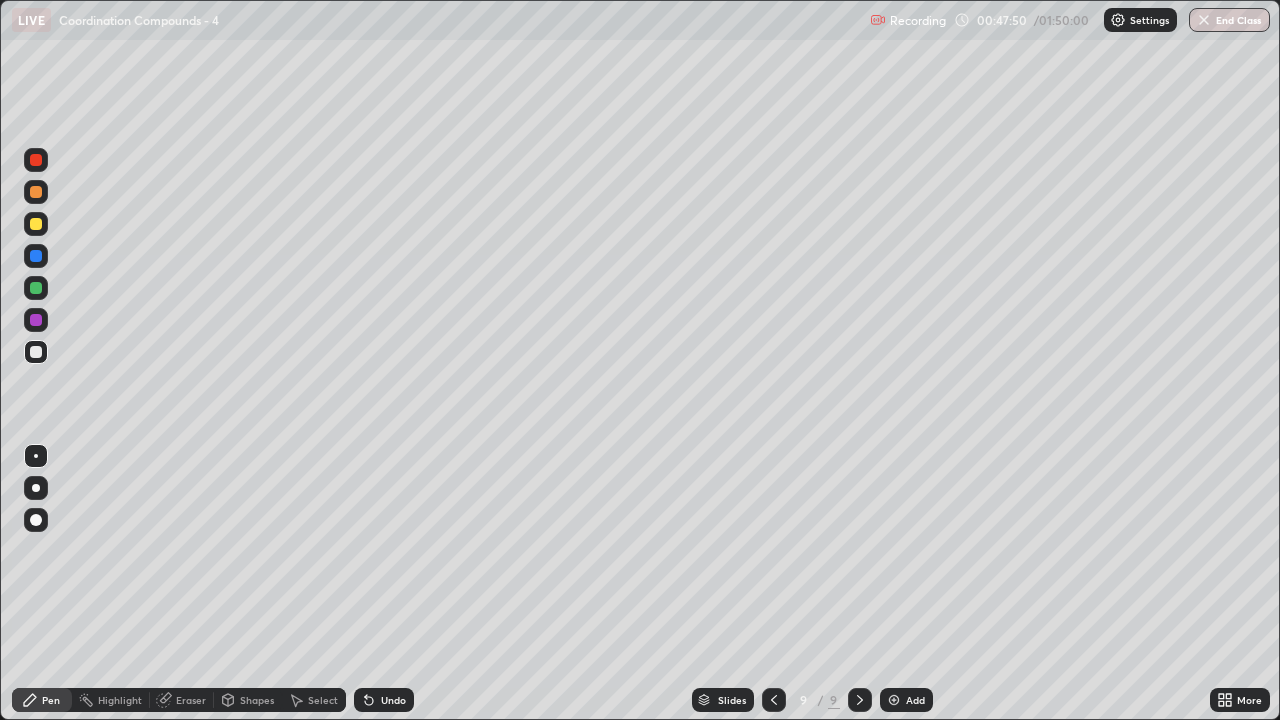 click at bounding box center (36, 224) 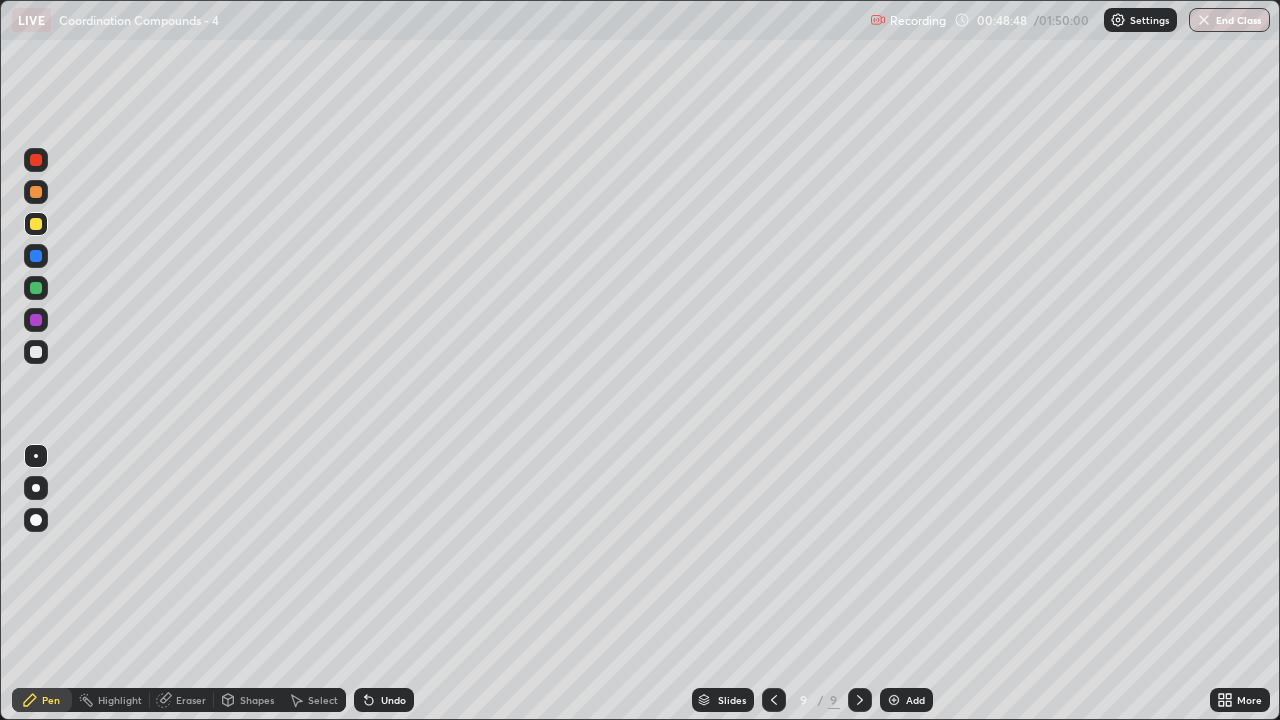 click on "Add" at bounding box center [915, 700] 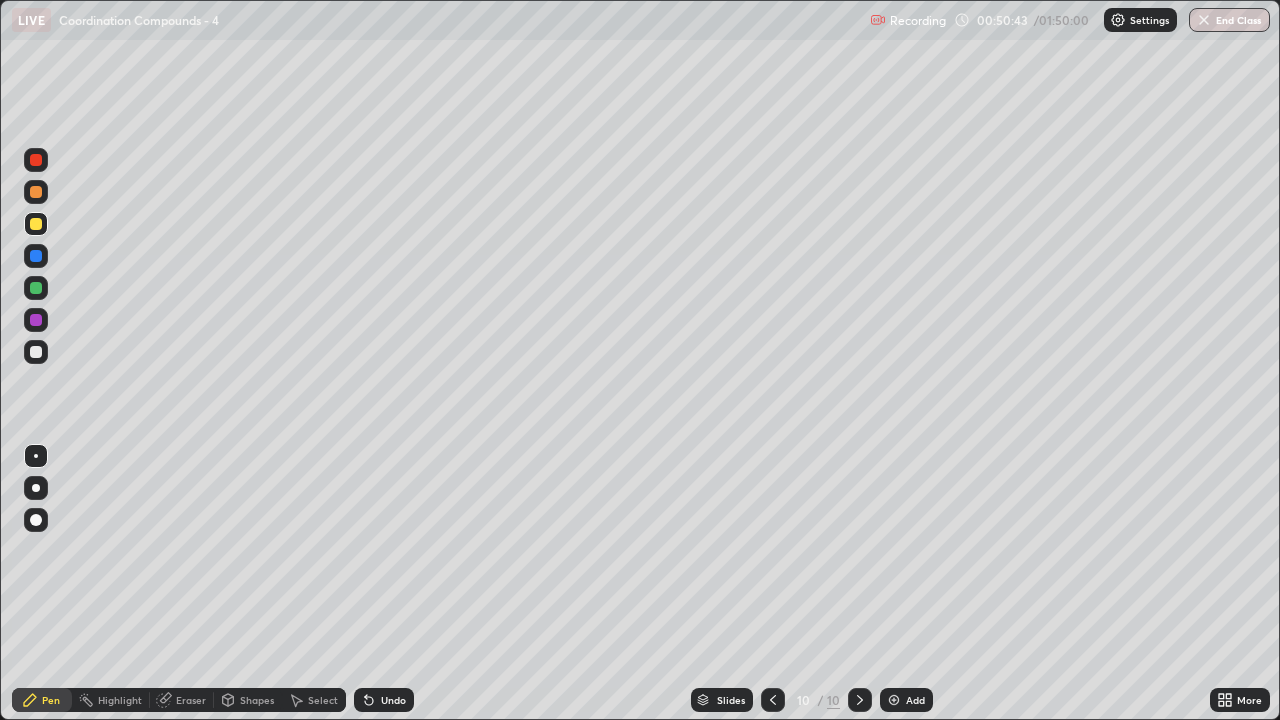 click at bounding box center [36, 352] 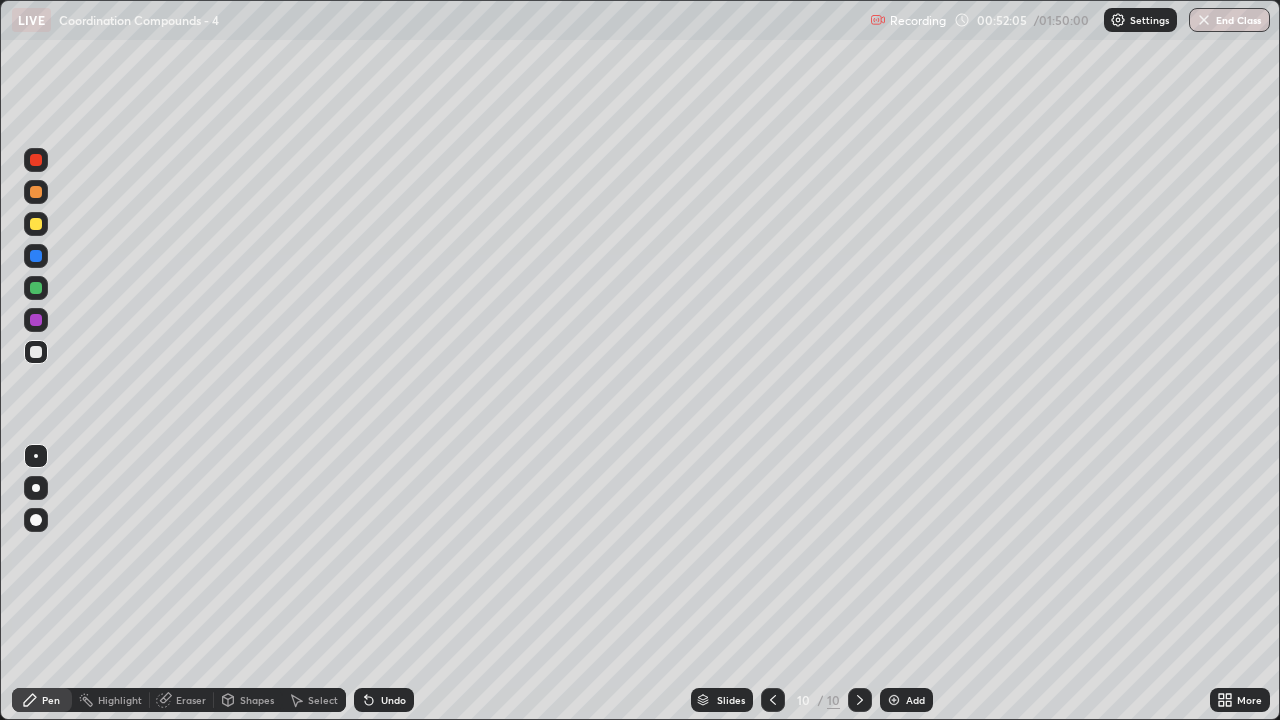 click on "Add" at bounding box center (915, 700) 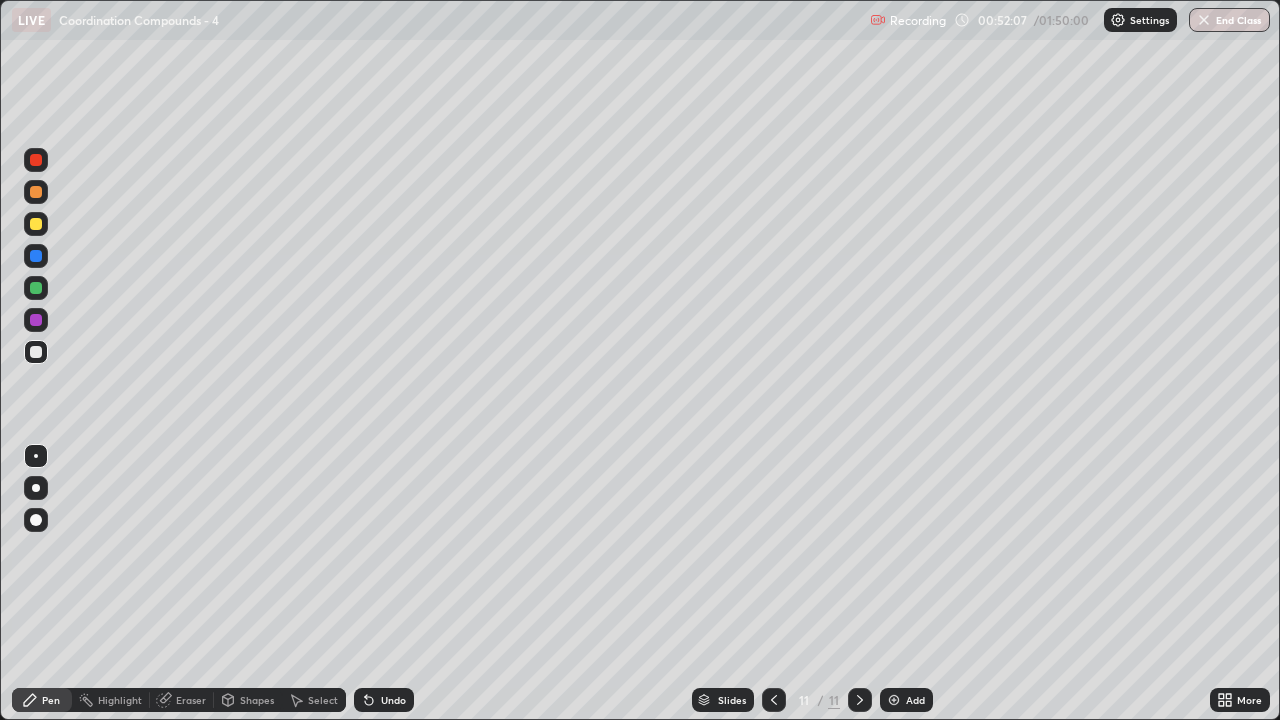 click at bounding box center [36, 224] 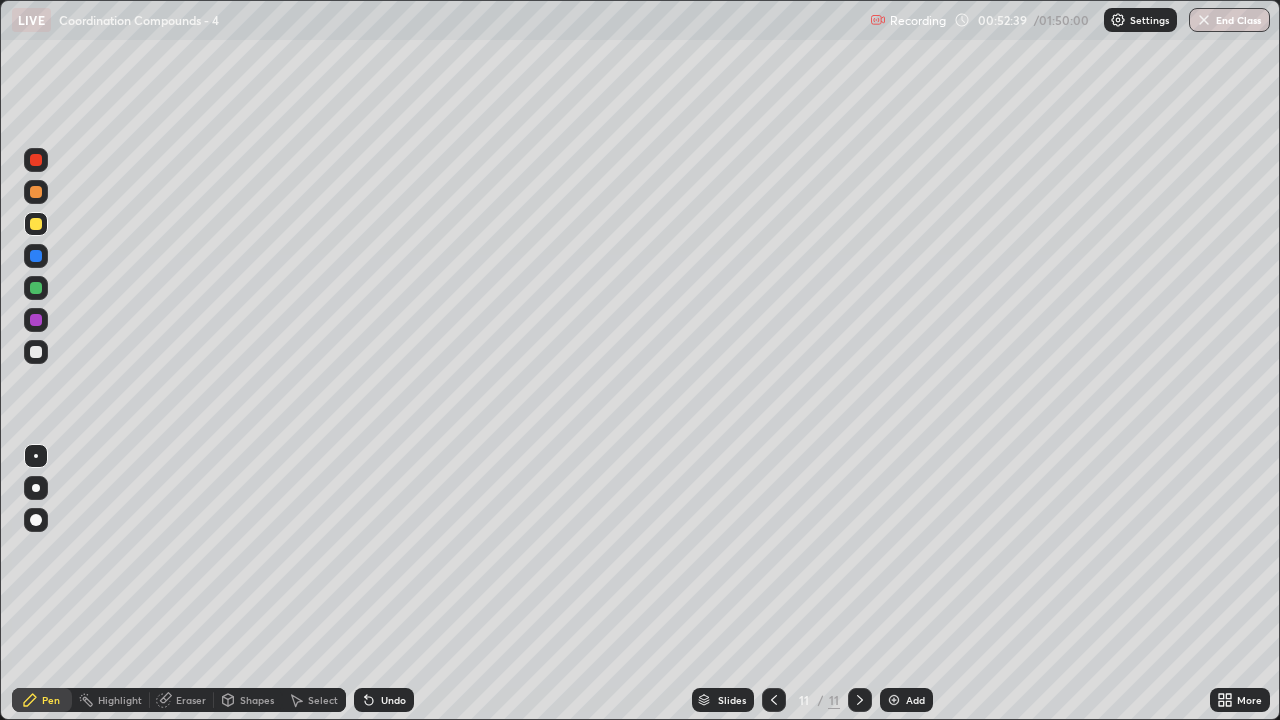 click at bounding box center (36, 352) 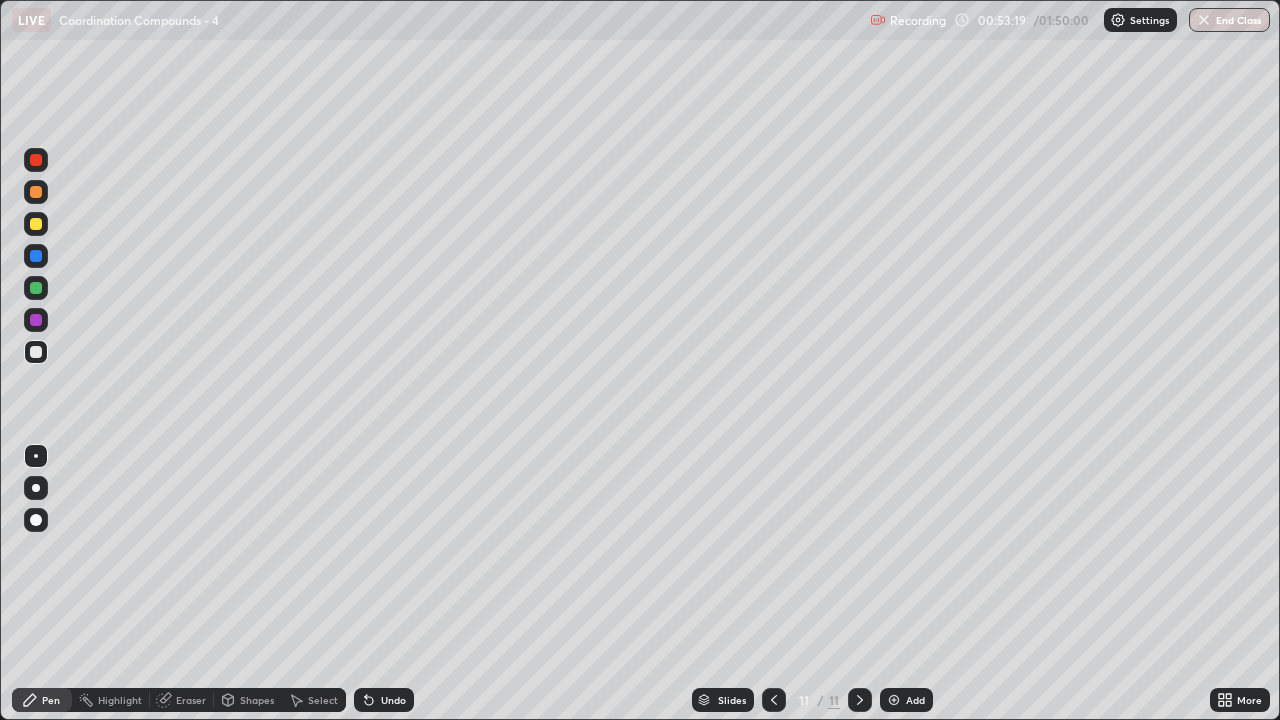 click at bounding box center [36, 288] 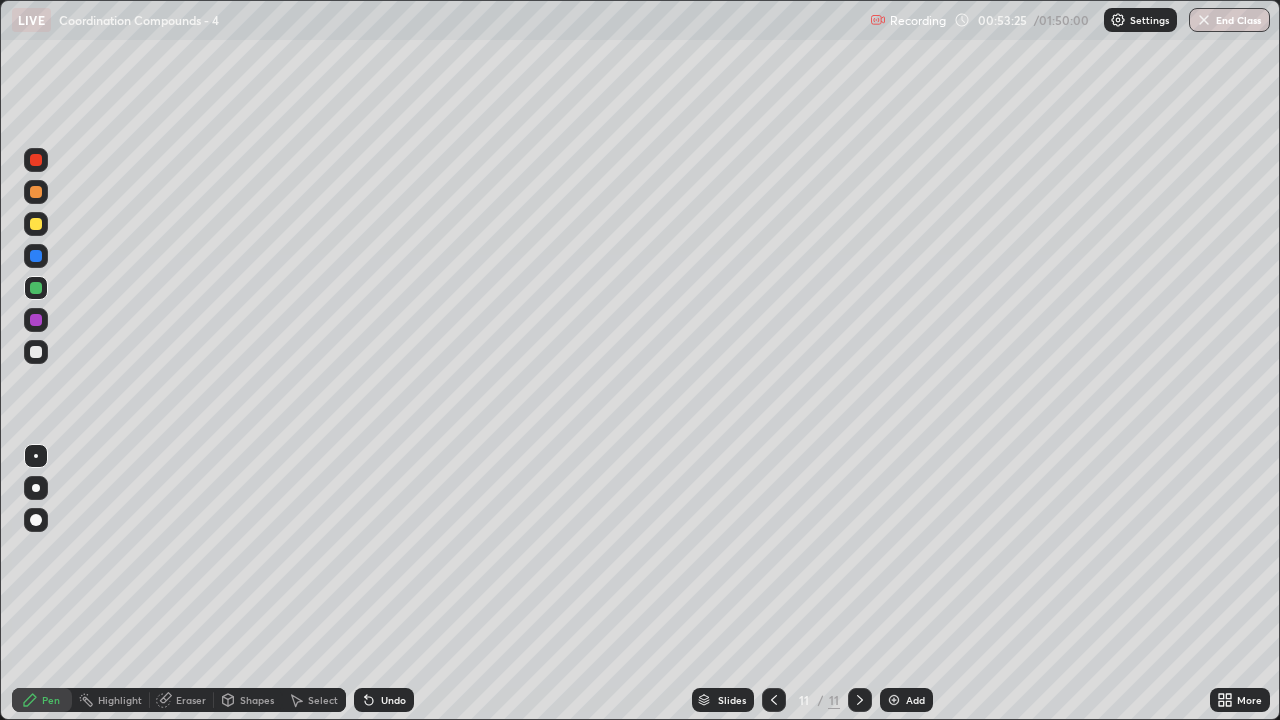 click at bounding box center (36, 352) 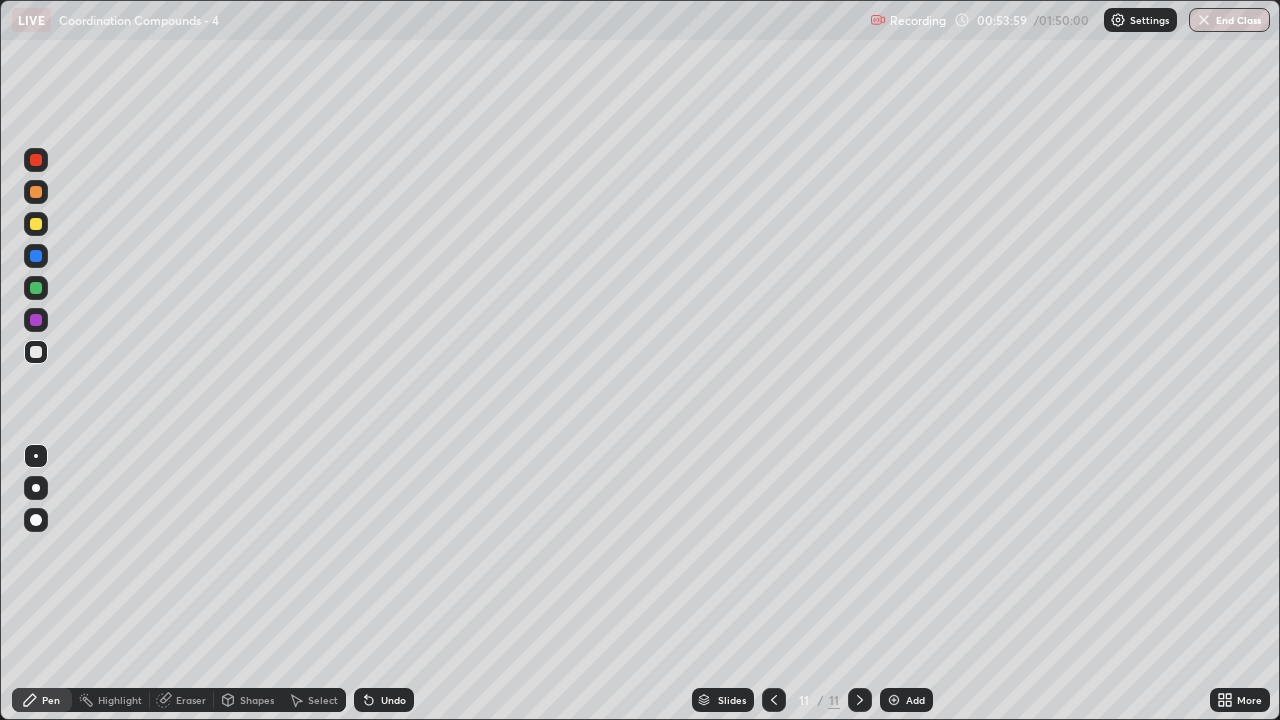 click at bounding box center (36, 288) 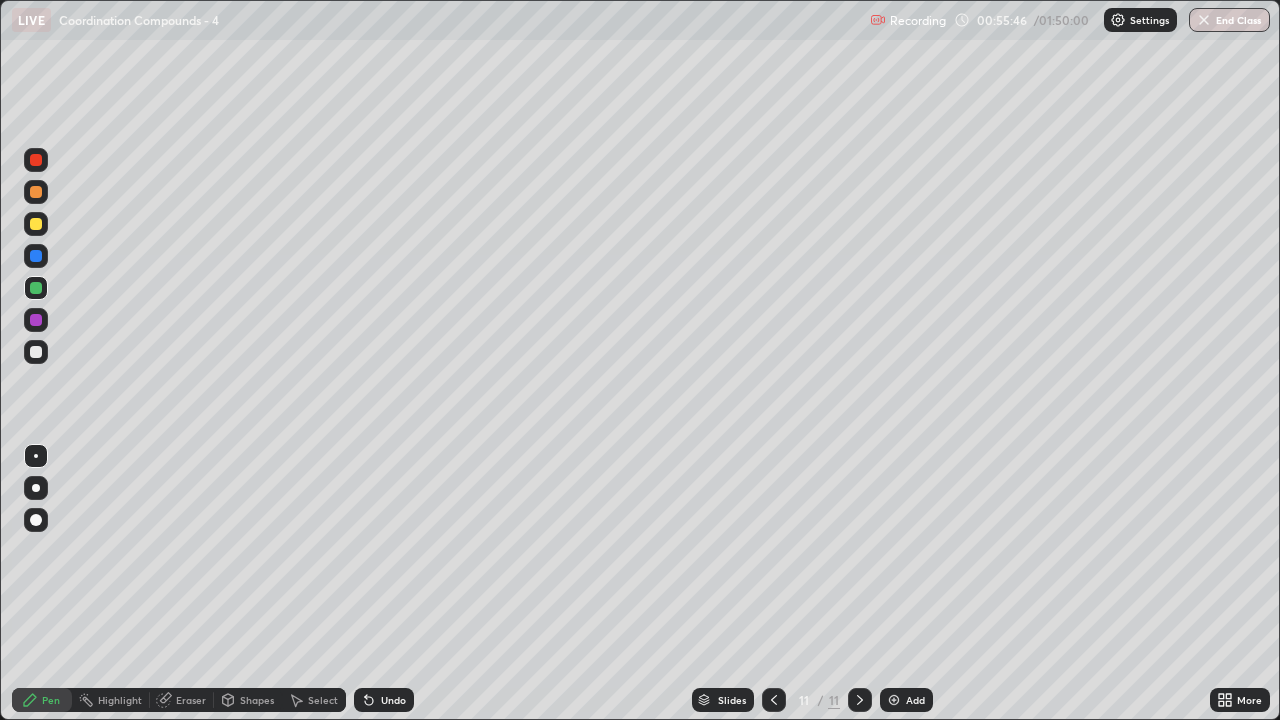 click at bounding box center (36, 352) 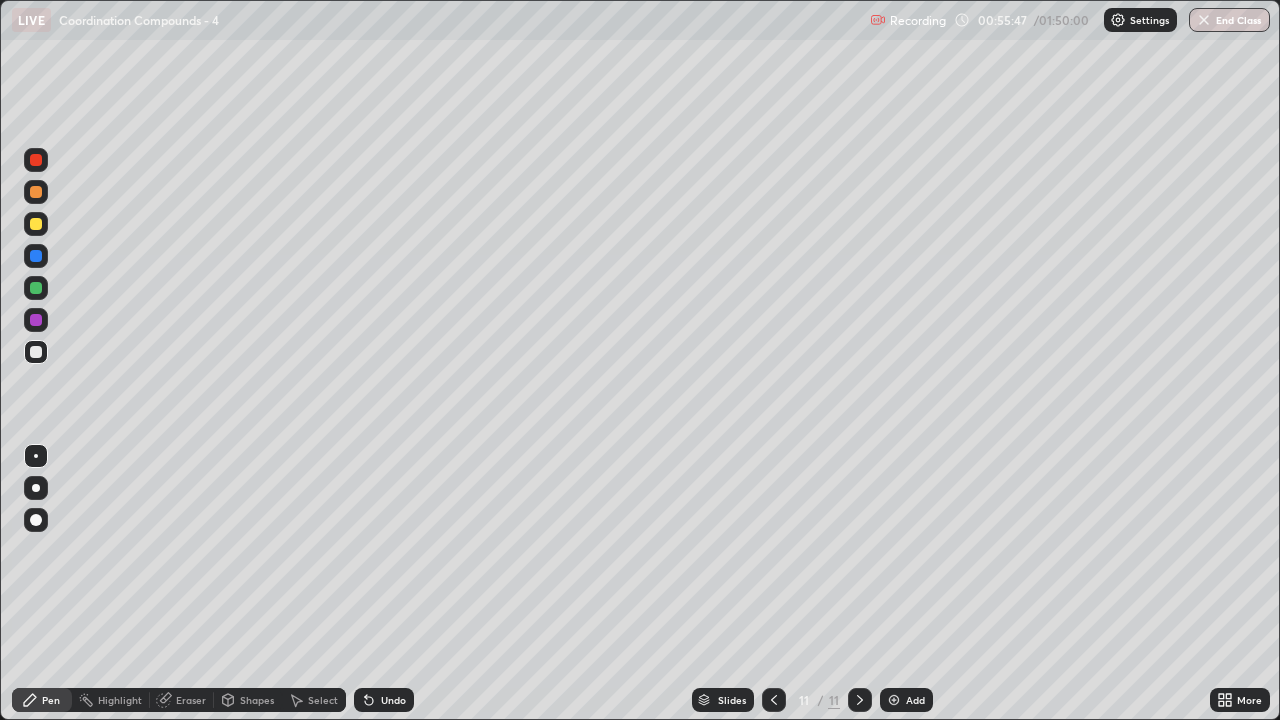 click at bounding box center (36, 224) 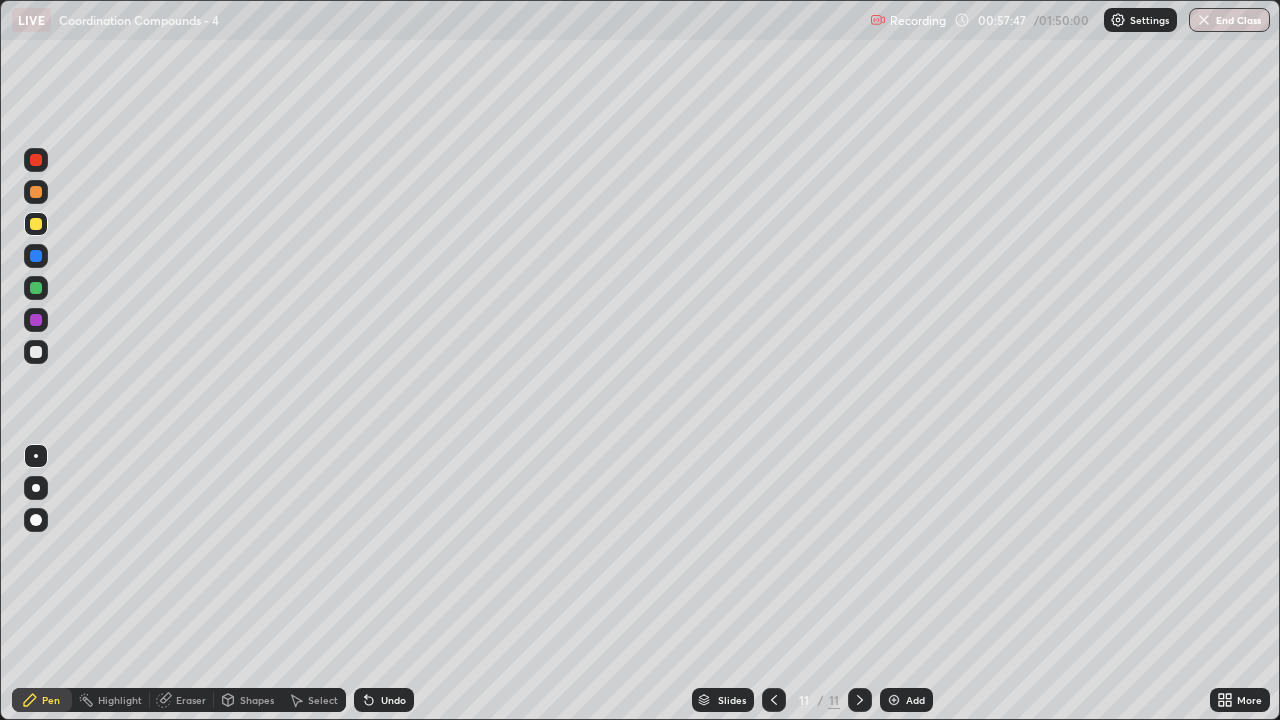 click at bounding box center (894, 700) 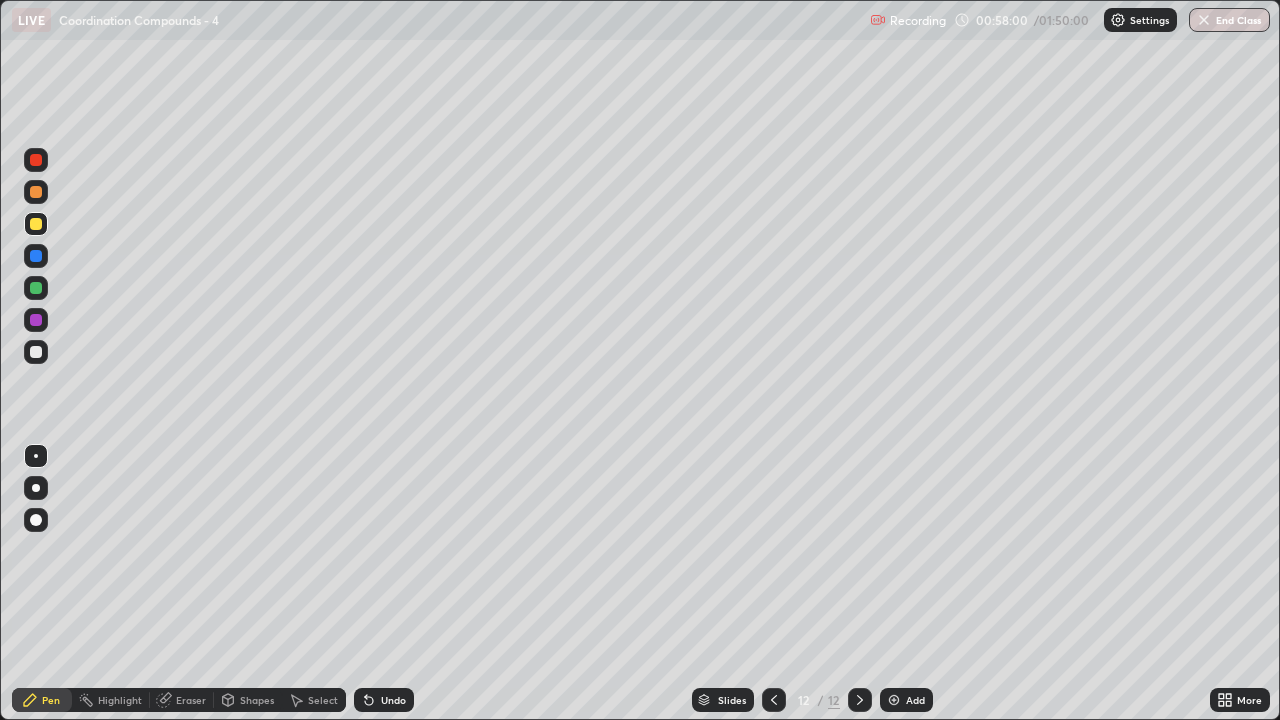 click at bounding box center (36, 352) 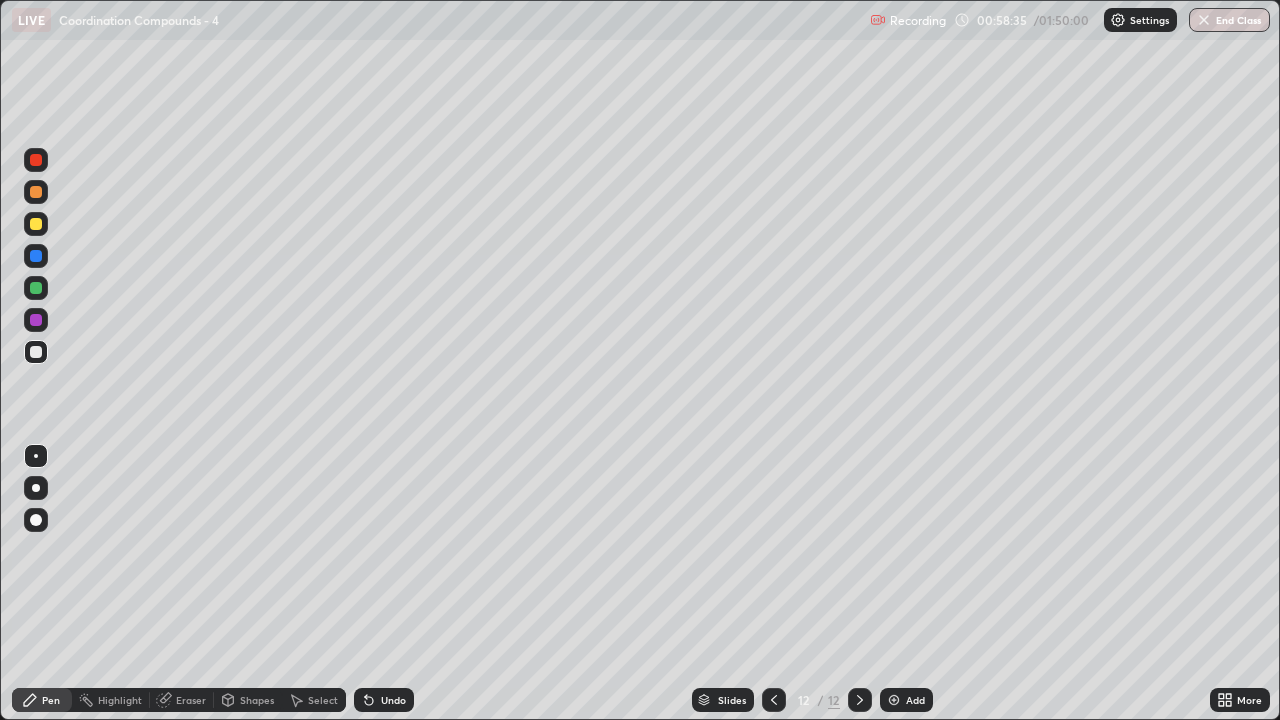 click at bounding box center [36, 288] 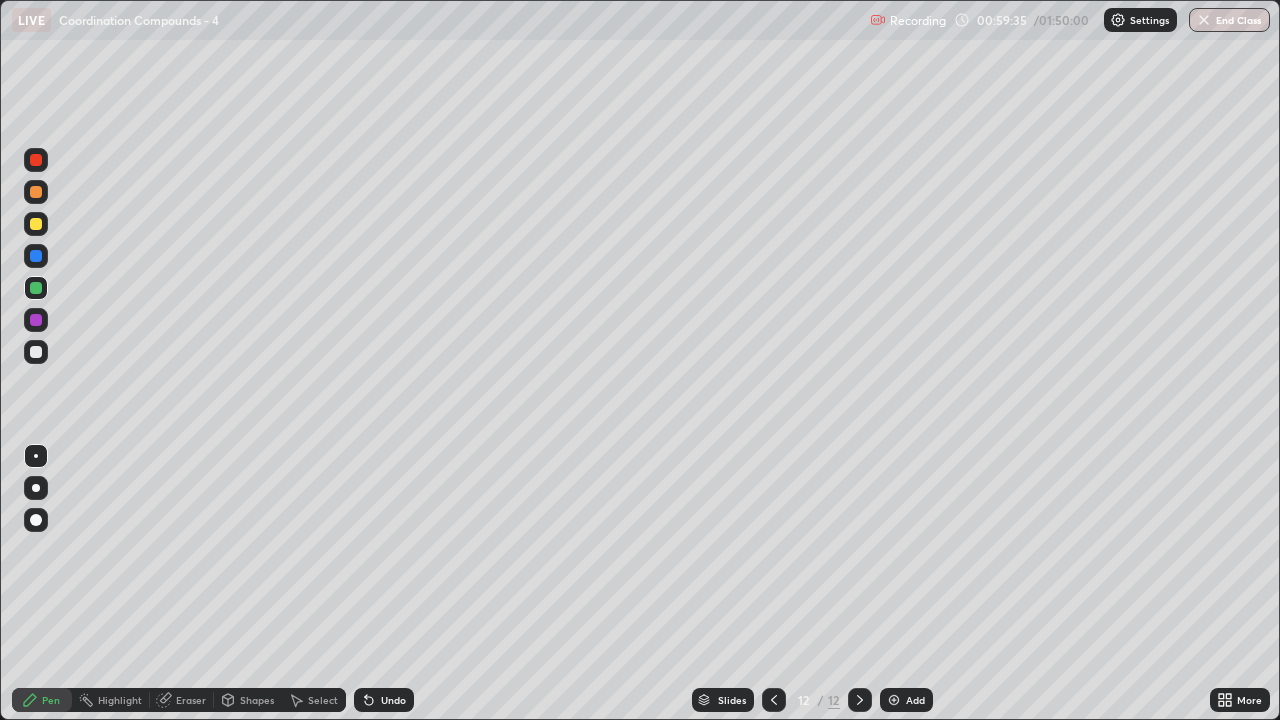 click at bounding box center [36, 224] 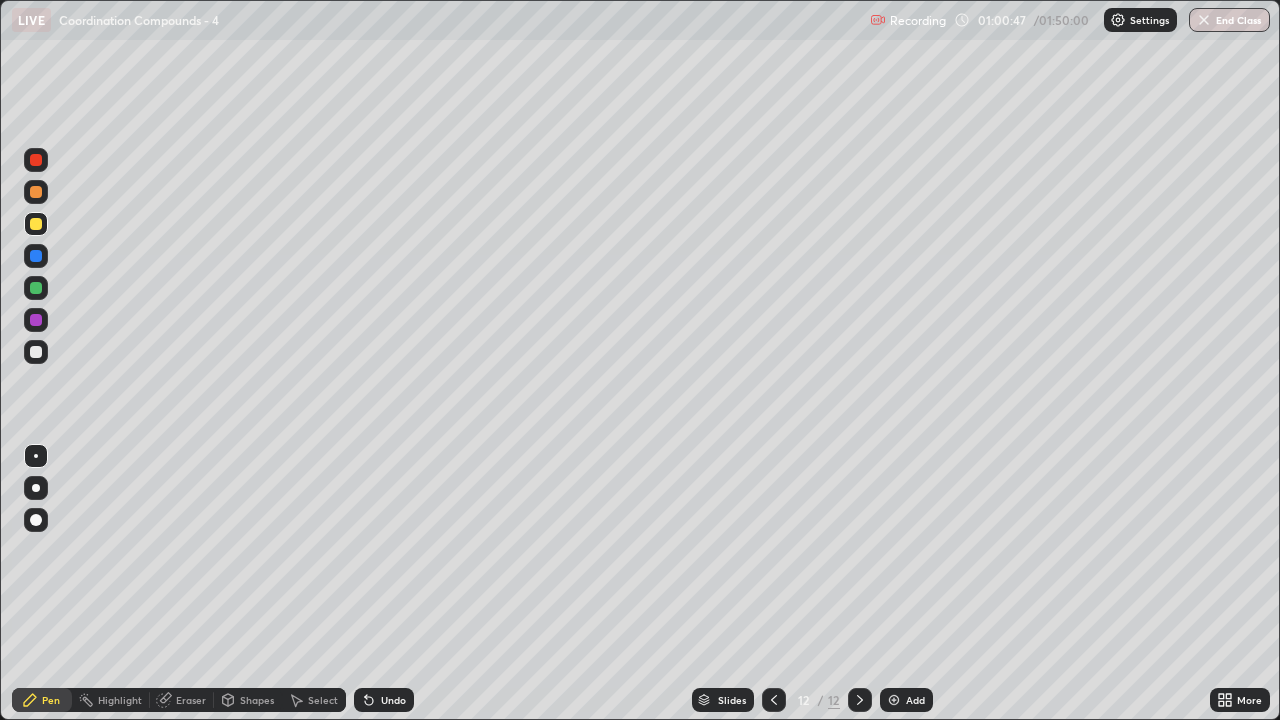 click at bounding box center (36, 352) 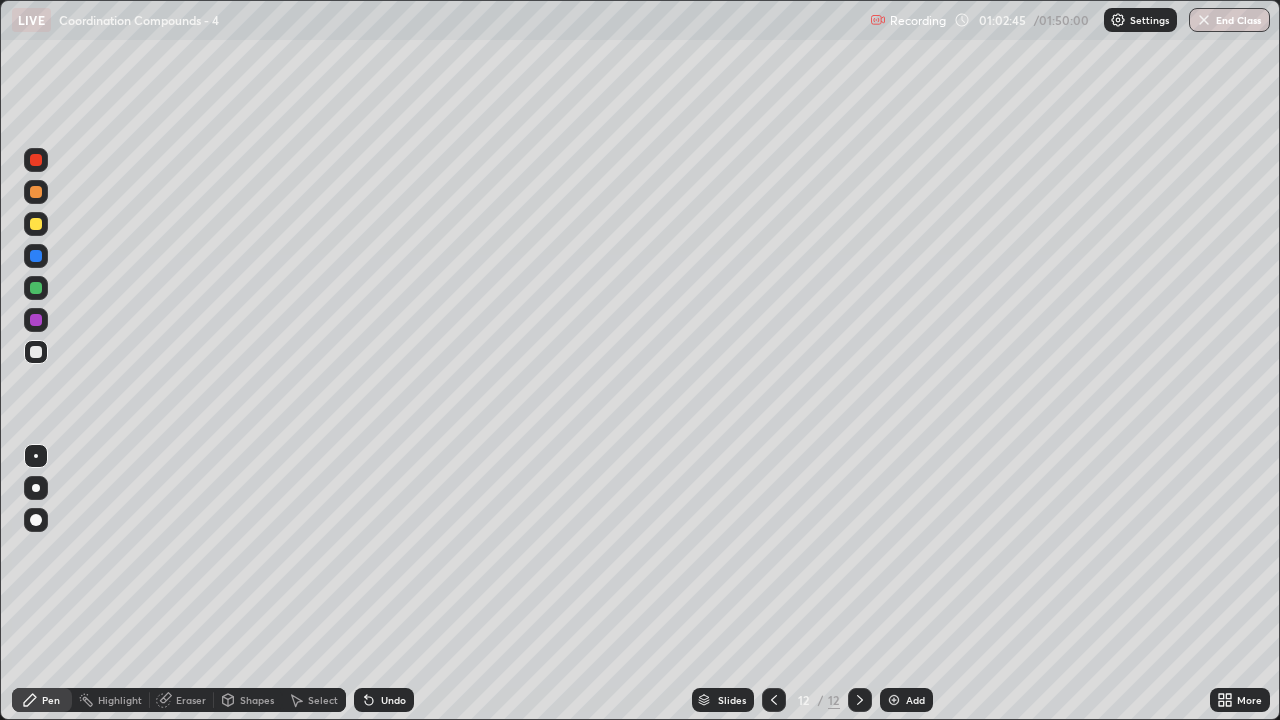 click at bounding box center (36, 288) 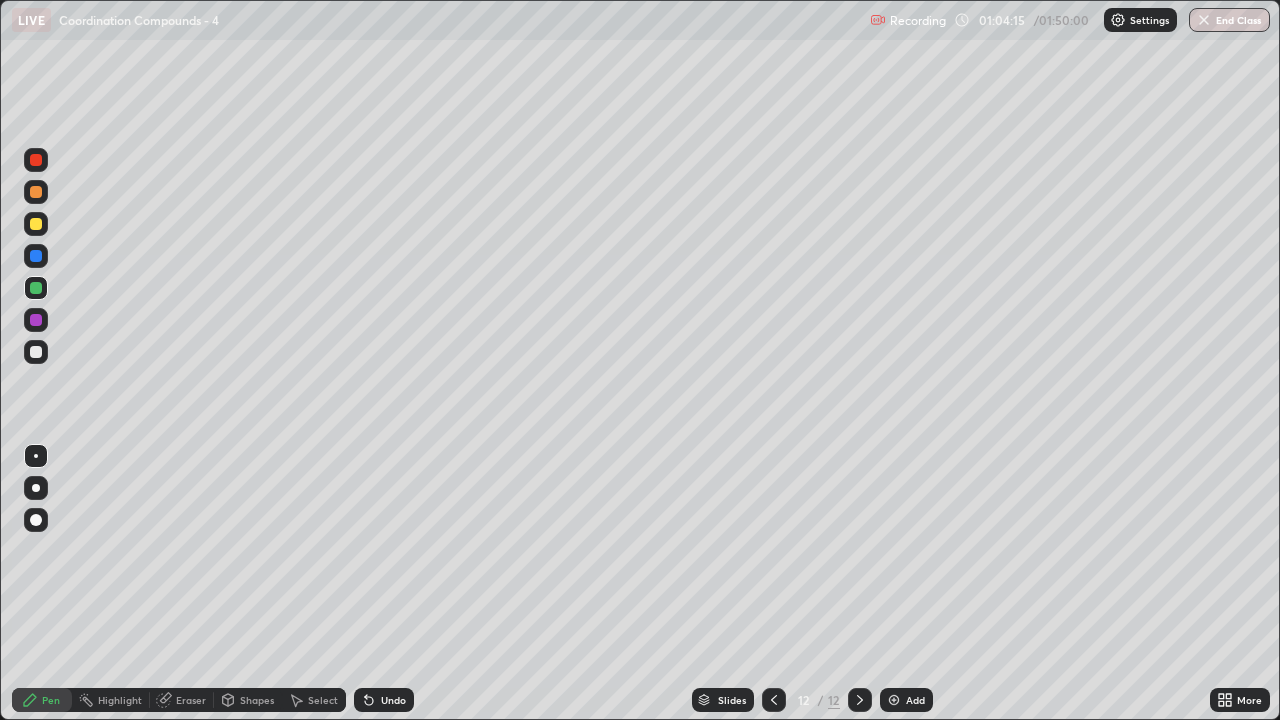 click at bounding box center (894, 700) 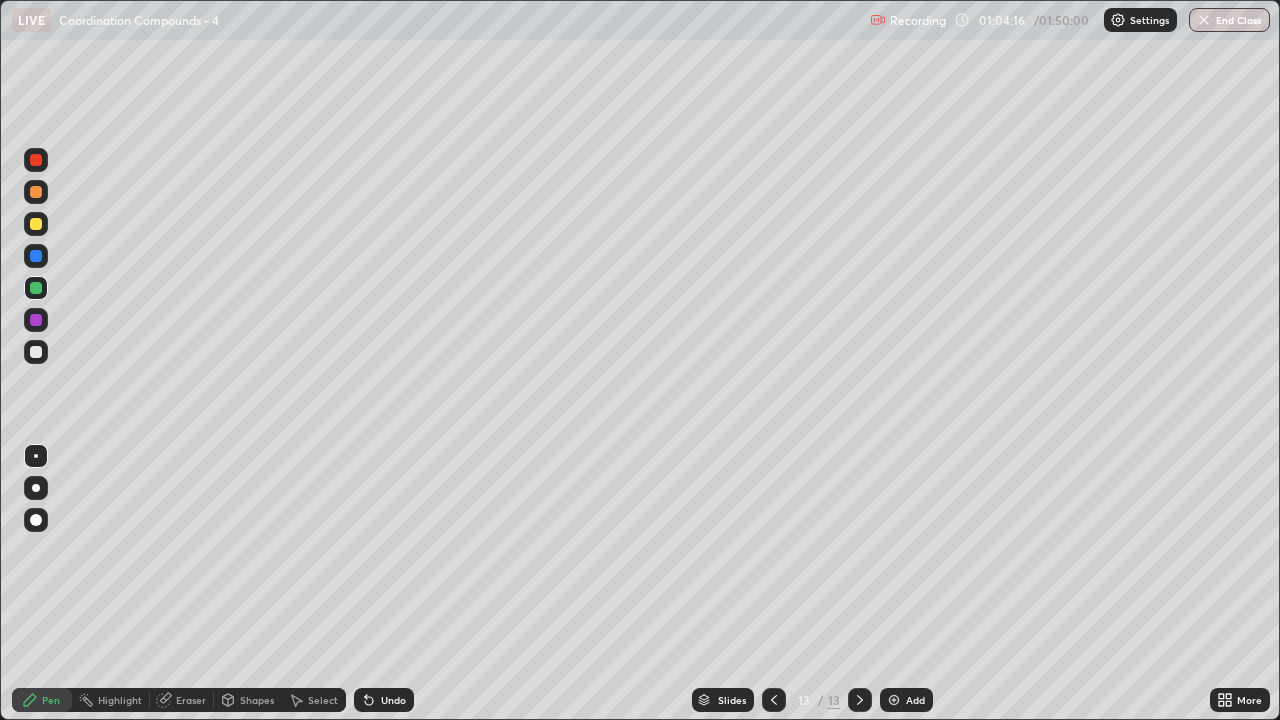 click at bounding box center (36, 224) 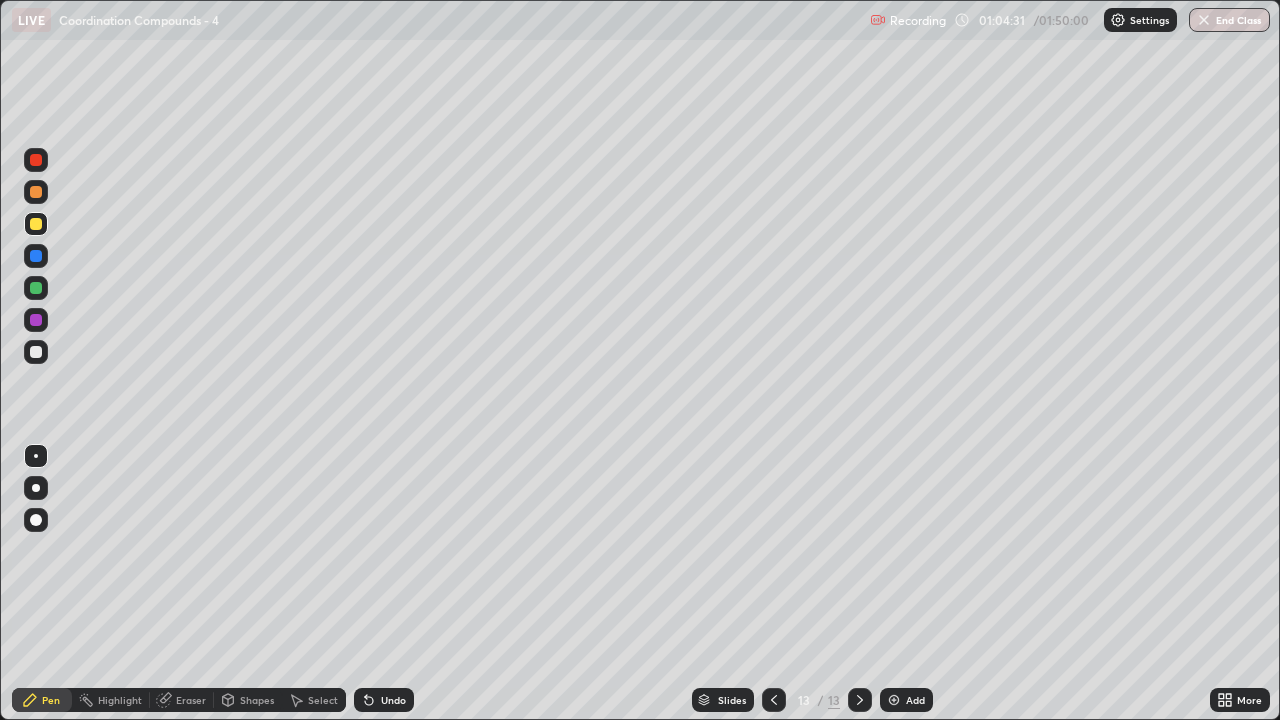 click at bounding box center (36, 352) 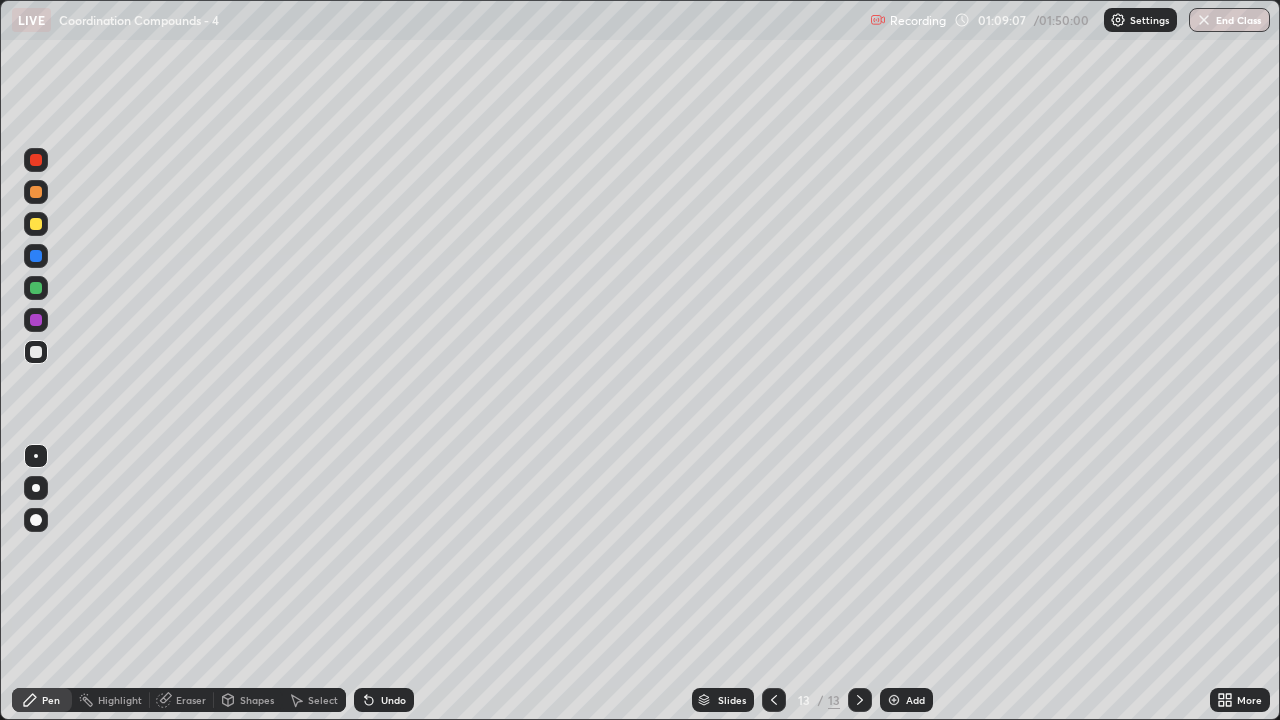 click on "Add" at bounding box center (906, 700) 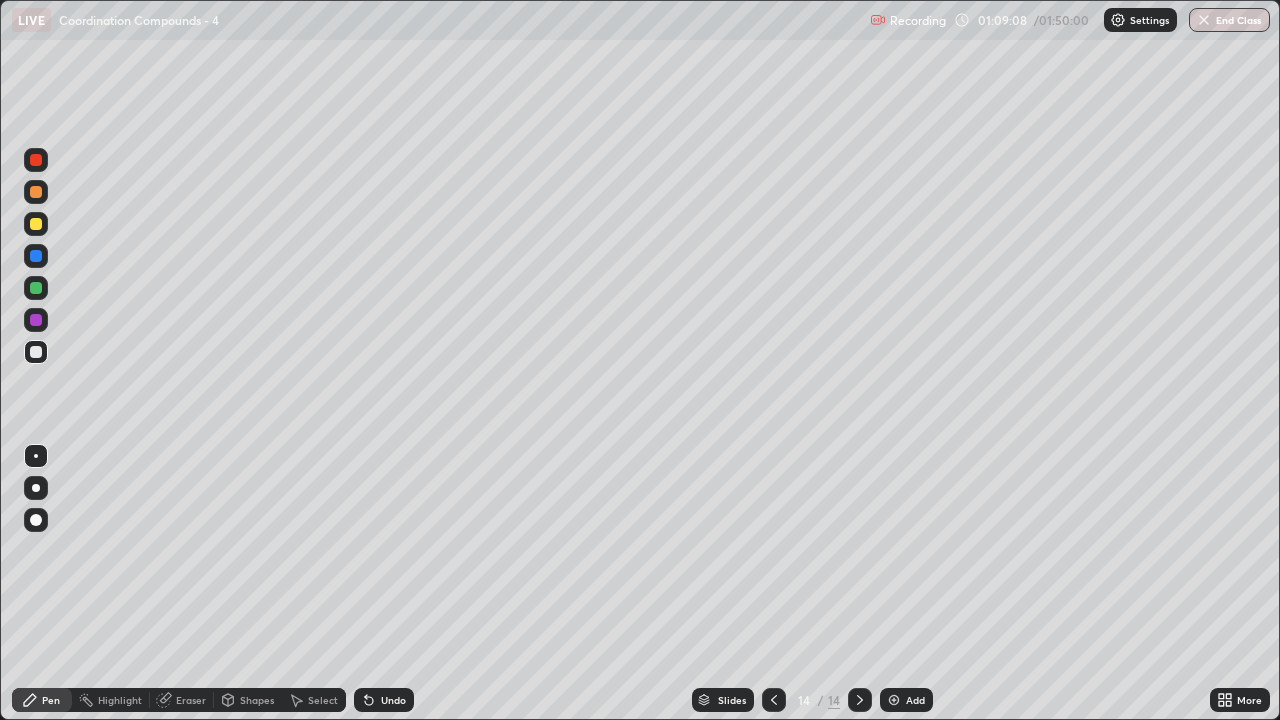 click at bounding box center [36, 224] 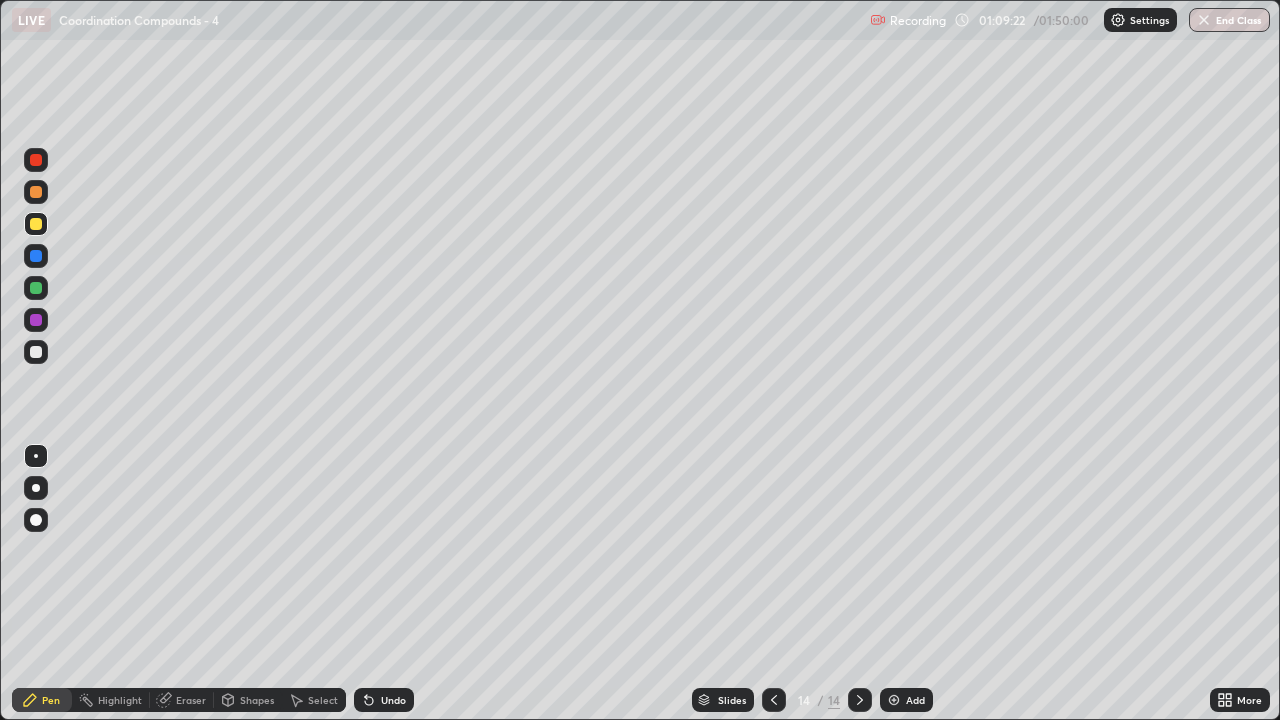 click at bounding box center [36, 352] 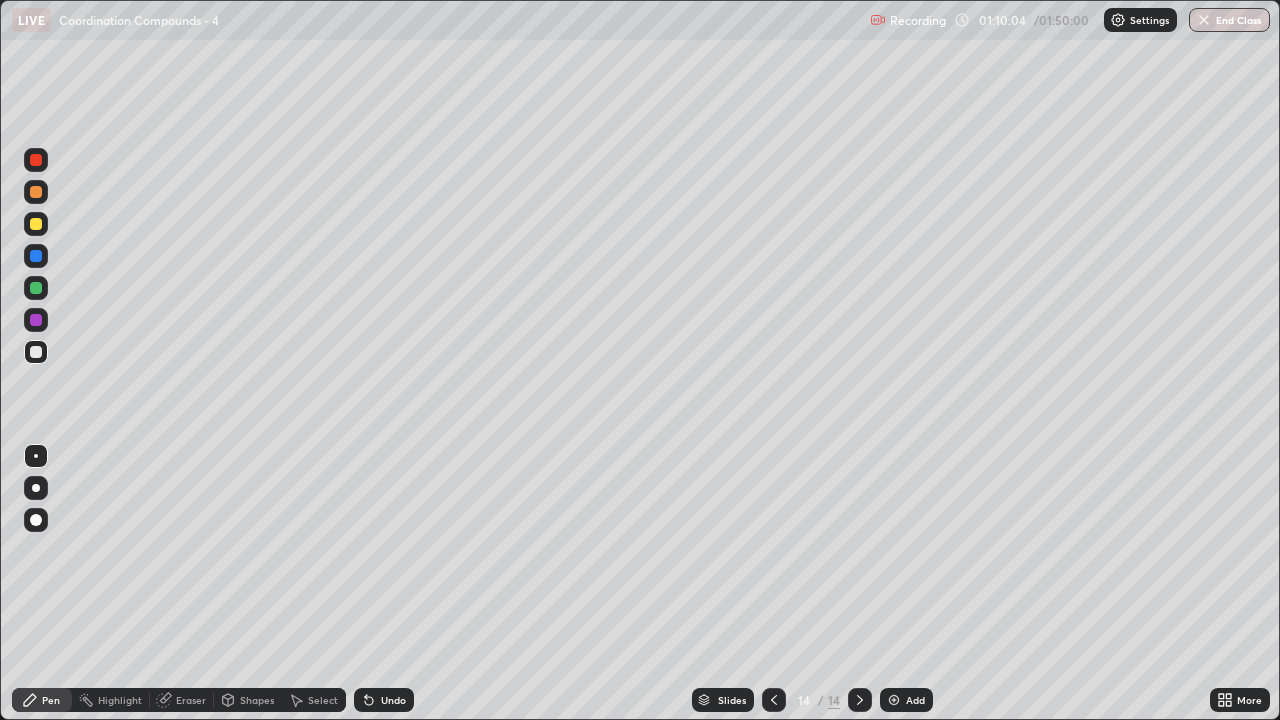 click at bounding box center [36, 352] 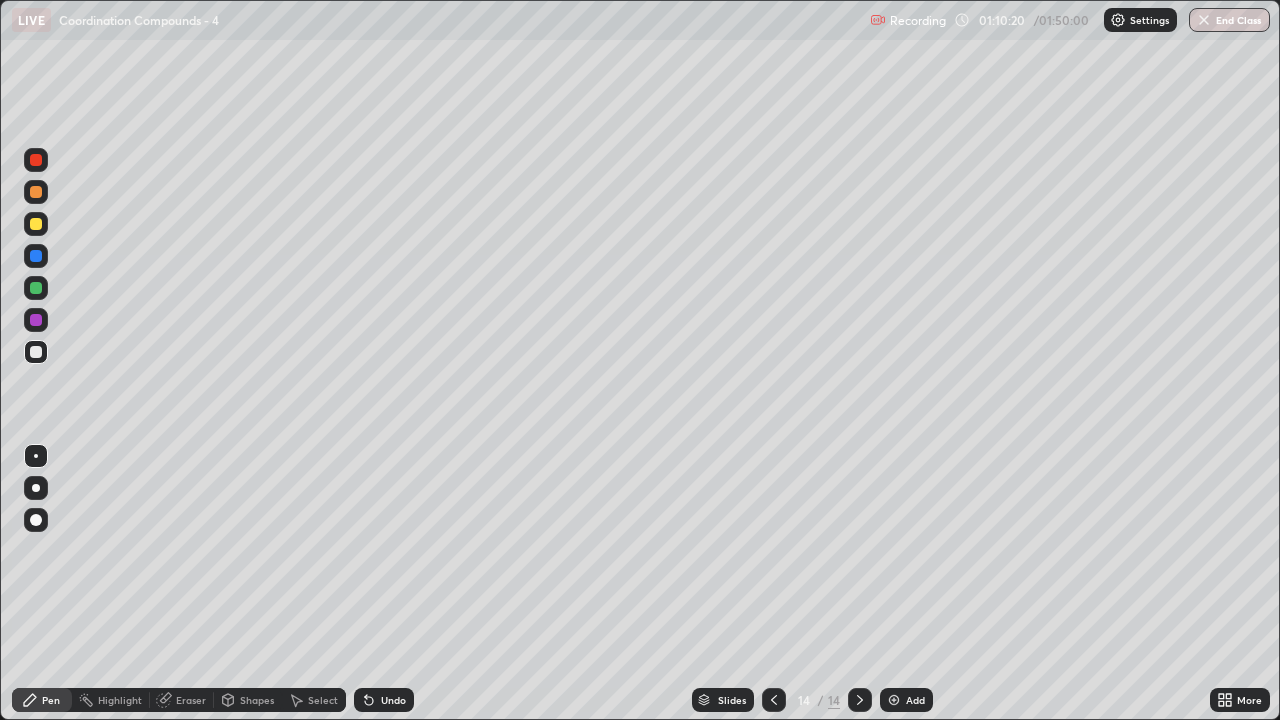 click on "Eraser" at bounding box center [191, 700] 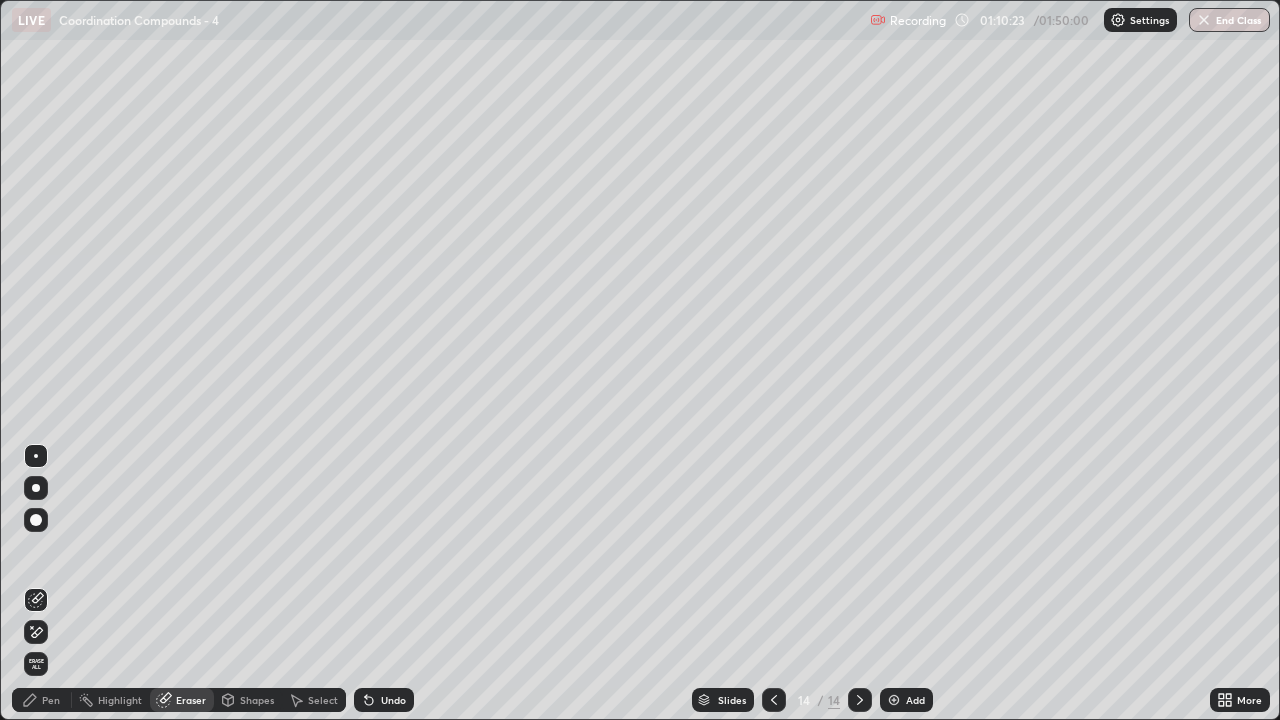 click on "Pen" at bounding box center [51, 700] 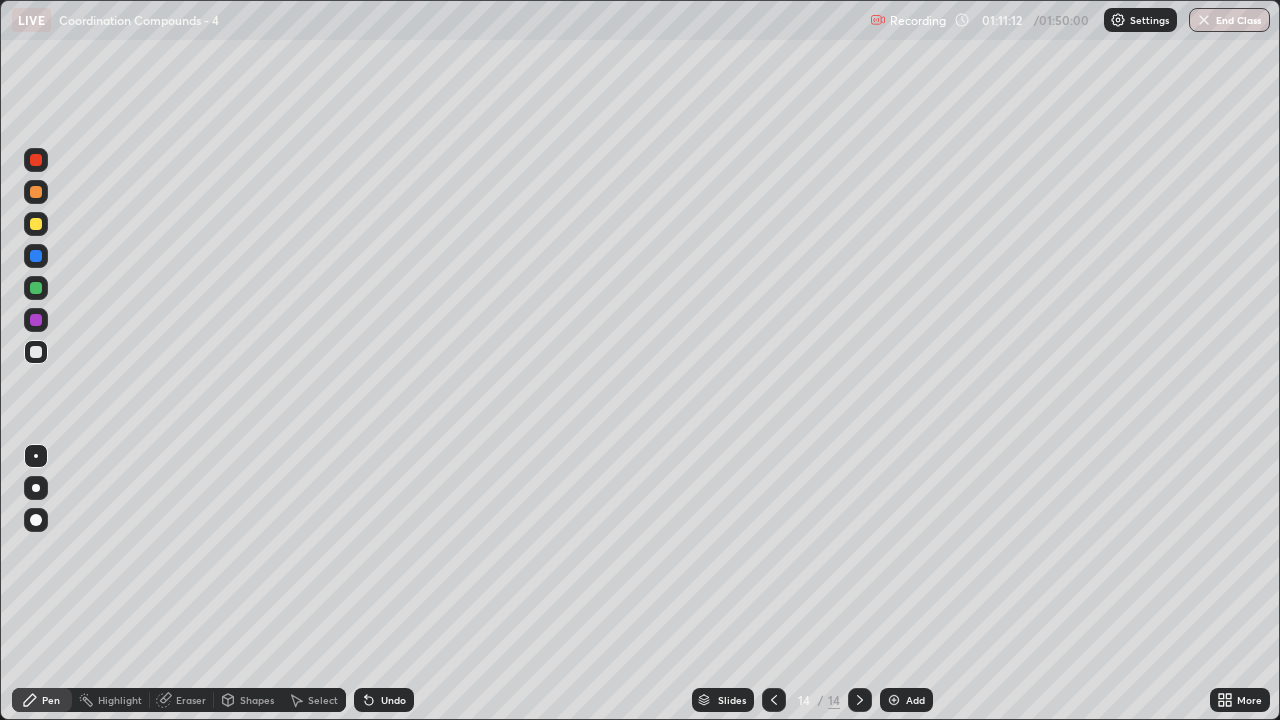 click at bounding box center (36, 224) 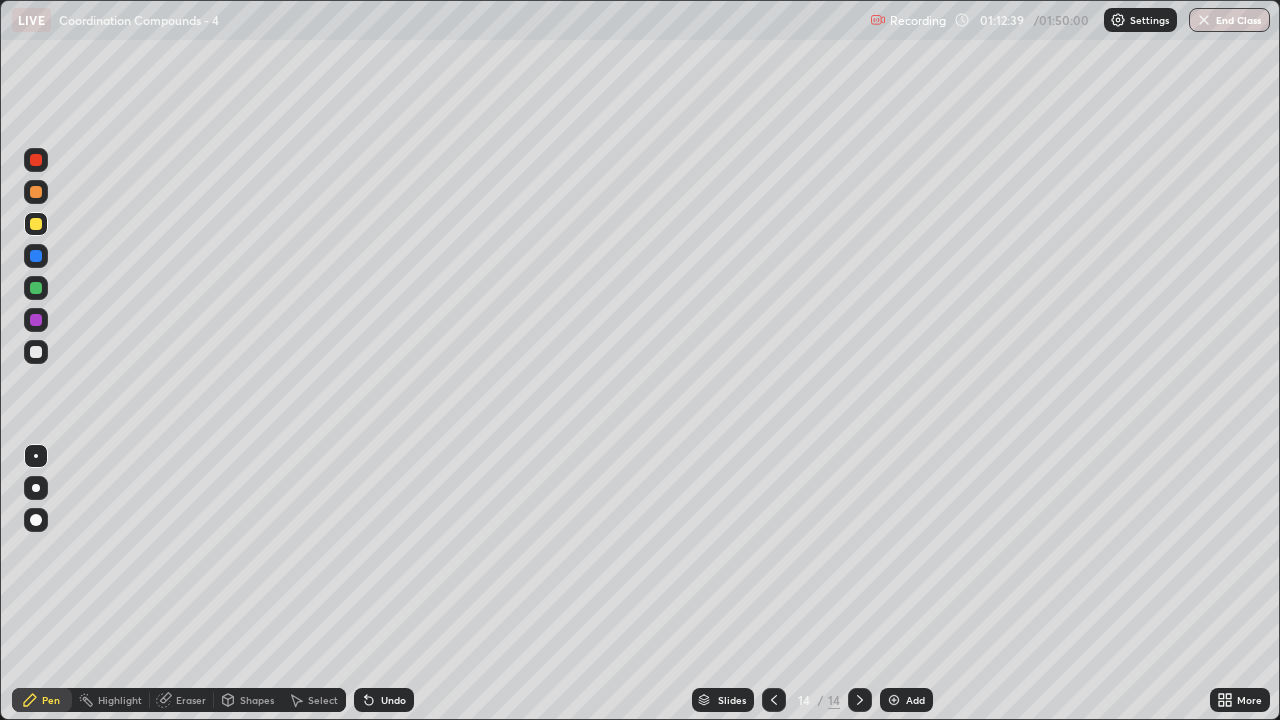 click at bounding box center (36, 352) 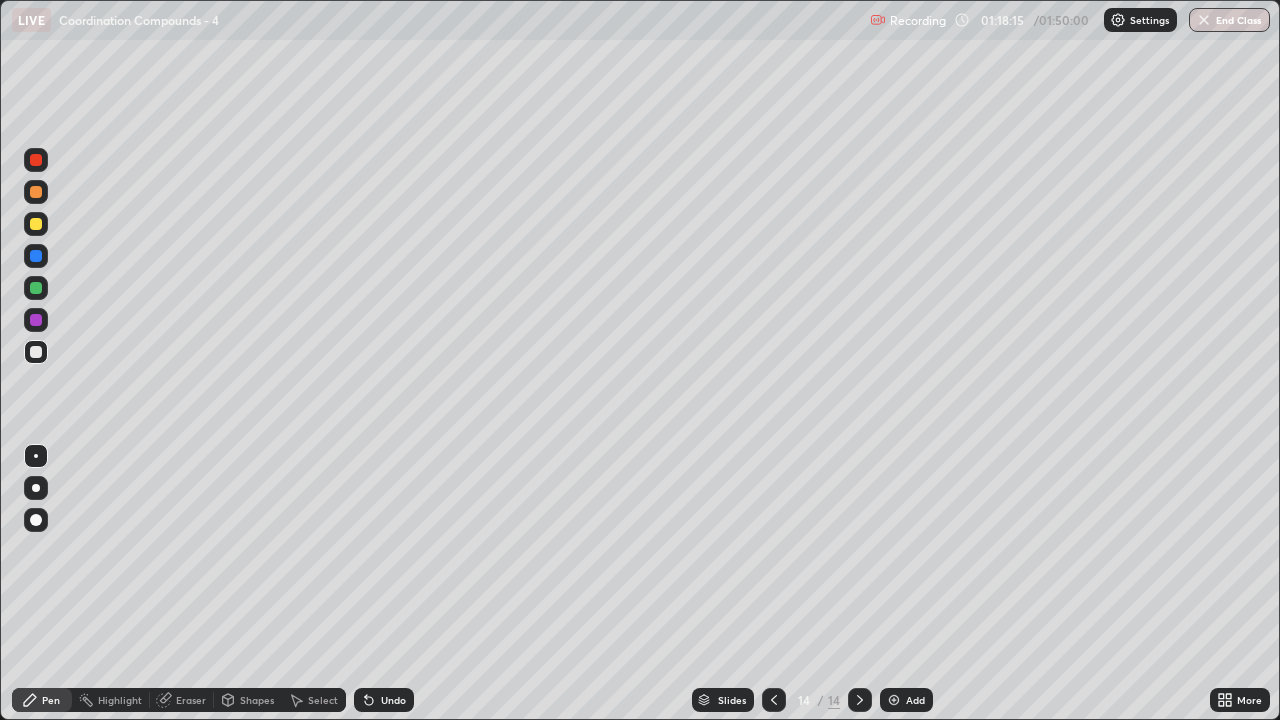 click on "Add" at bounding box center (906, 700) 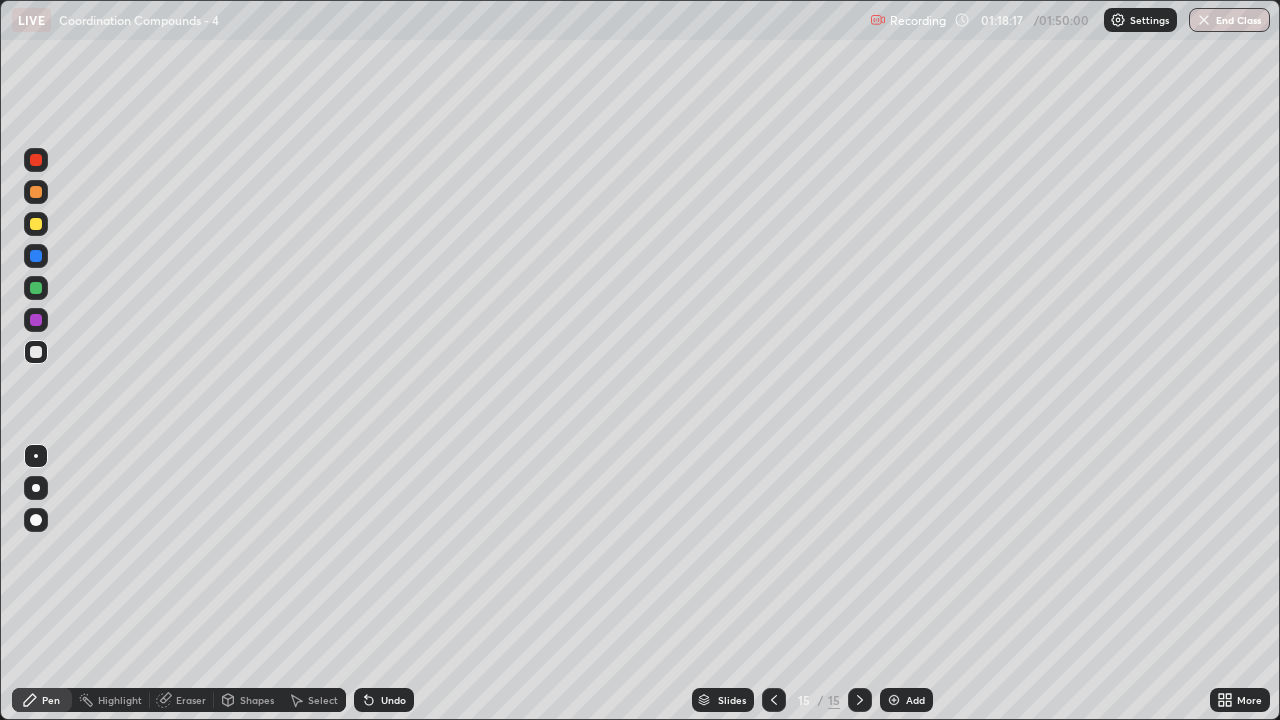 click at bounding box center (36, 224) 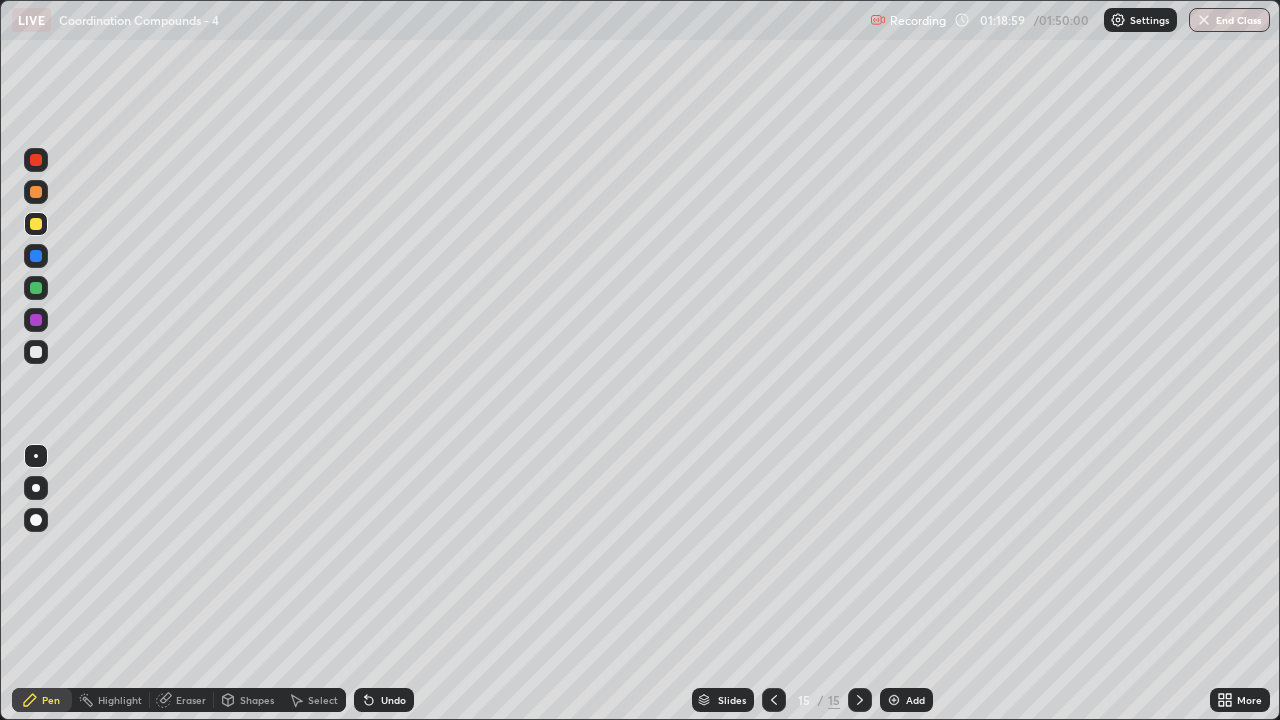 click at bounding box center [36, 352] 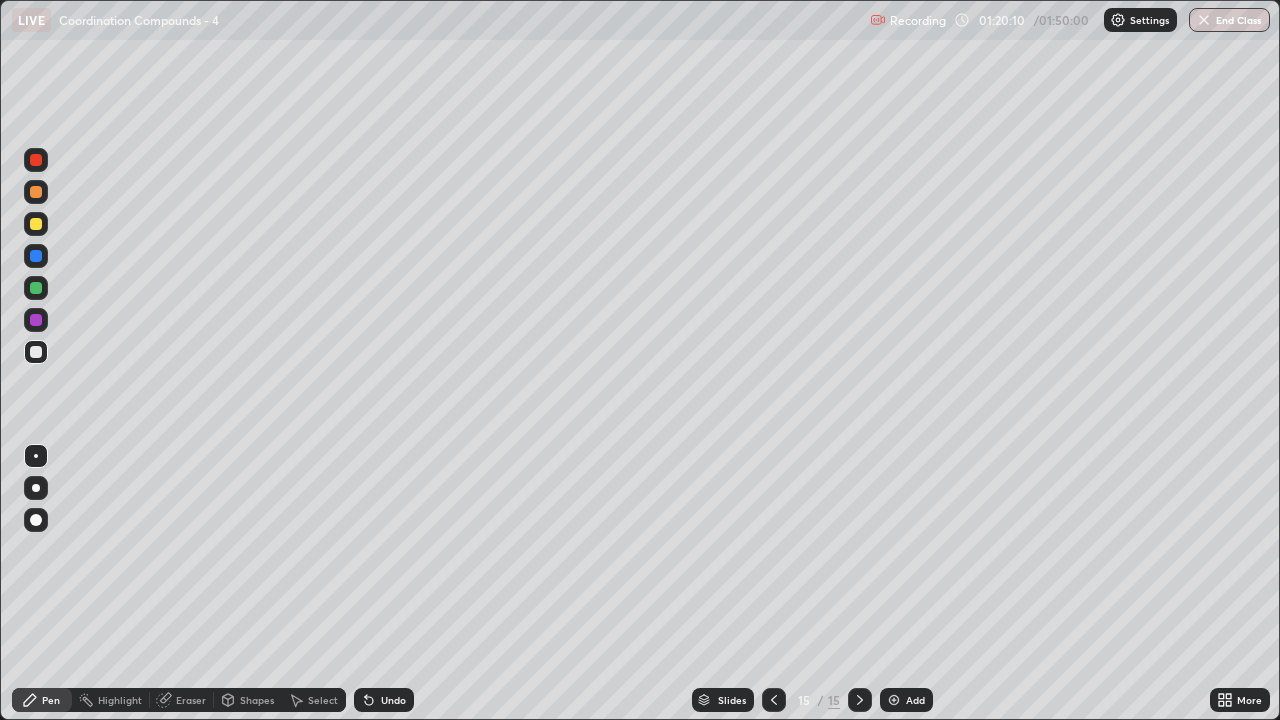 click at bounding box center [36, 288] 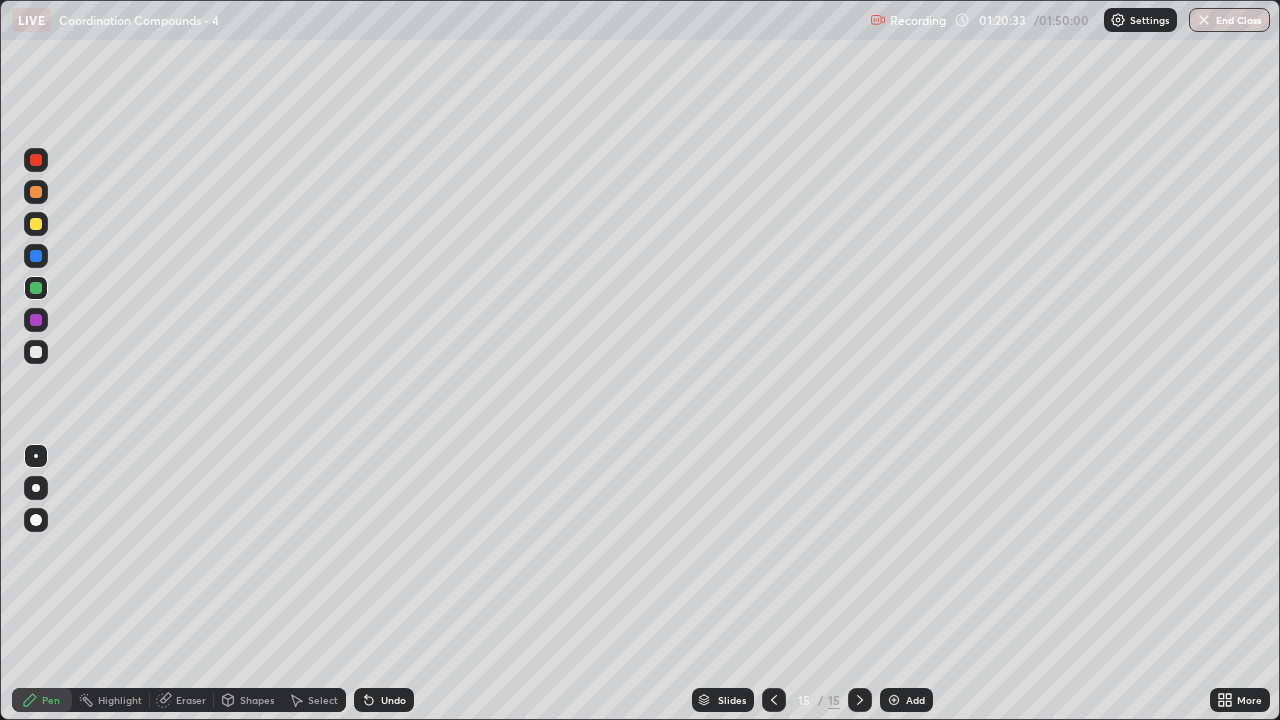 click at bounding box center (36, 352) 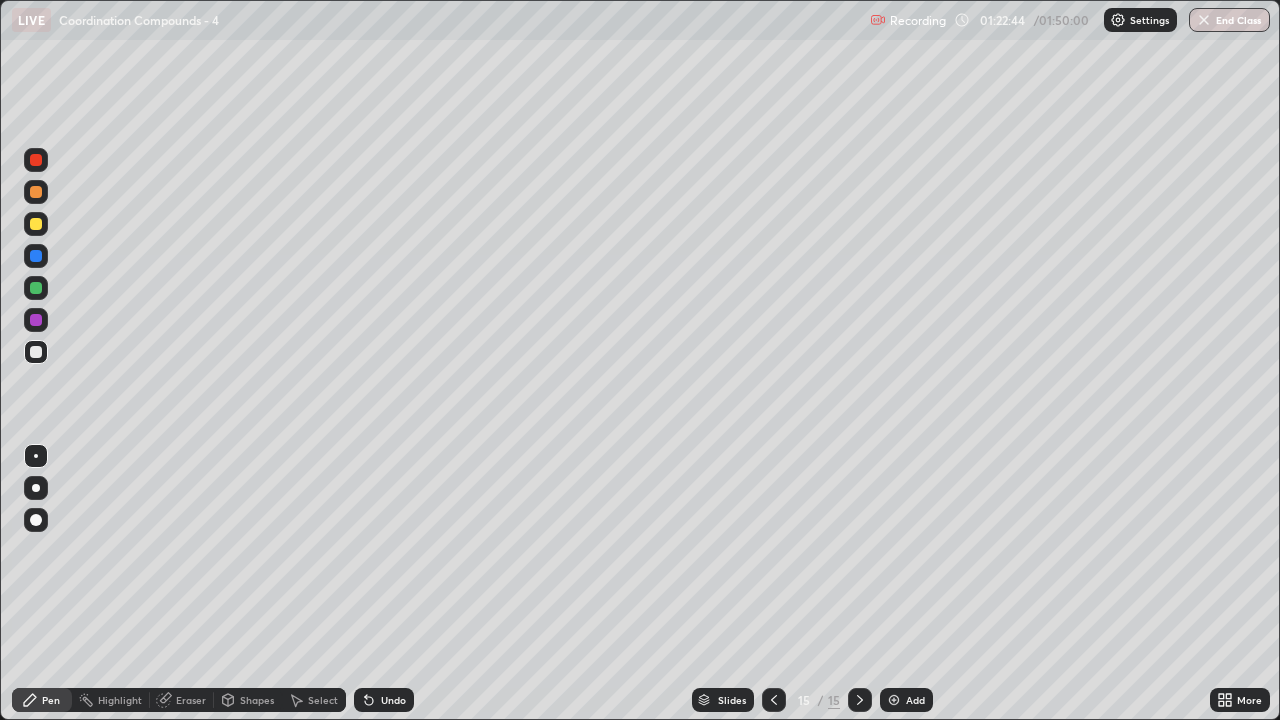 click at bounding box center [894, 700] 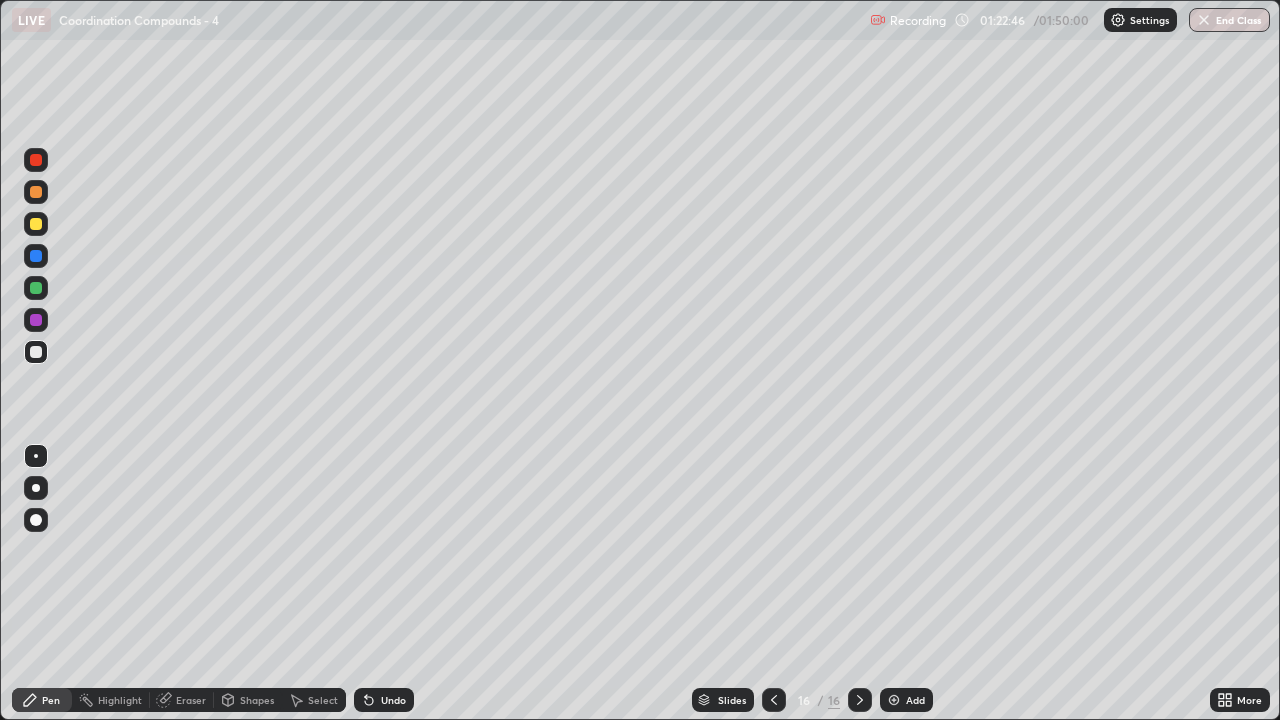 click at bounding box center [36, 224] 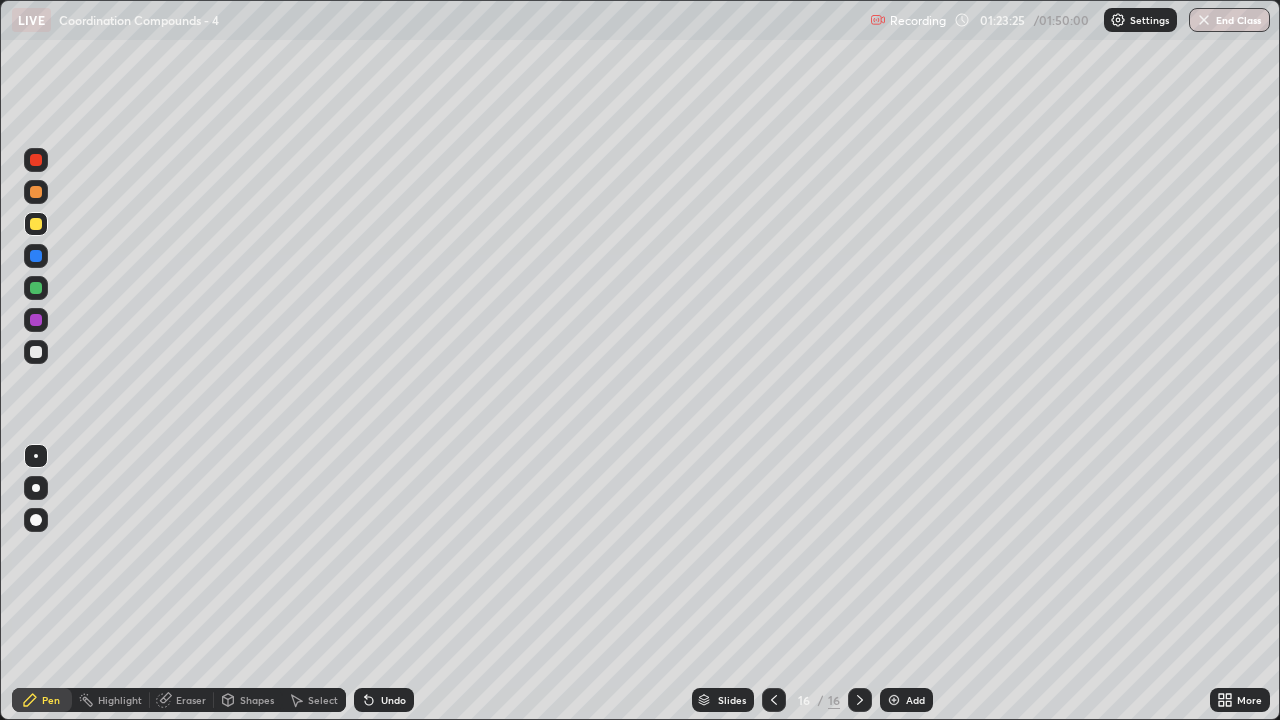 click at bounding box center (36, 352) 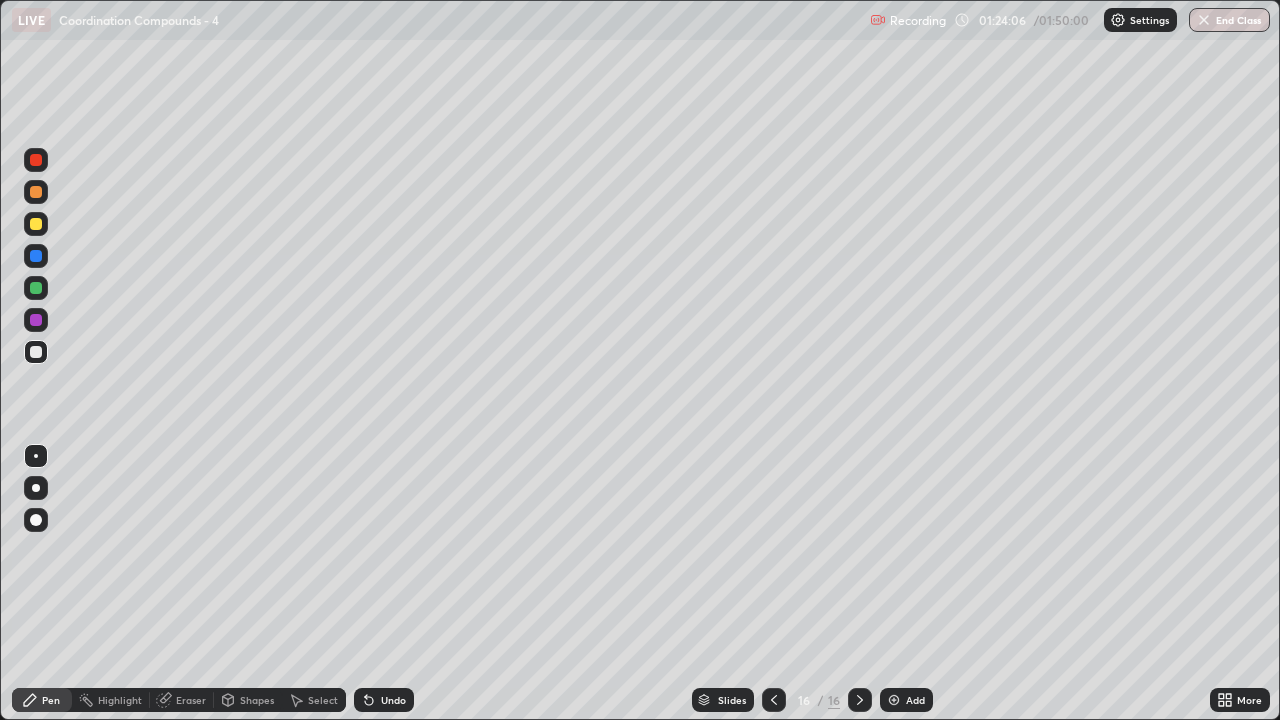 click at bounding box center (36, 224) 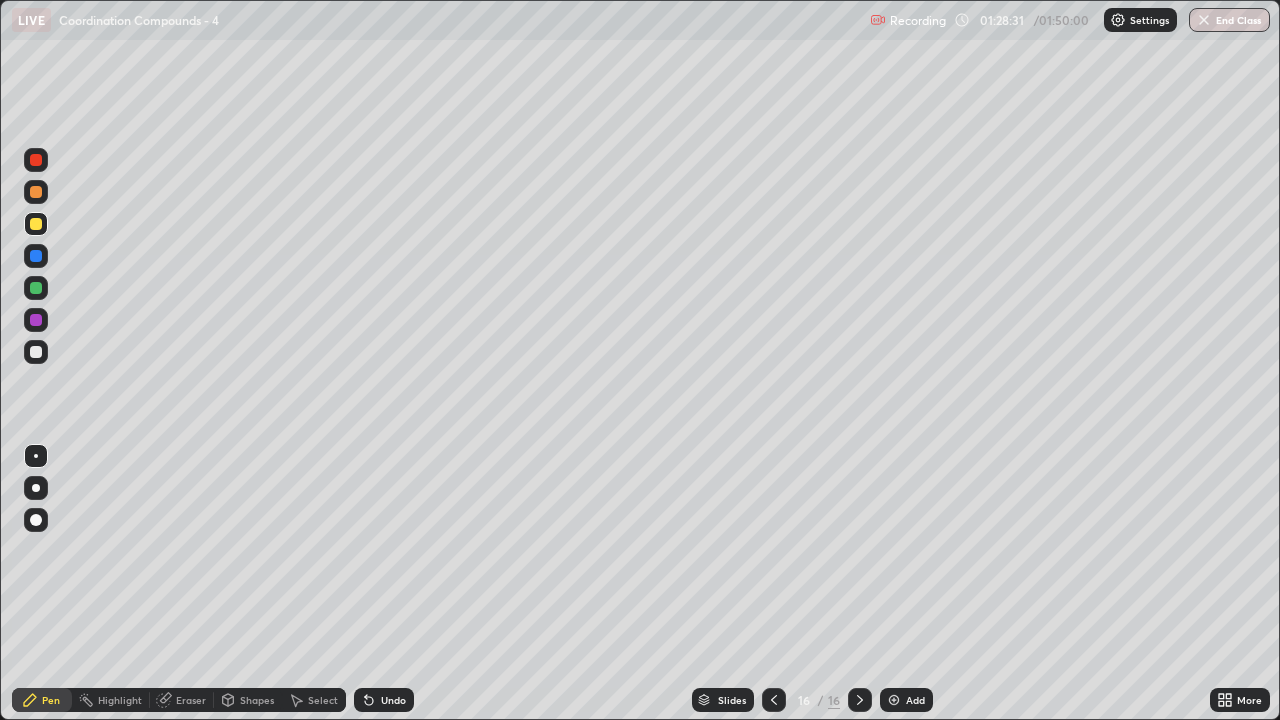 click at bounding box center [894, 700] 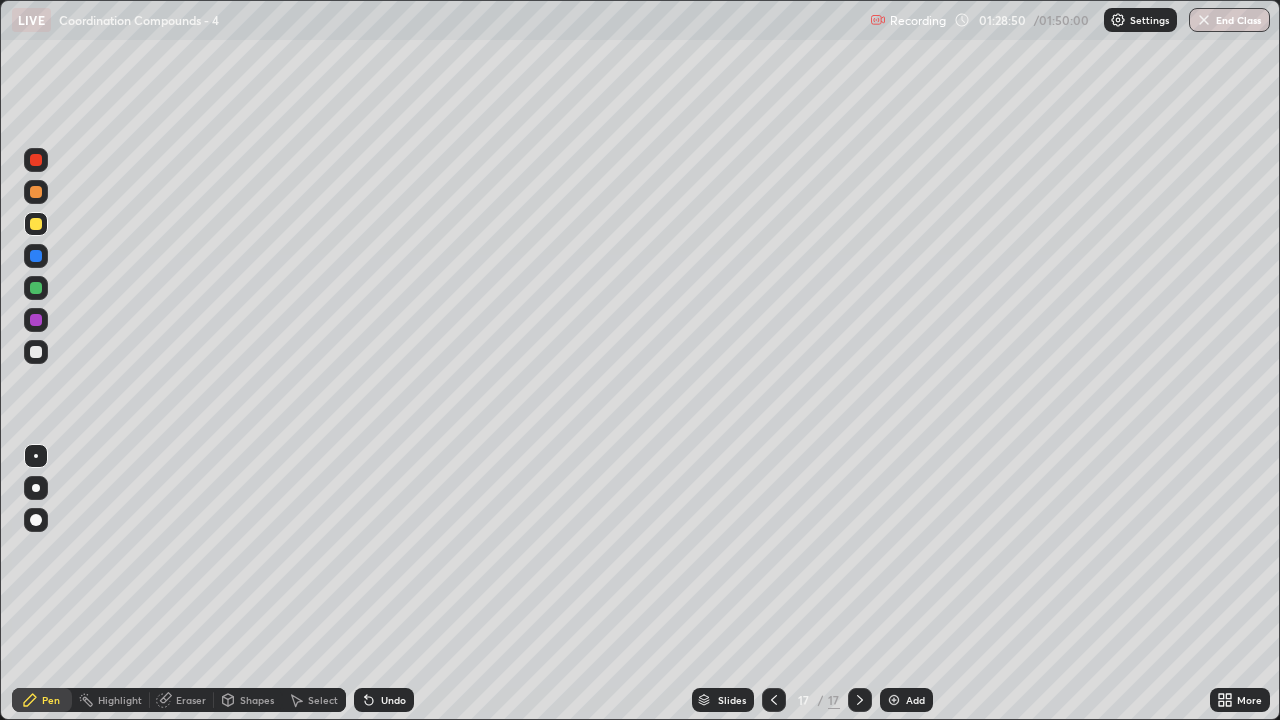 click at bounding box center (36, 352) 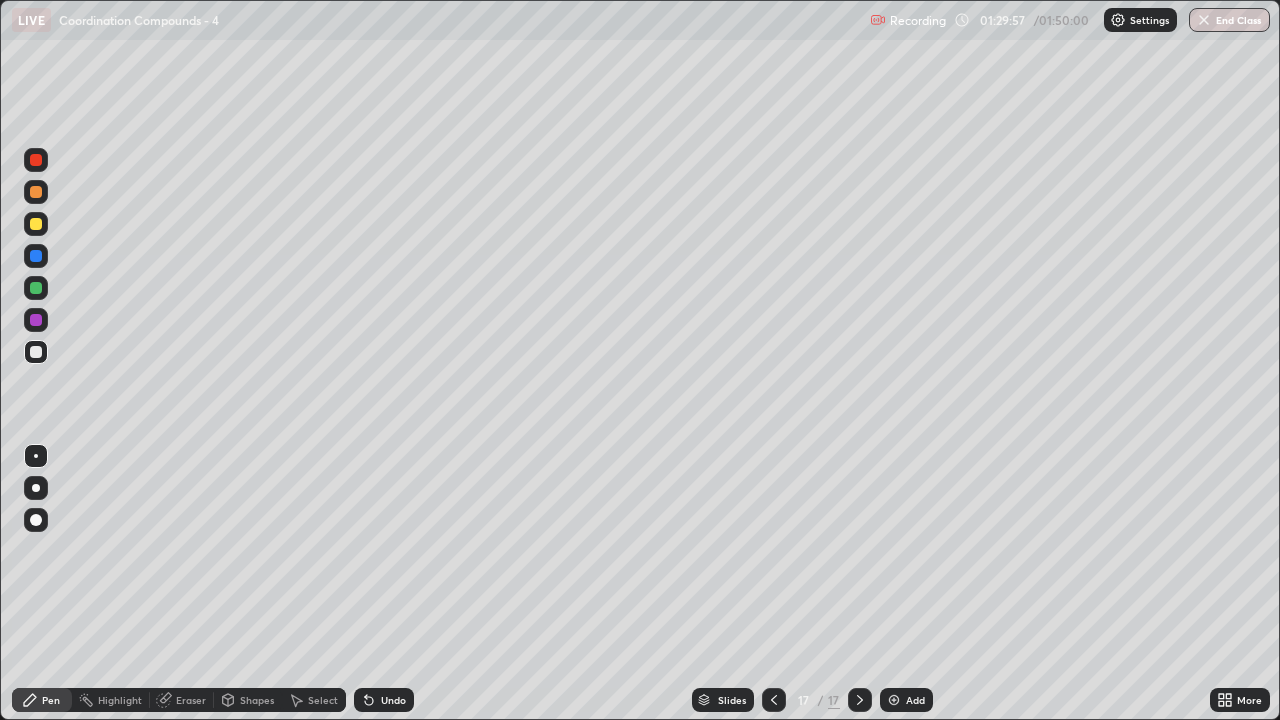 click on "Undo" at bounding box center [384, 700] 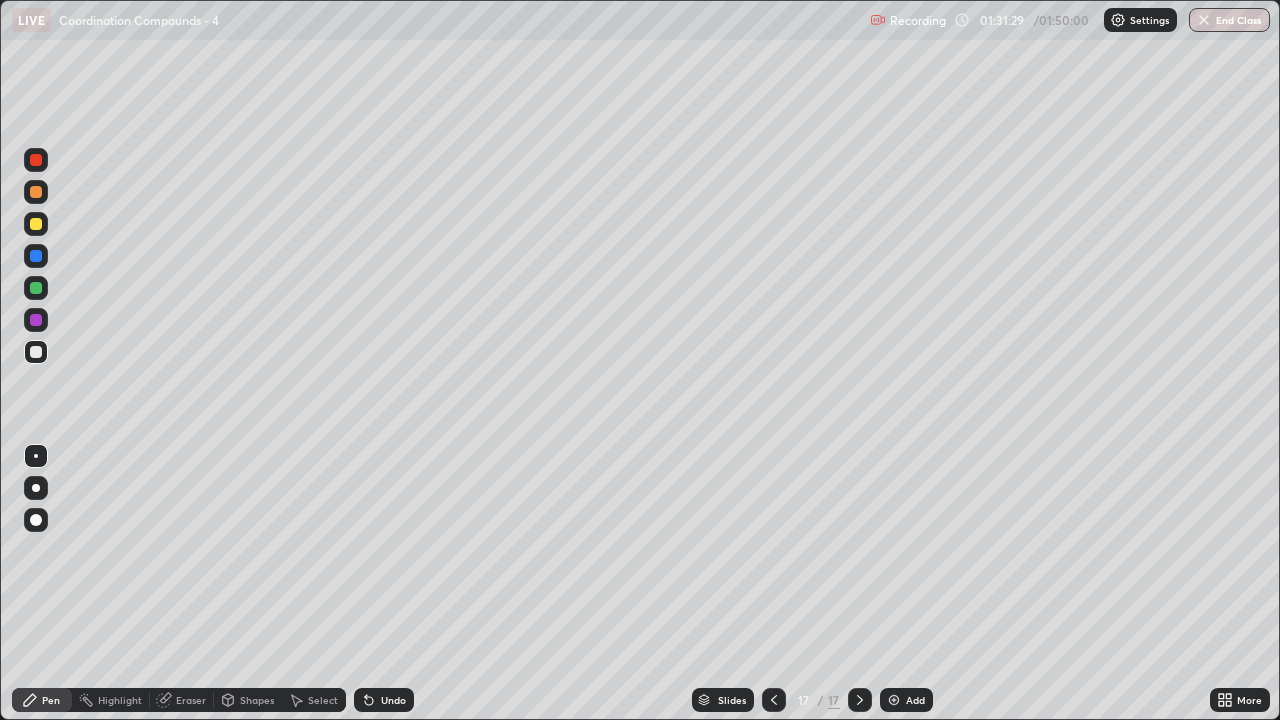 click at bounding box center (36, 288) 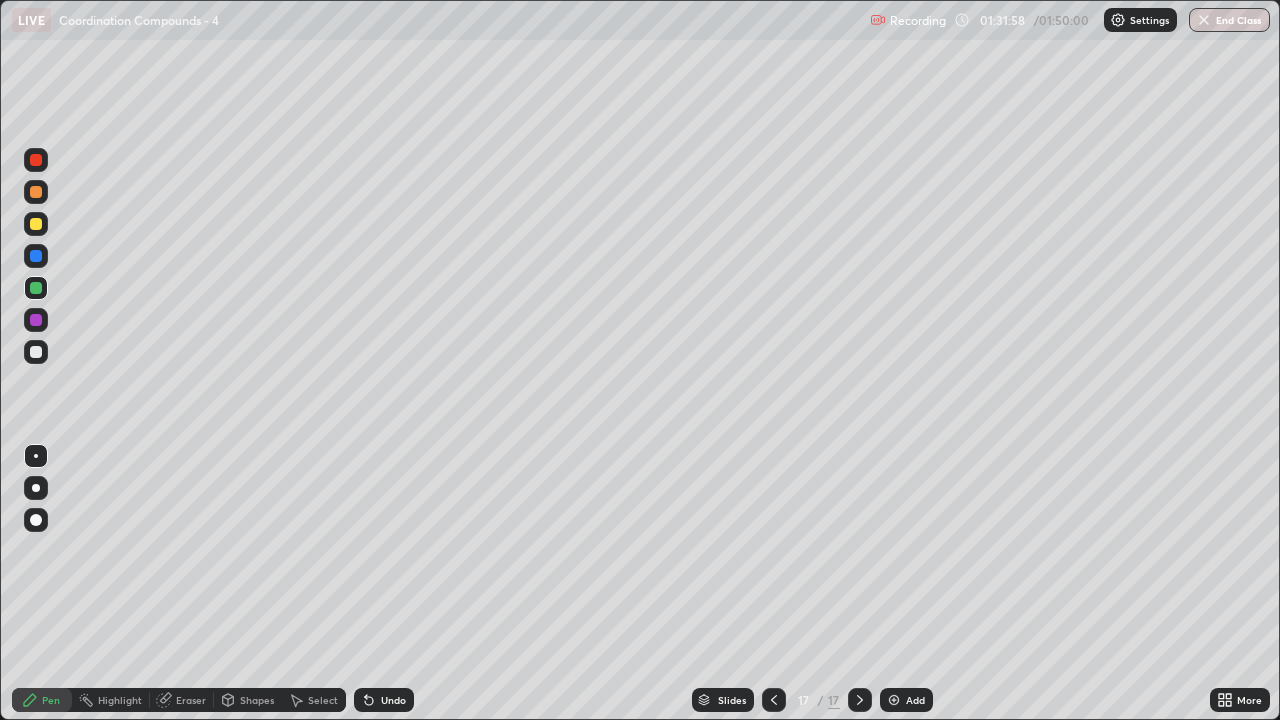 click at bounding box center [36, 352] 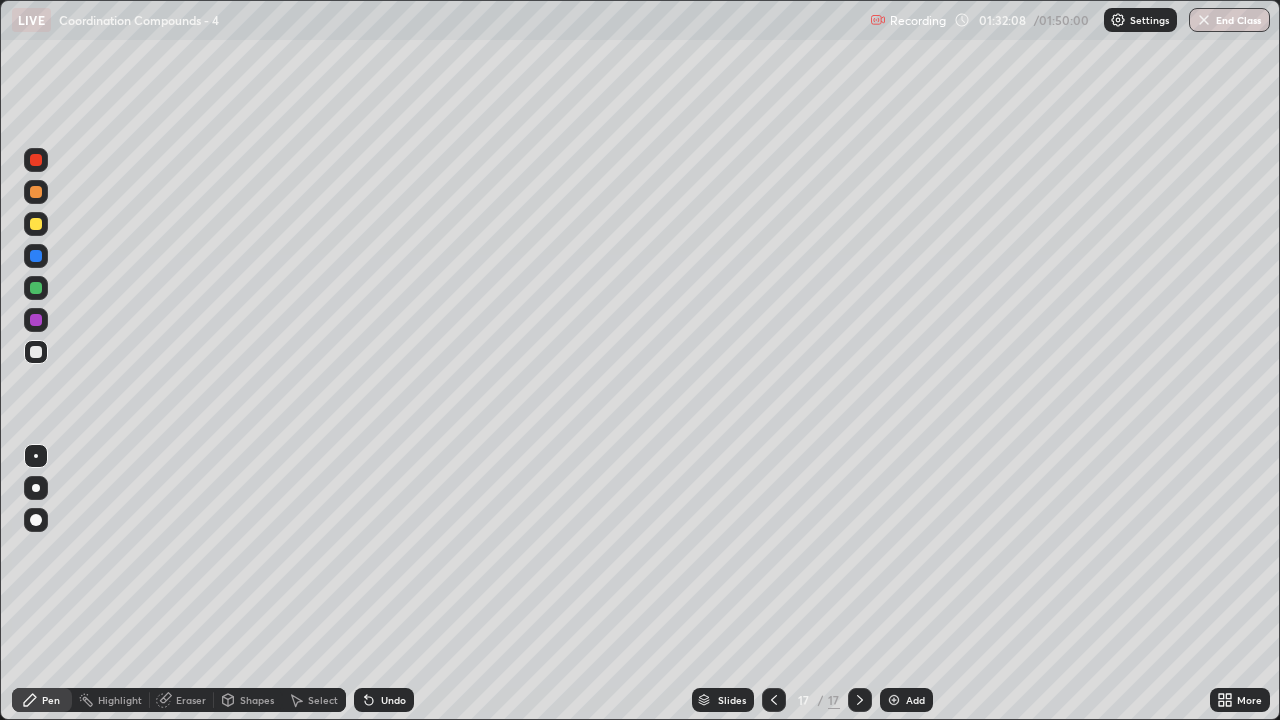 click at bounding box center (36, 288) 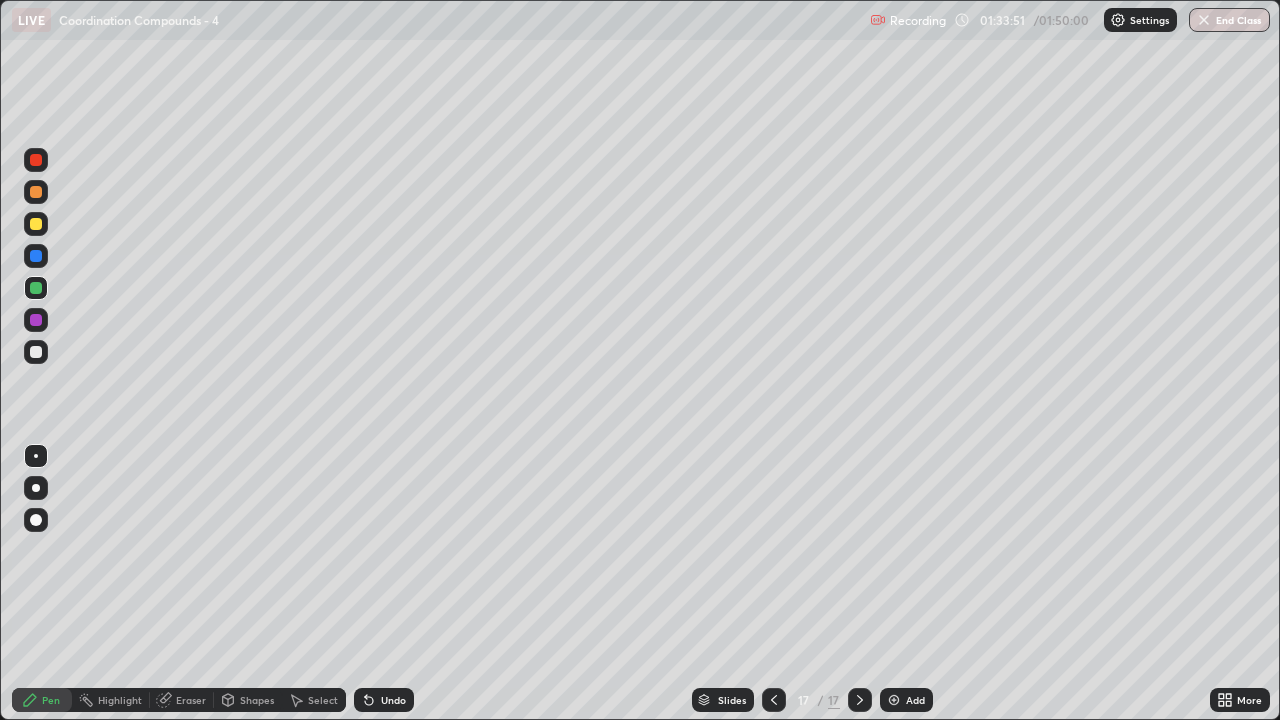 click at bounding box center (36, 224) 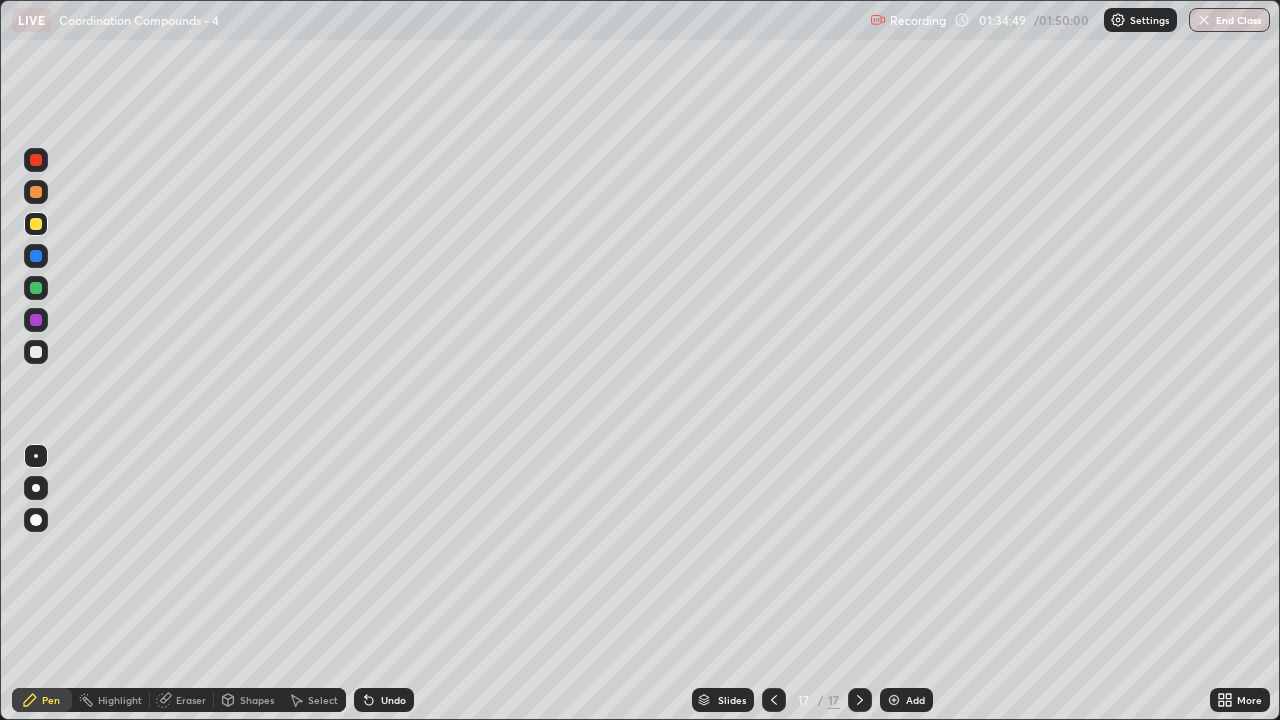 click on "Undo" at bounding box center (393, 700) 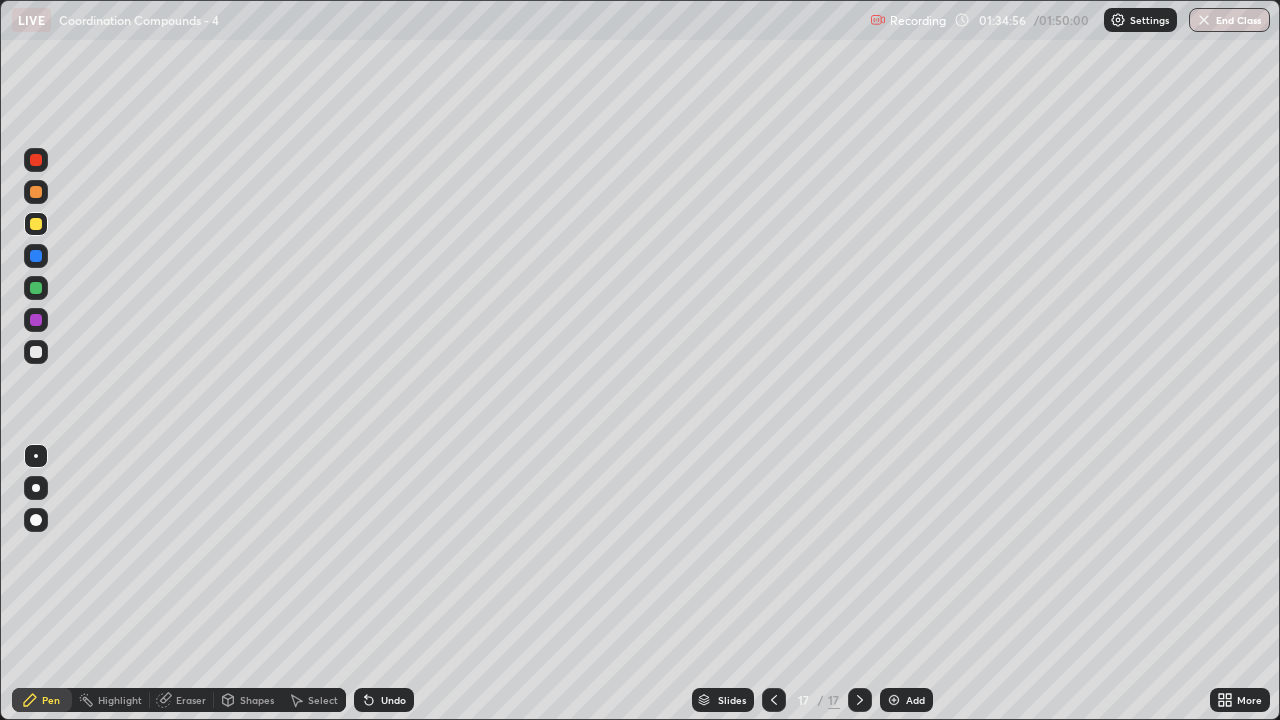 click on "Undo" at bounding box center [393, 700] 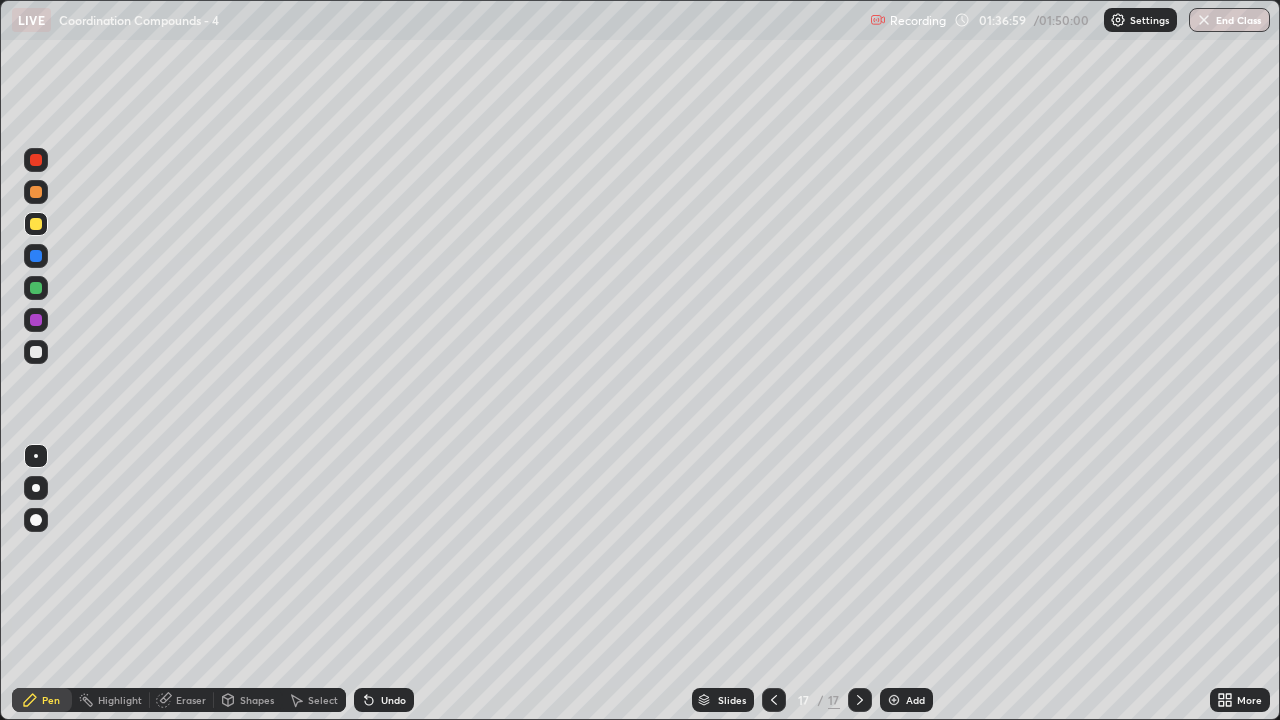 click at bounding box center [36, 288] 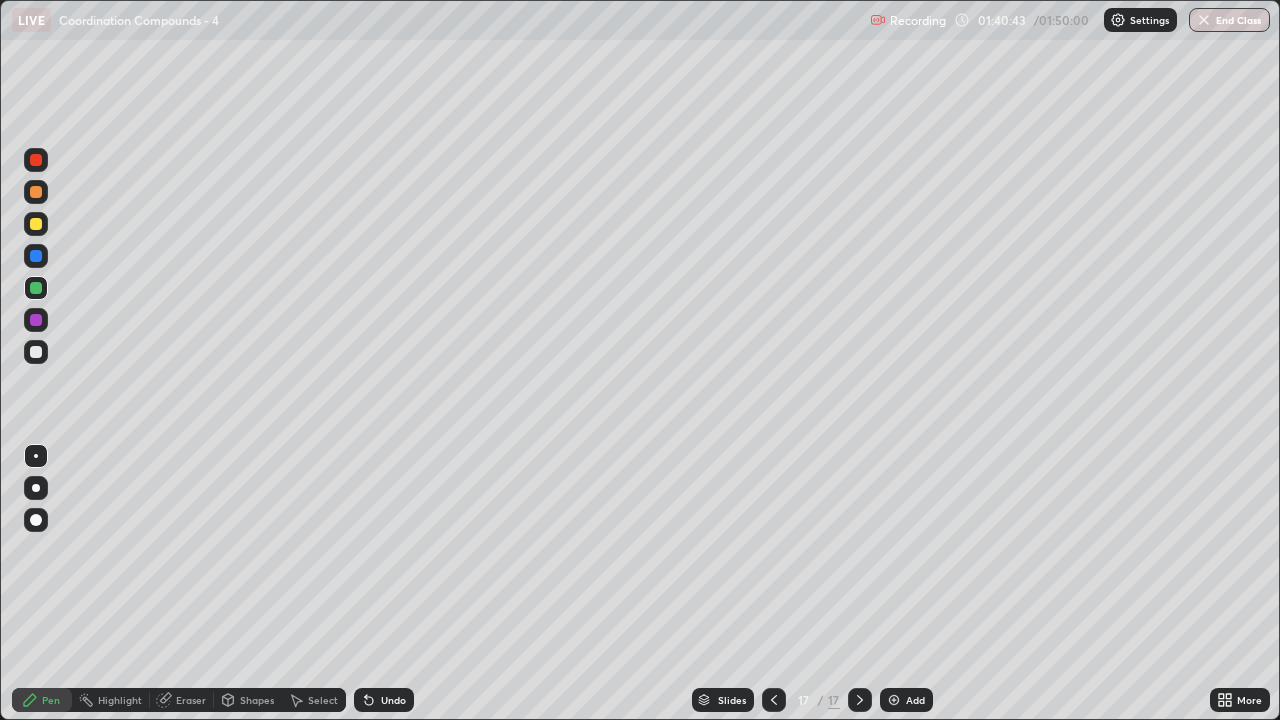 click on "Add" at bounding box center [915, 700] 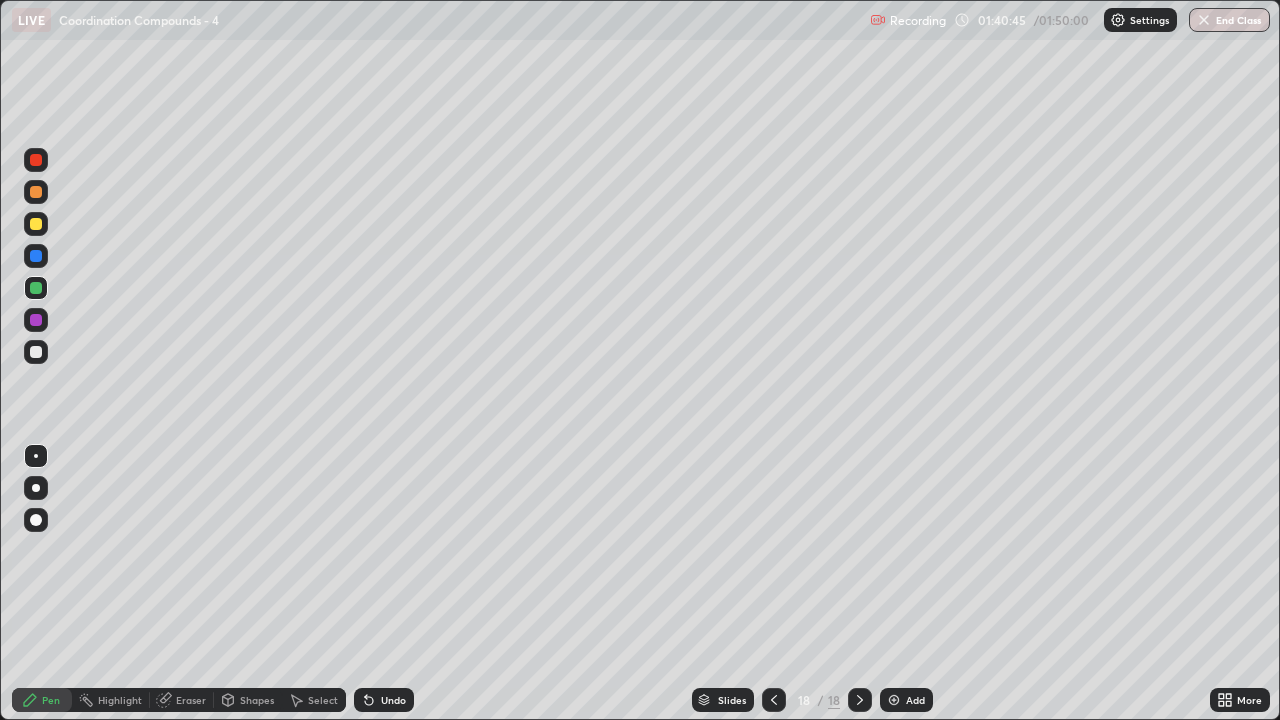 click at bounding box center [36, 352] 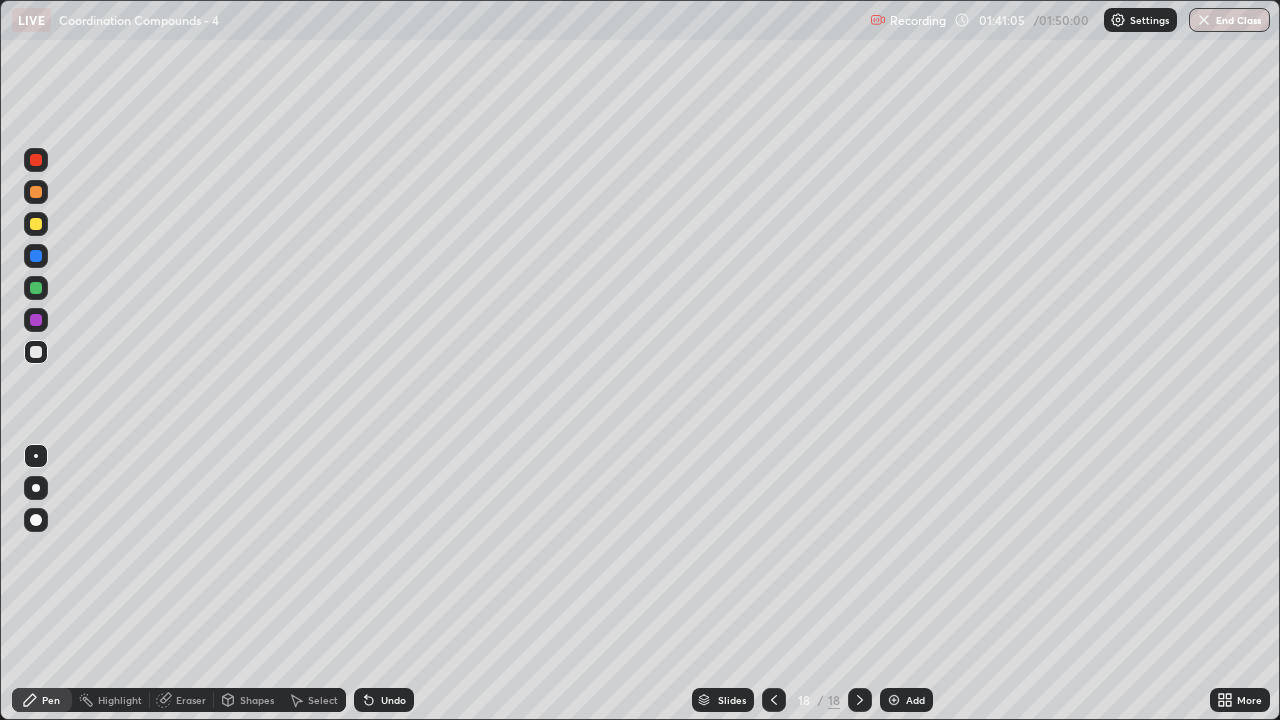 click on "Undo" at bounding box center (393, 700) 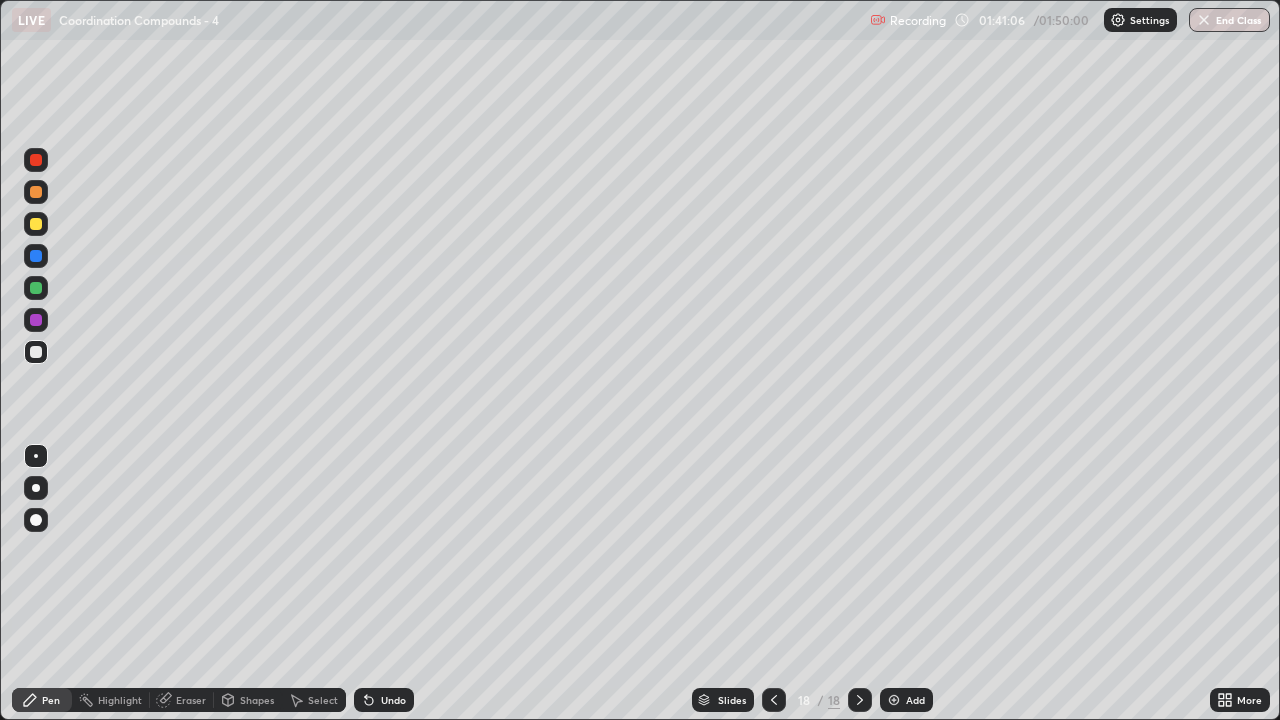 click on "Undo" at bounding box center [393, 700] 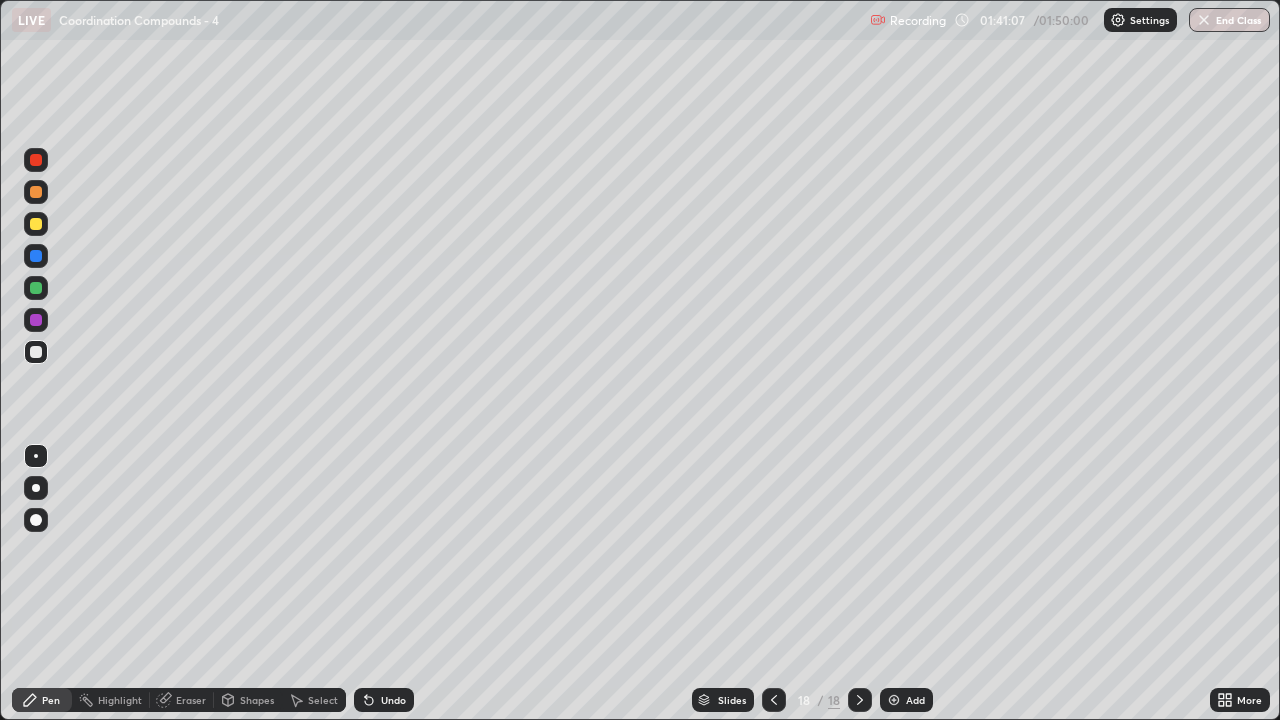 click on "Undo" at bounding box center [393, 700] 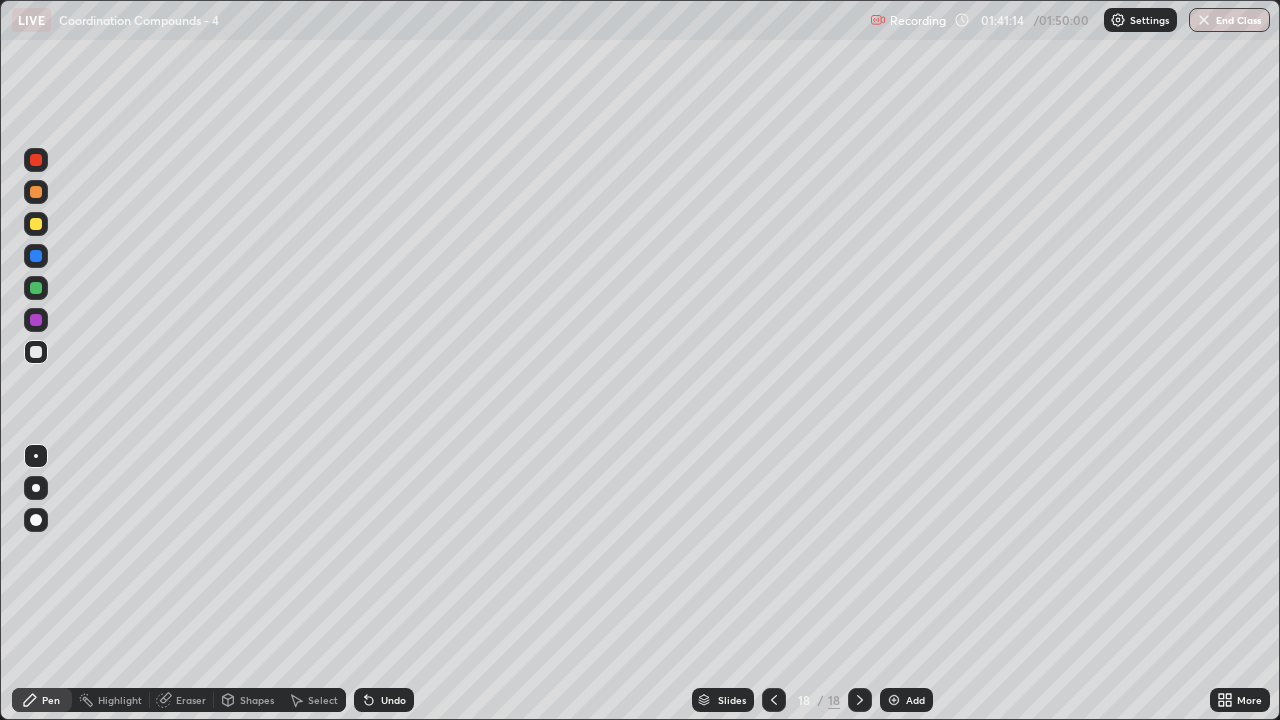 click on "Undo" at bounding box center [384, 700] 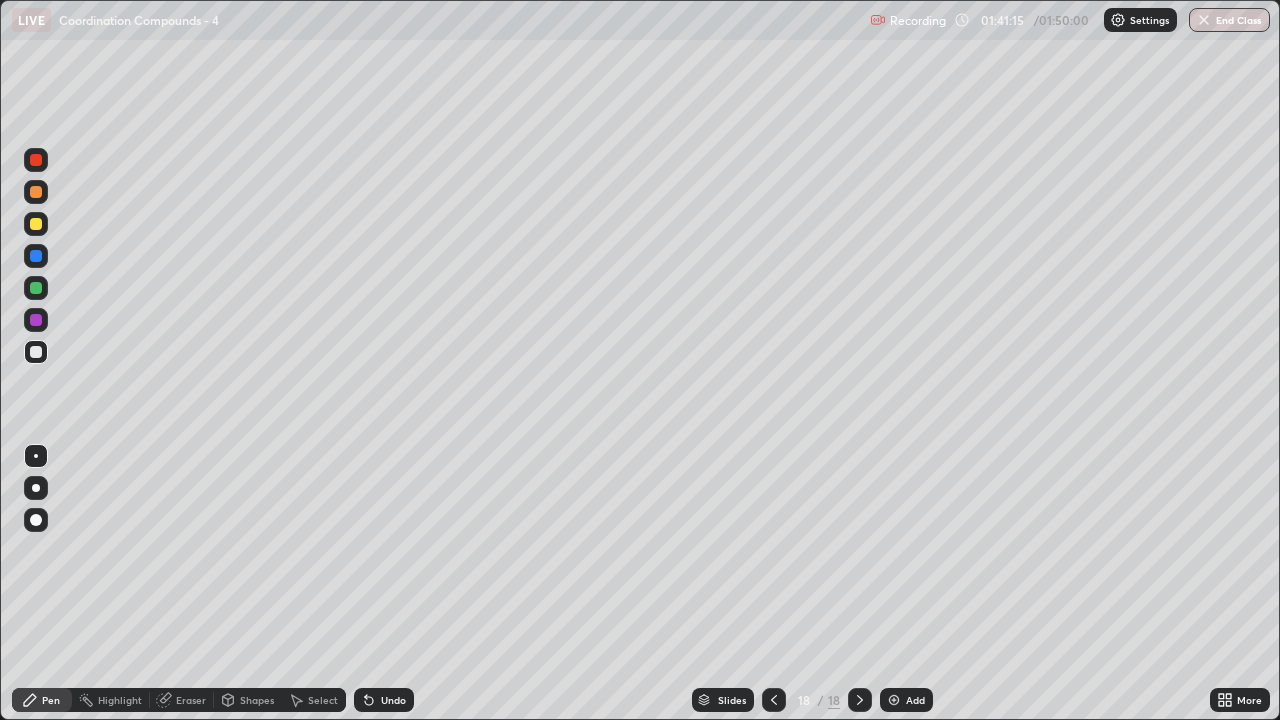 click on "Undo" at bounding box center [393, 700] 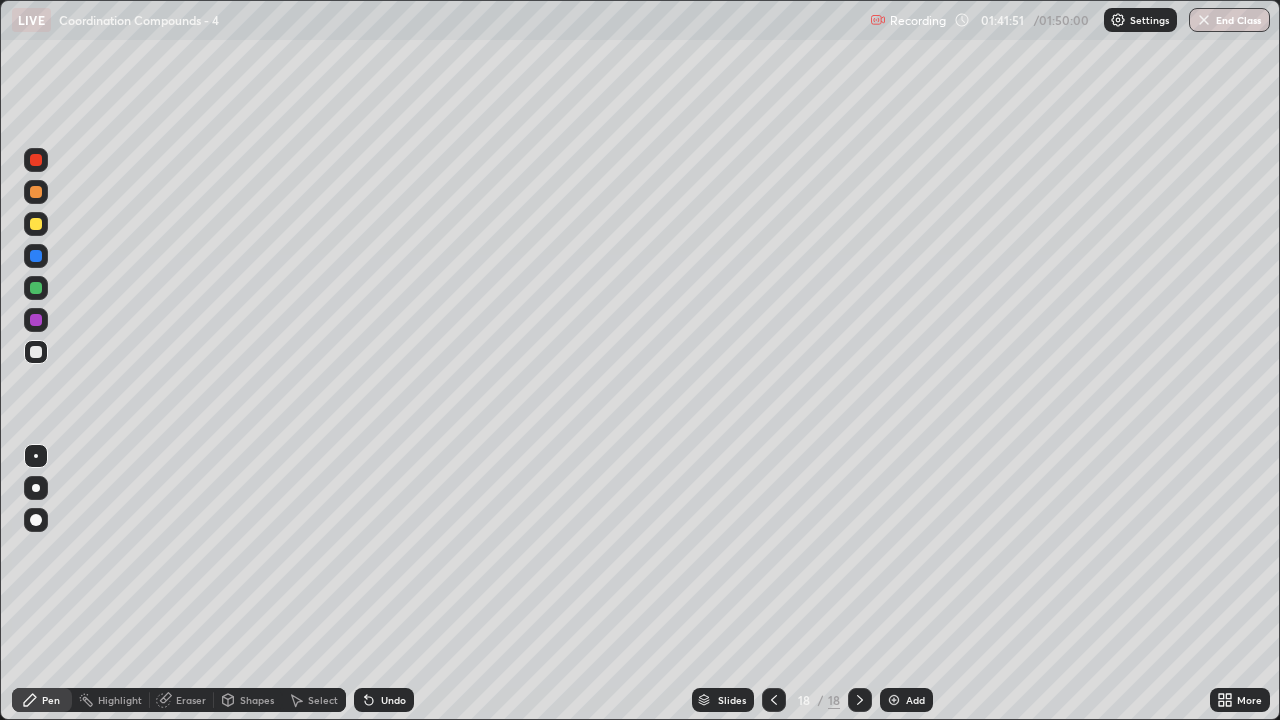 click at bounding box center [36, 224] 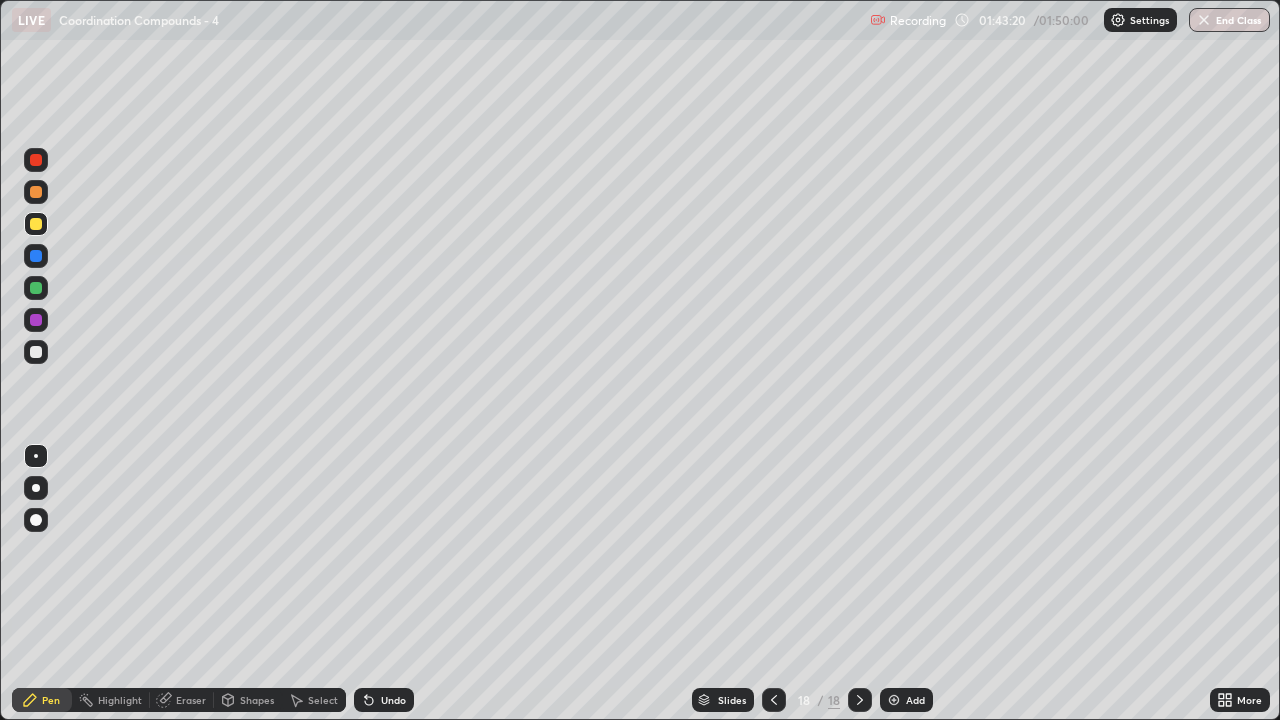 click at bounding box center (36, 352) 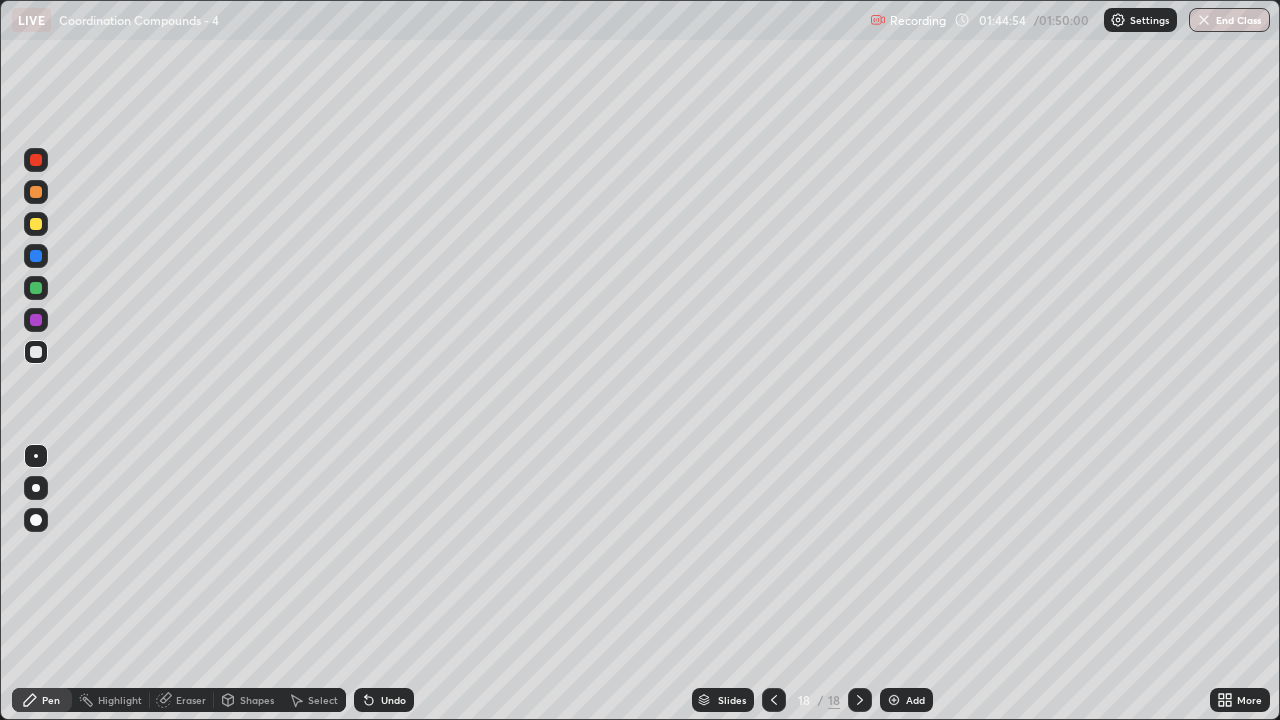 click at bounding box center [36, 288] 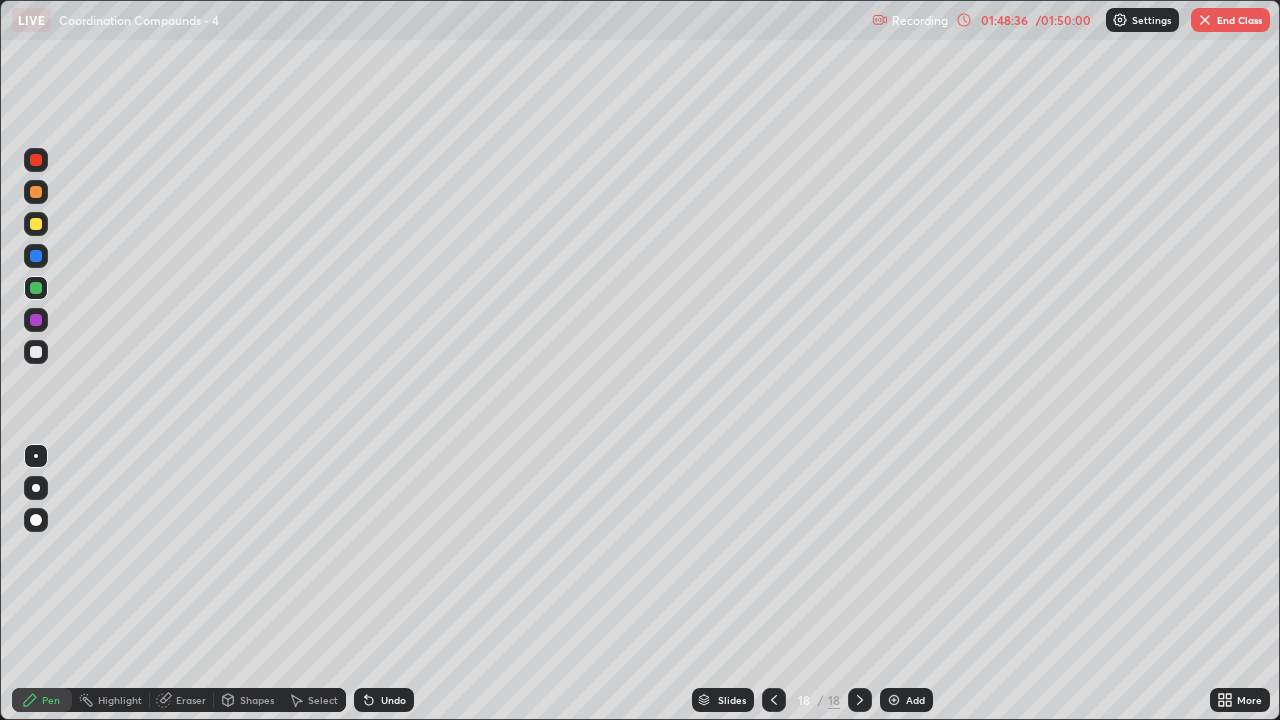 click on "End Class" at bounding box center [1230, 20] 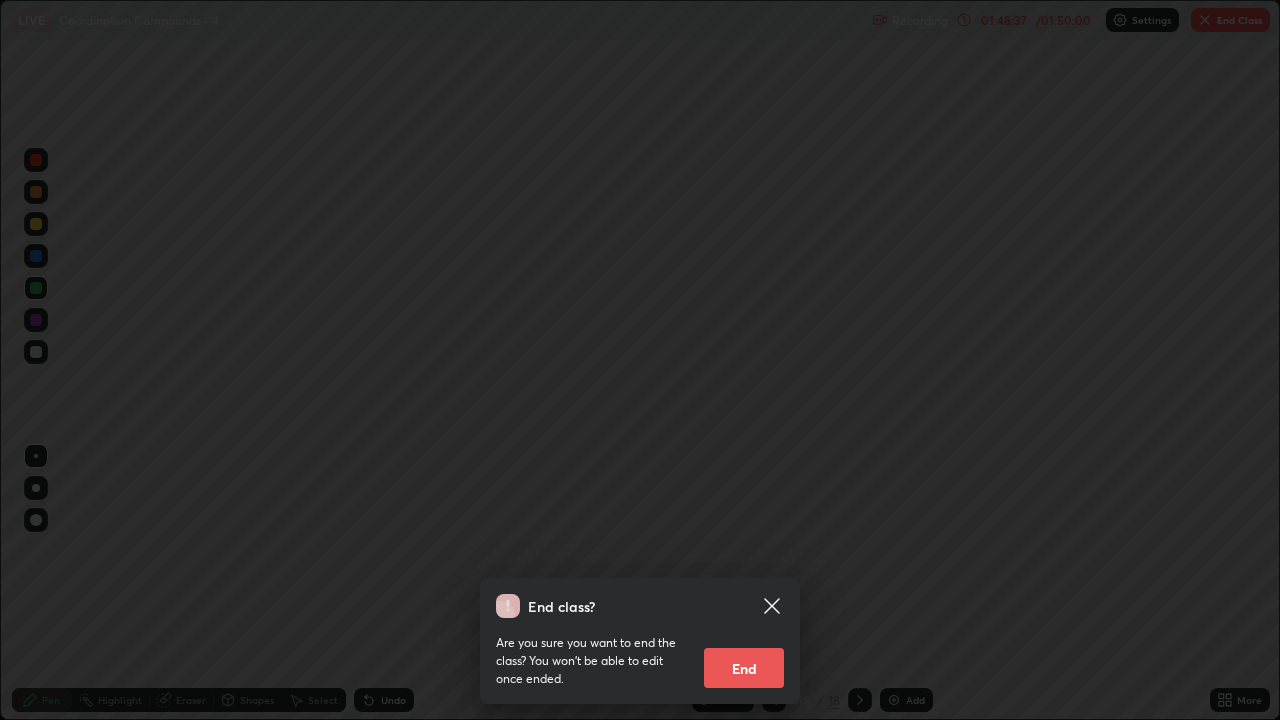 click on "End" at bounding box center (744, 668) 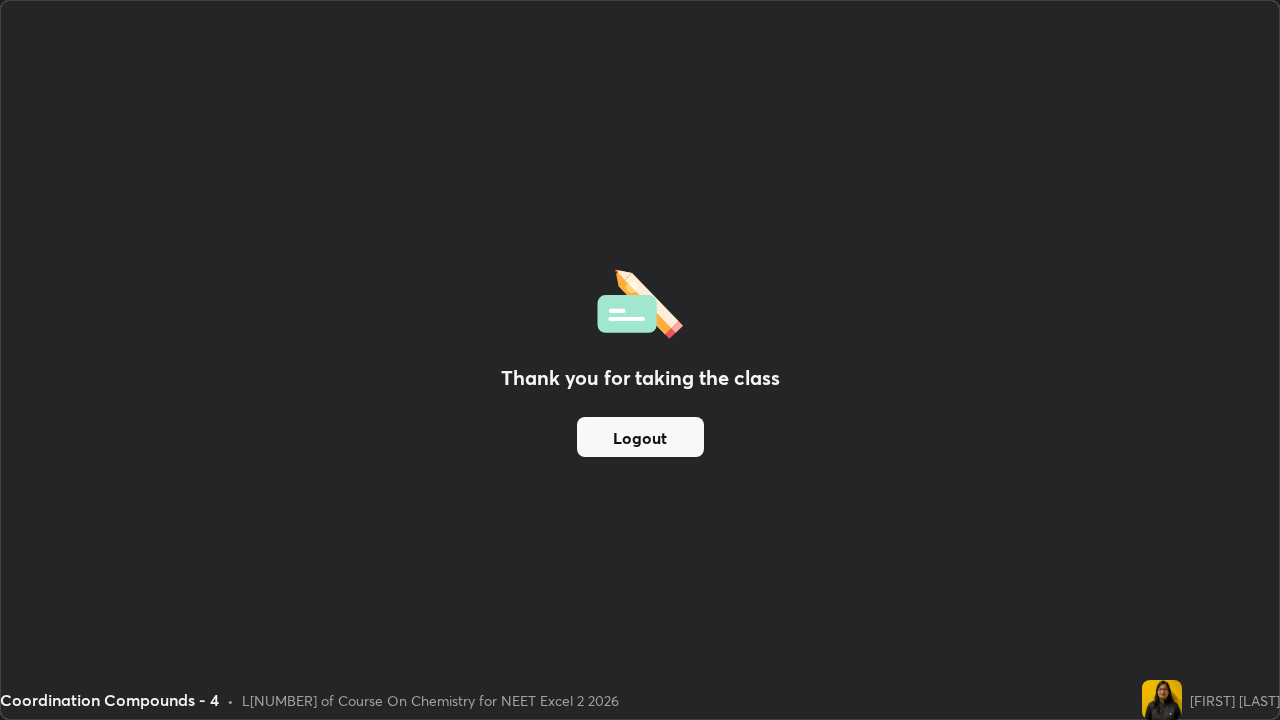 click on "Logout" at bounding box center [640, 437] 